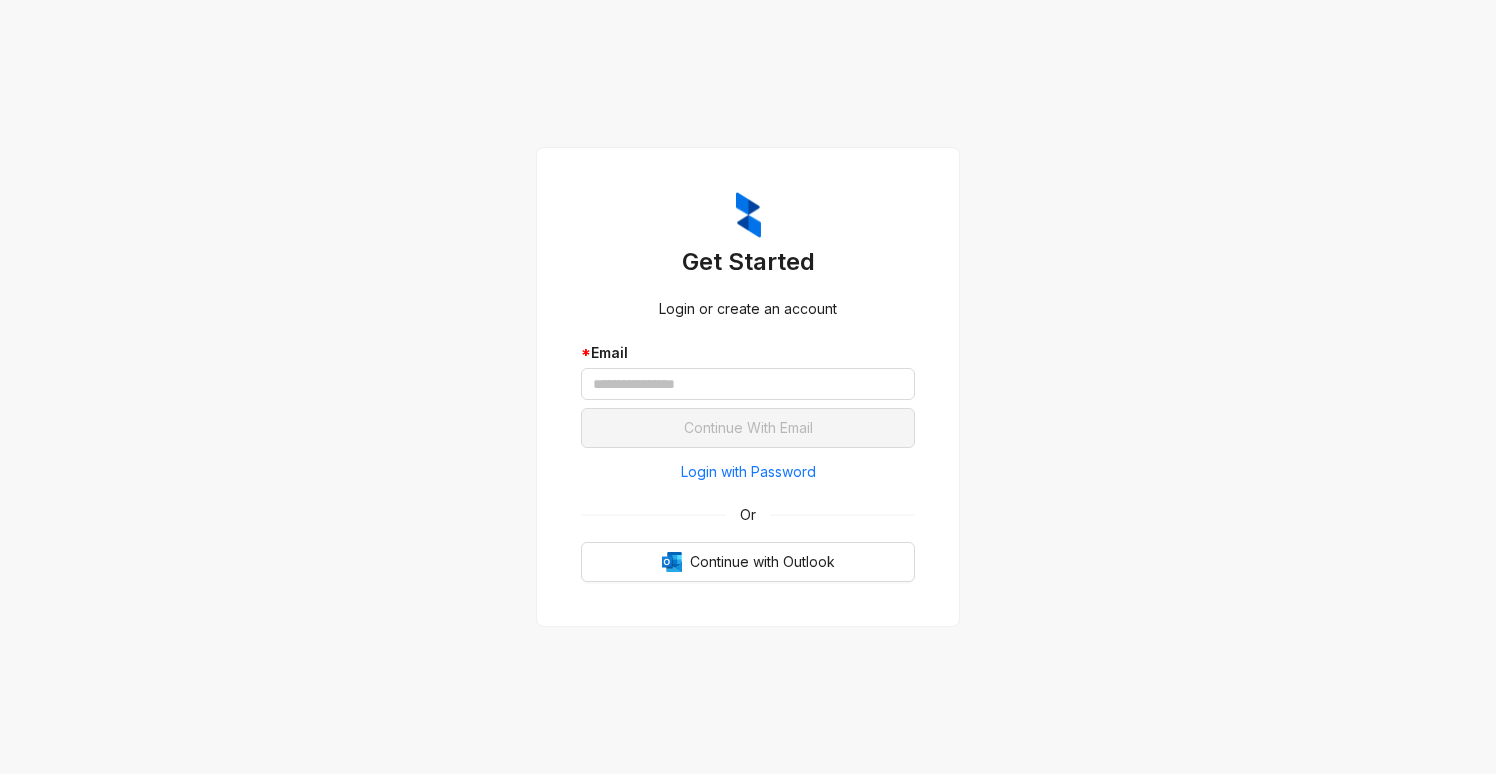 scroll, scrollTop: 0, scrollLeft: 0, axis: both 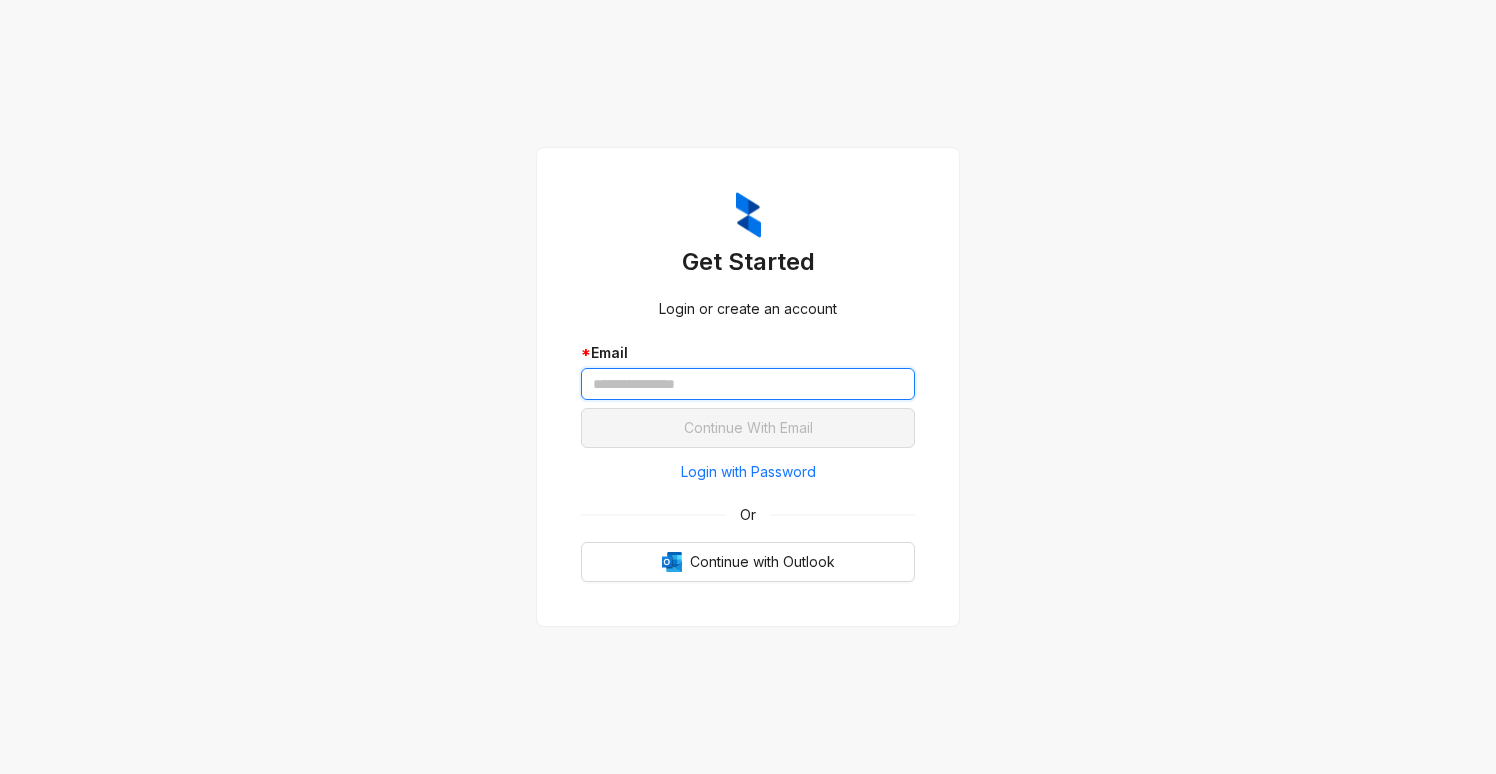click at bounding box center [748, 384] 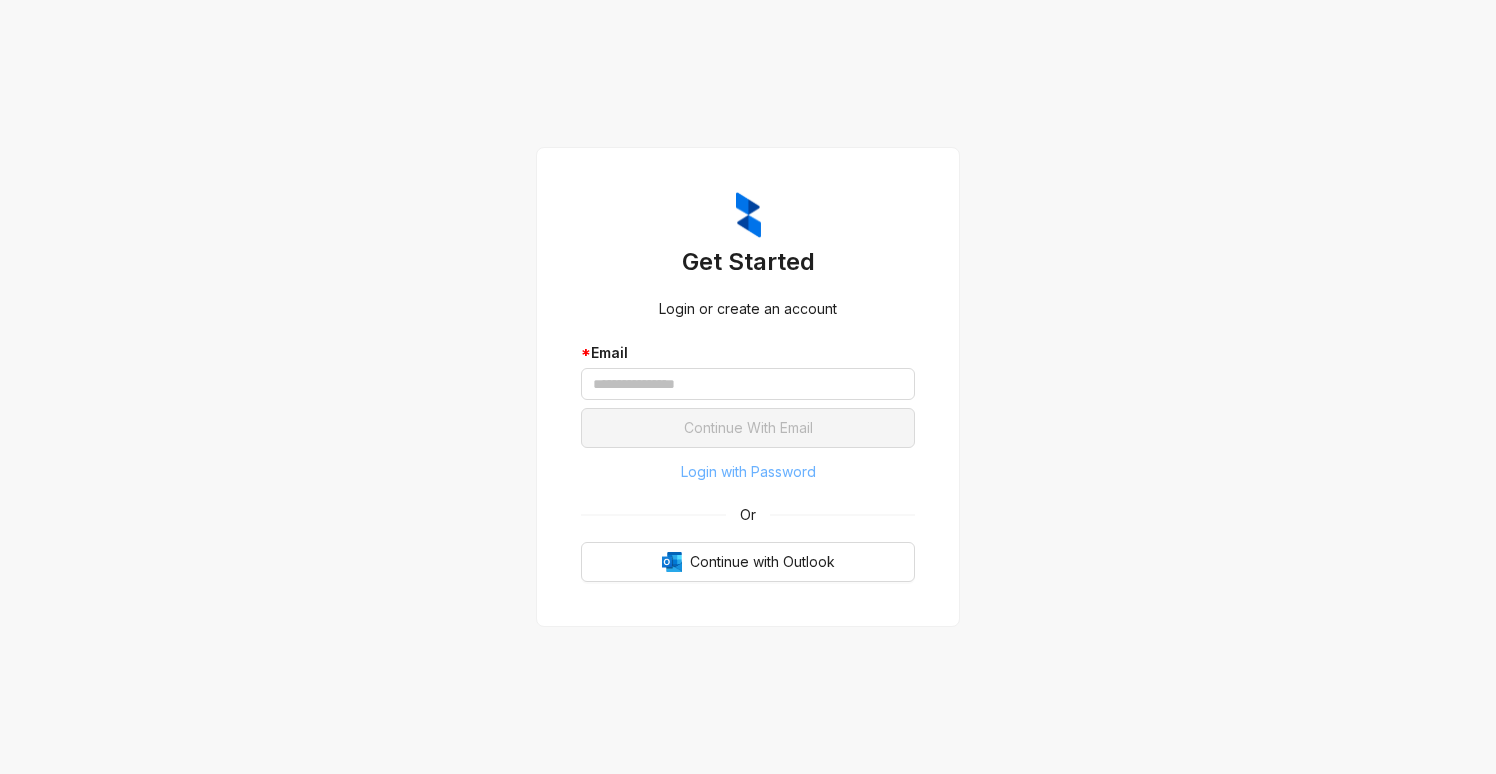 click on "Login with Password" at bounding box center [748, 472] 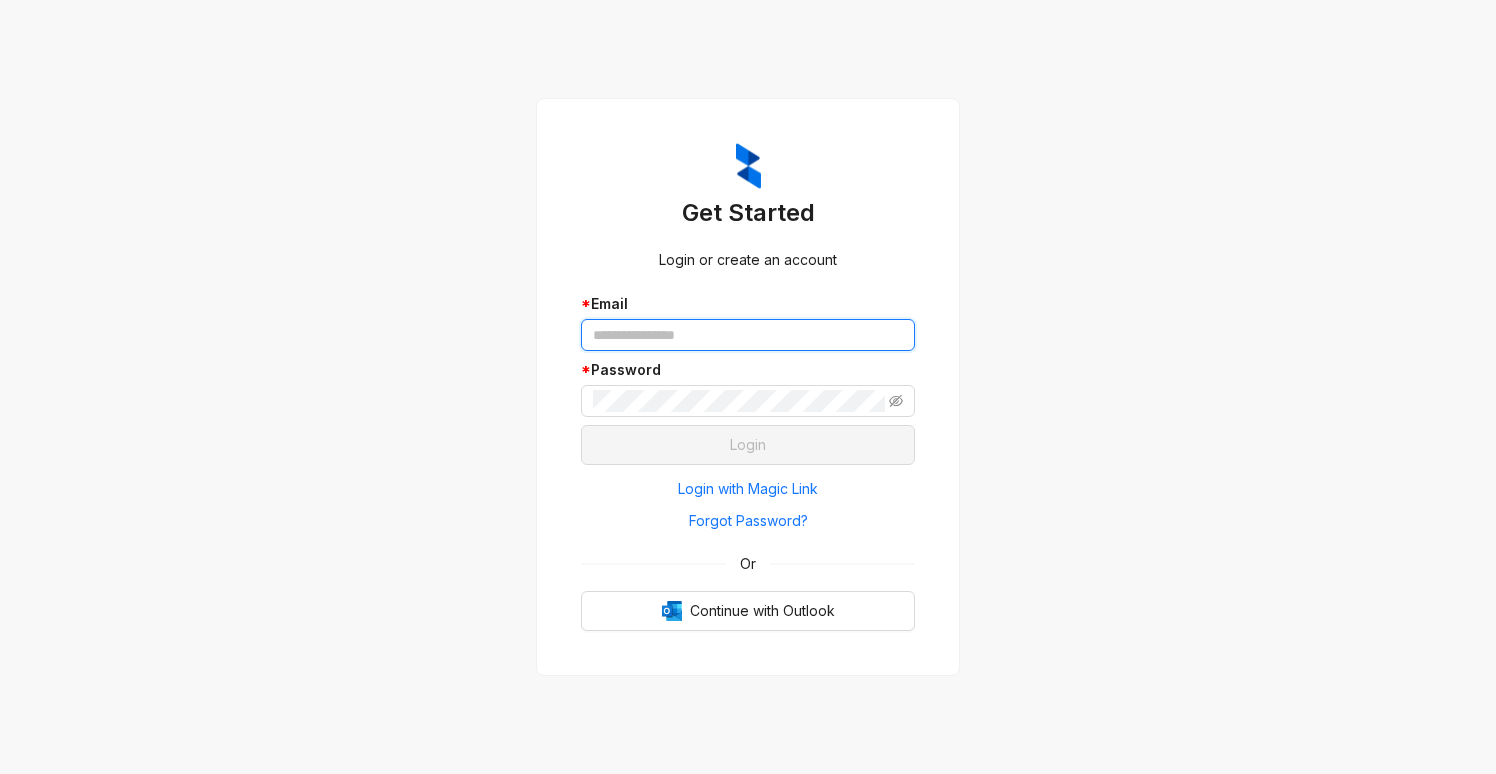 type 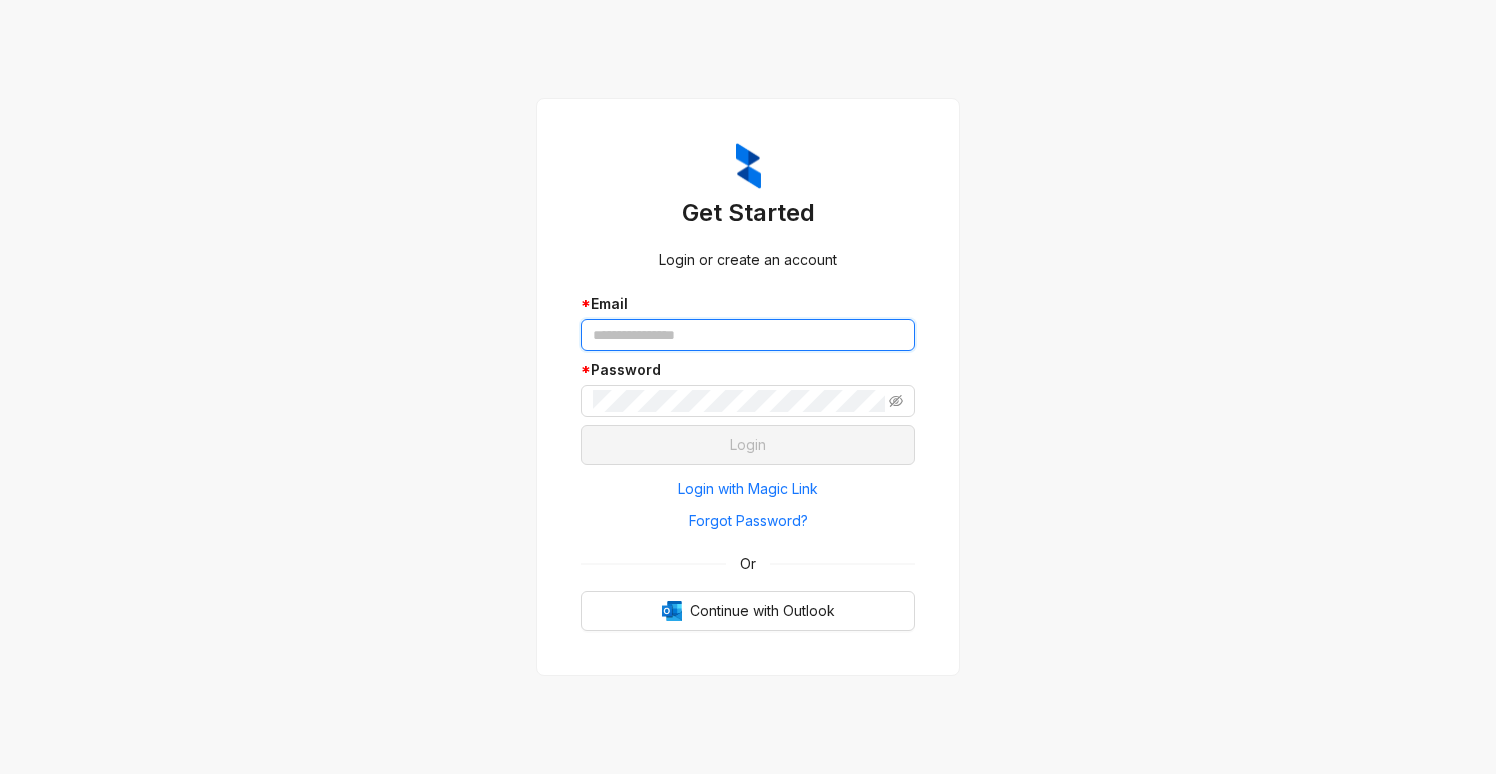 type on "**********" 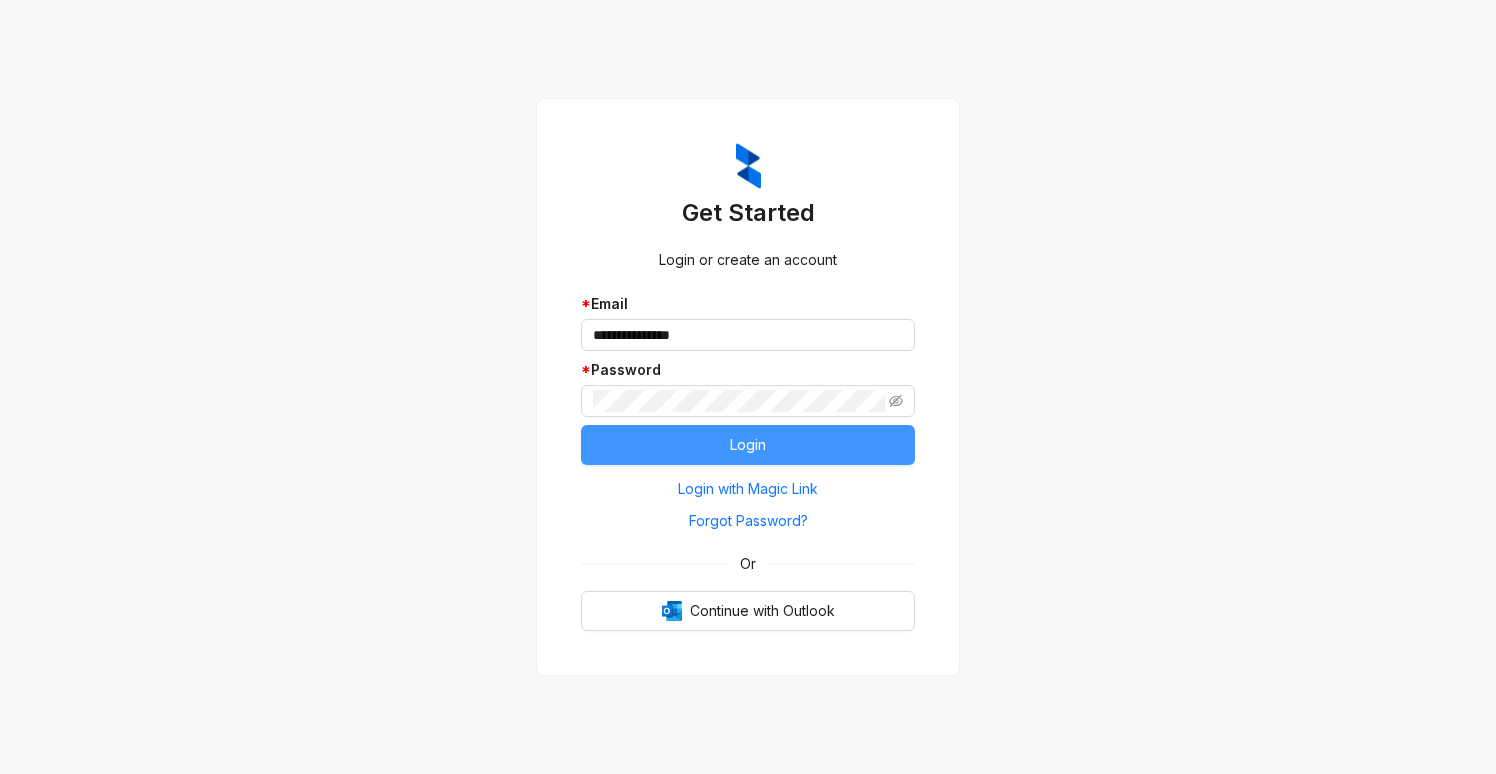 click on "Login" at bounding box center [748, 445] 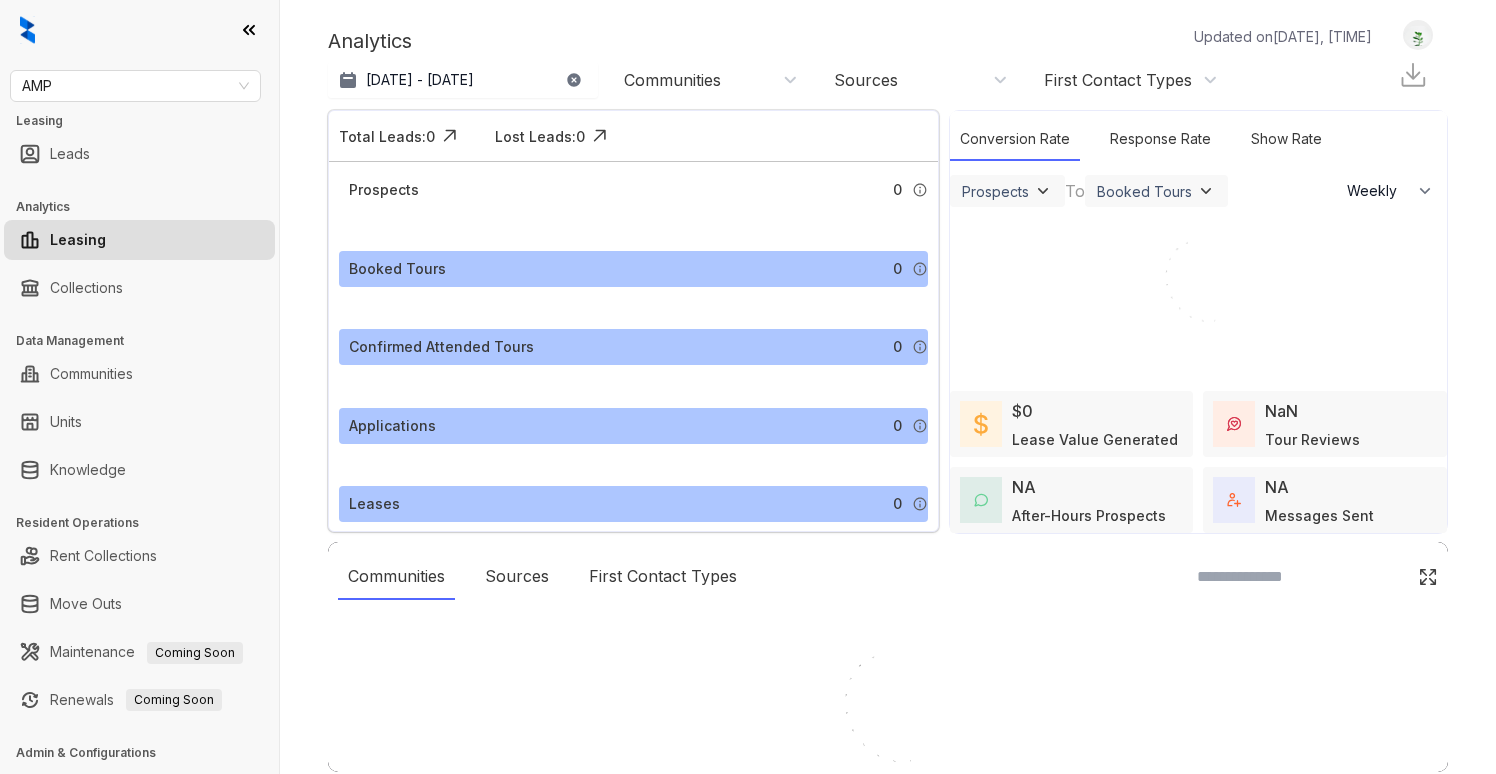 select on "******" 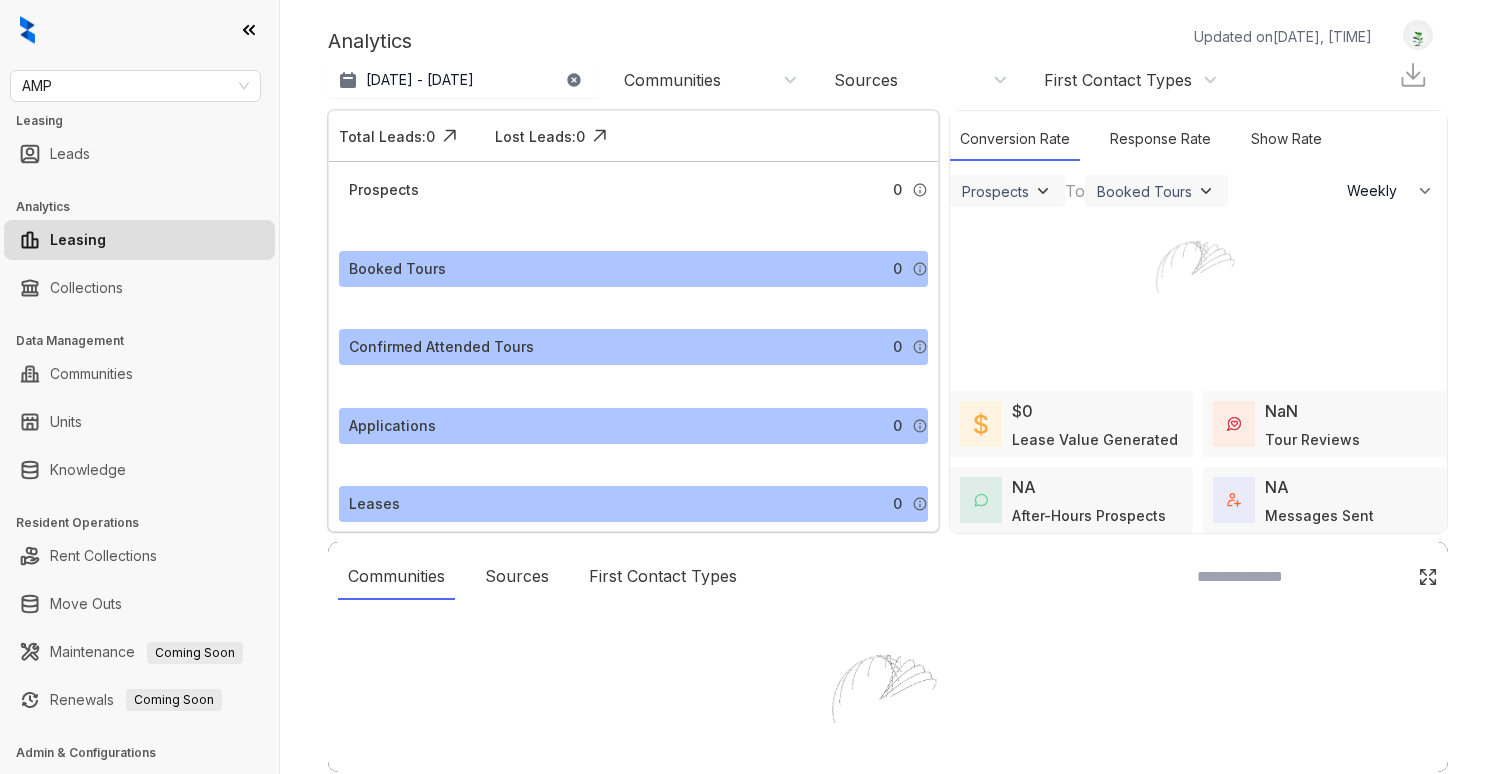 scroll, scrollTop: 0, scrollLeft: 0, axis: both 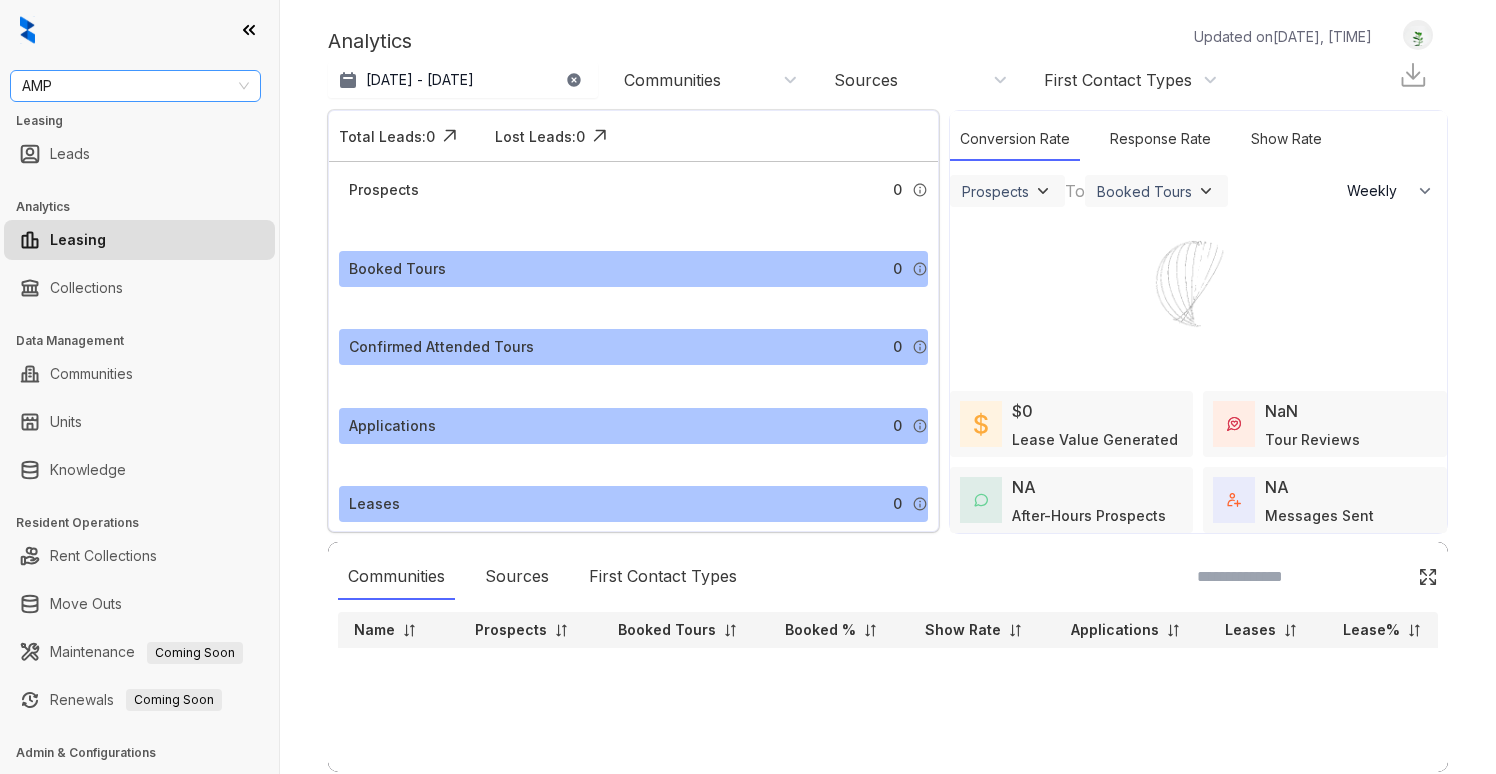 click on "AMP" at bounding box center (135, 86) 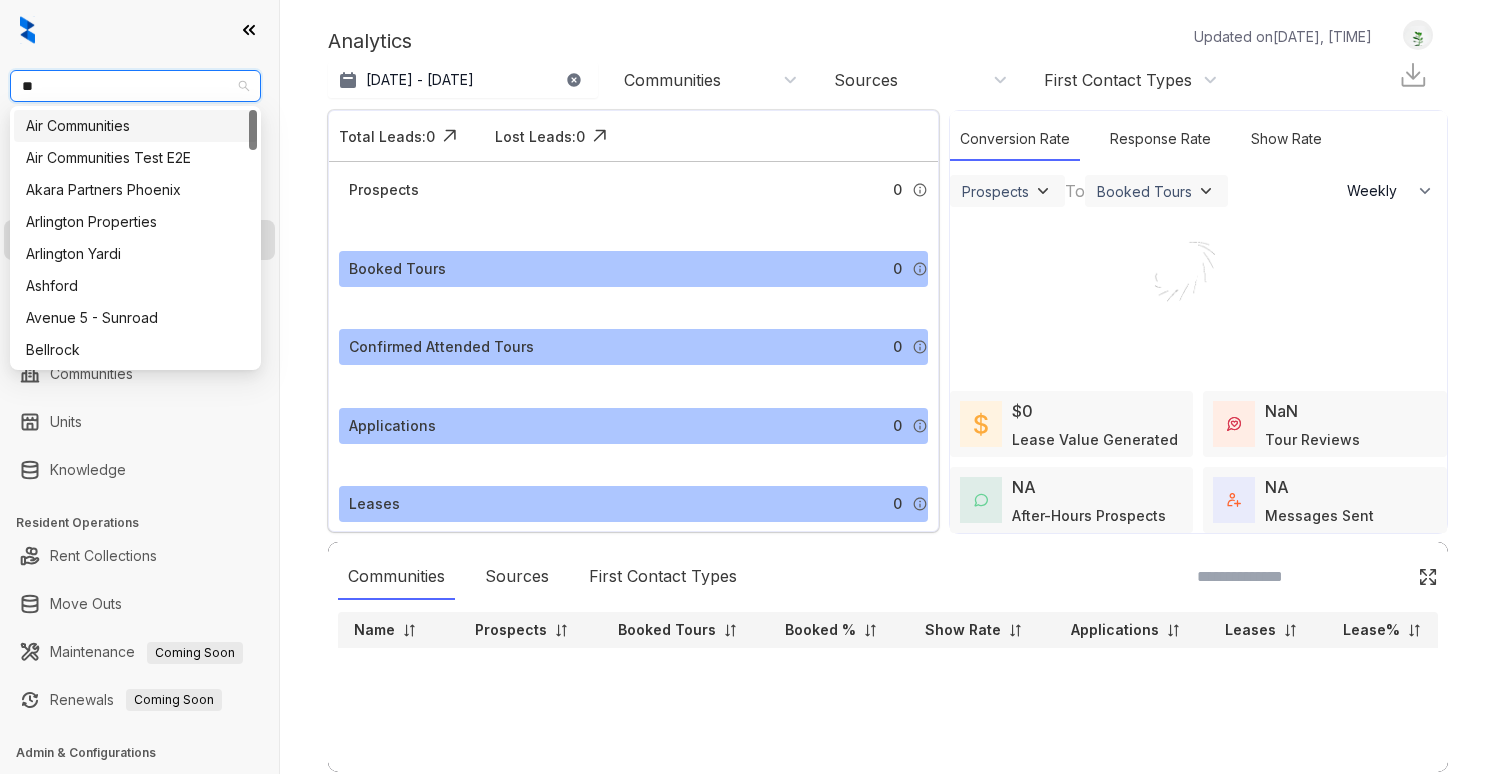 type on "***" 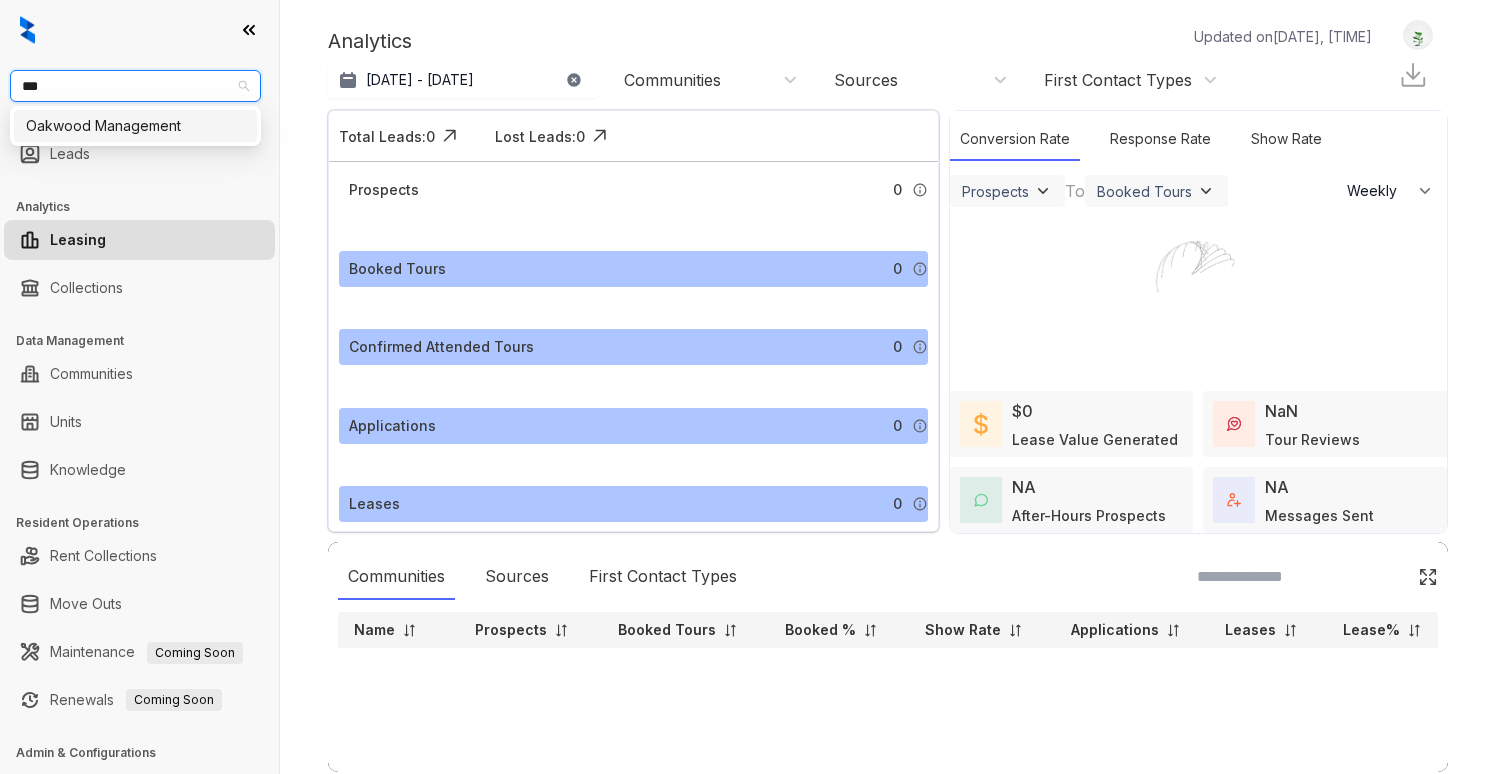 click on "Oakwood Management" at bounding box center [135, 126] 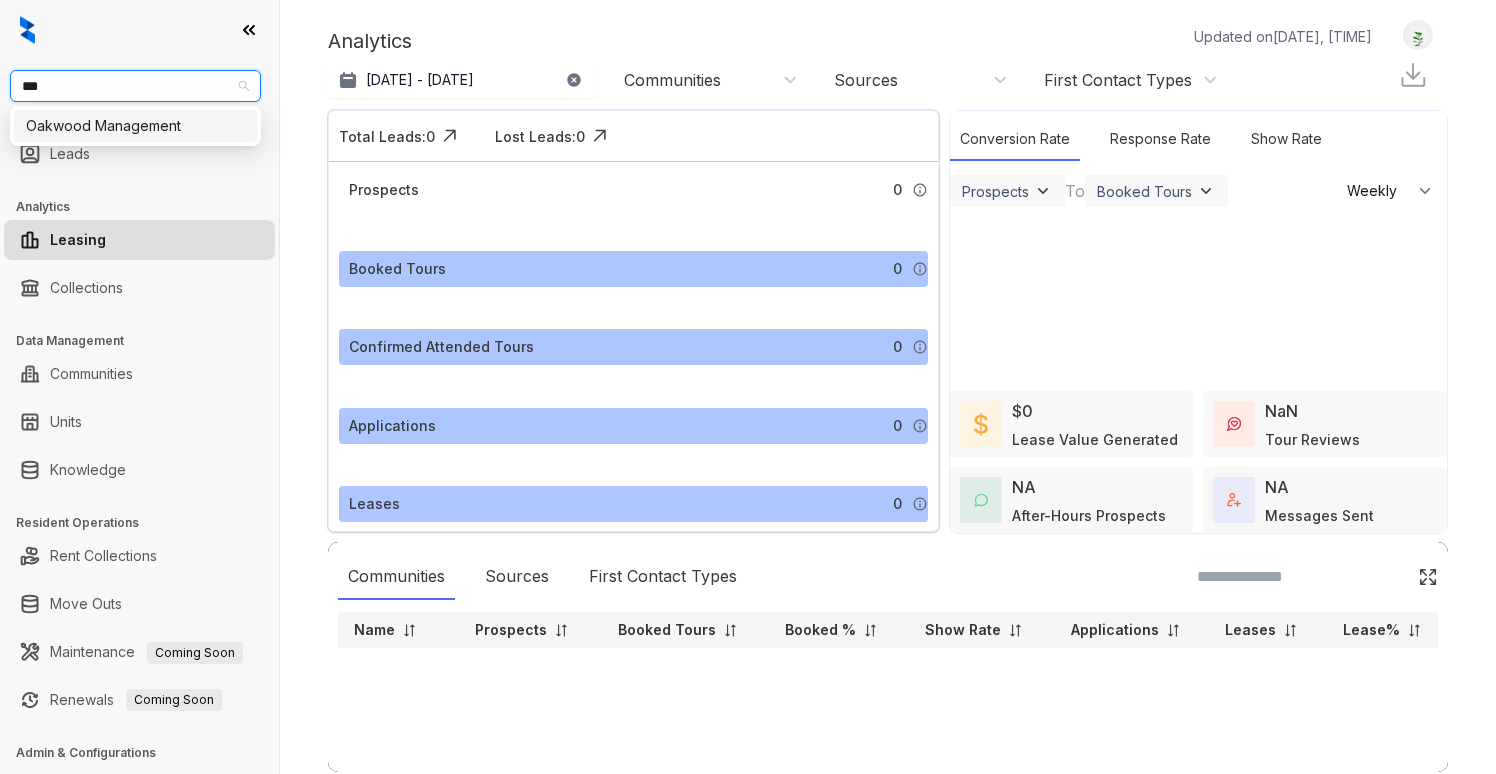 type 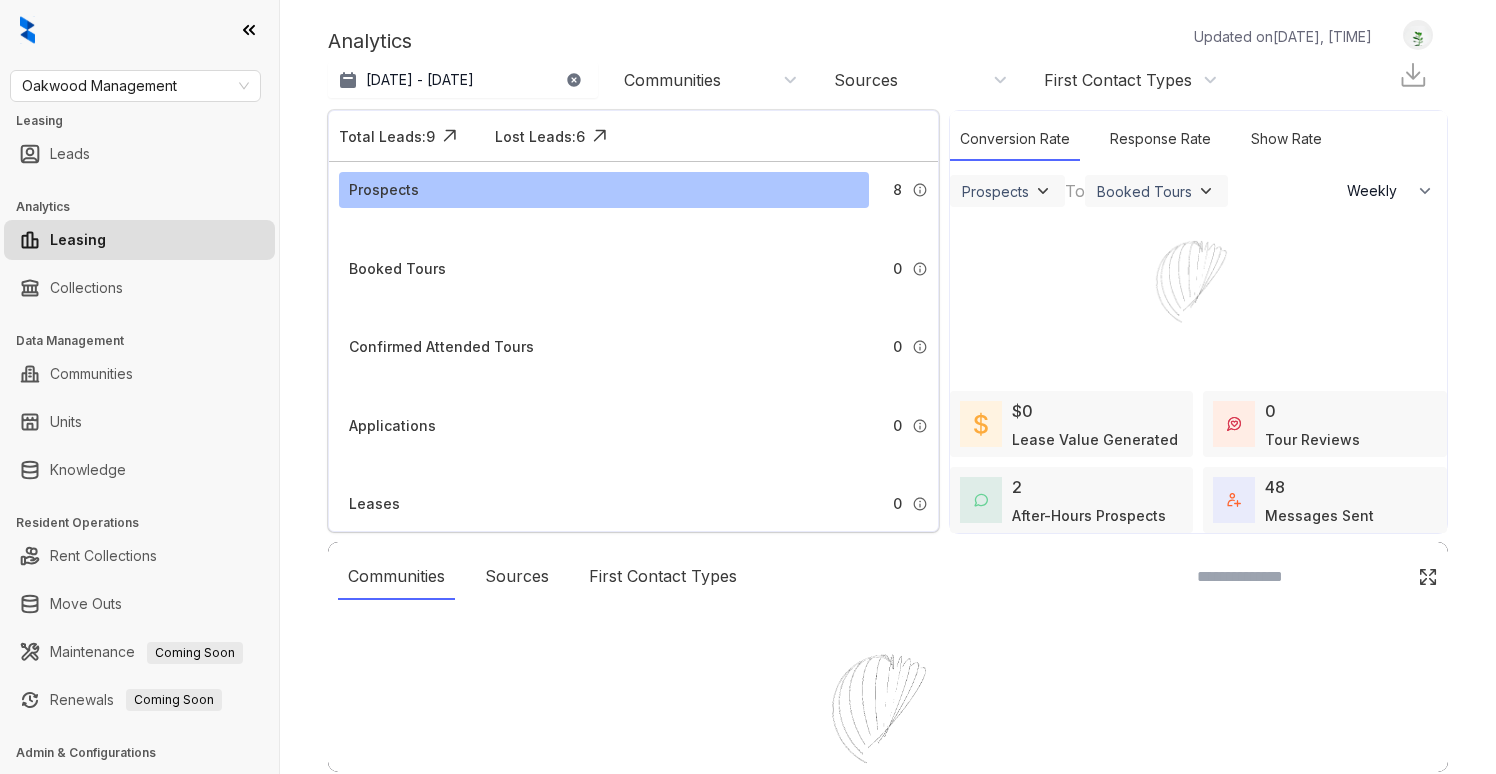 select on "******" 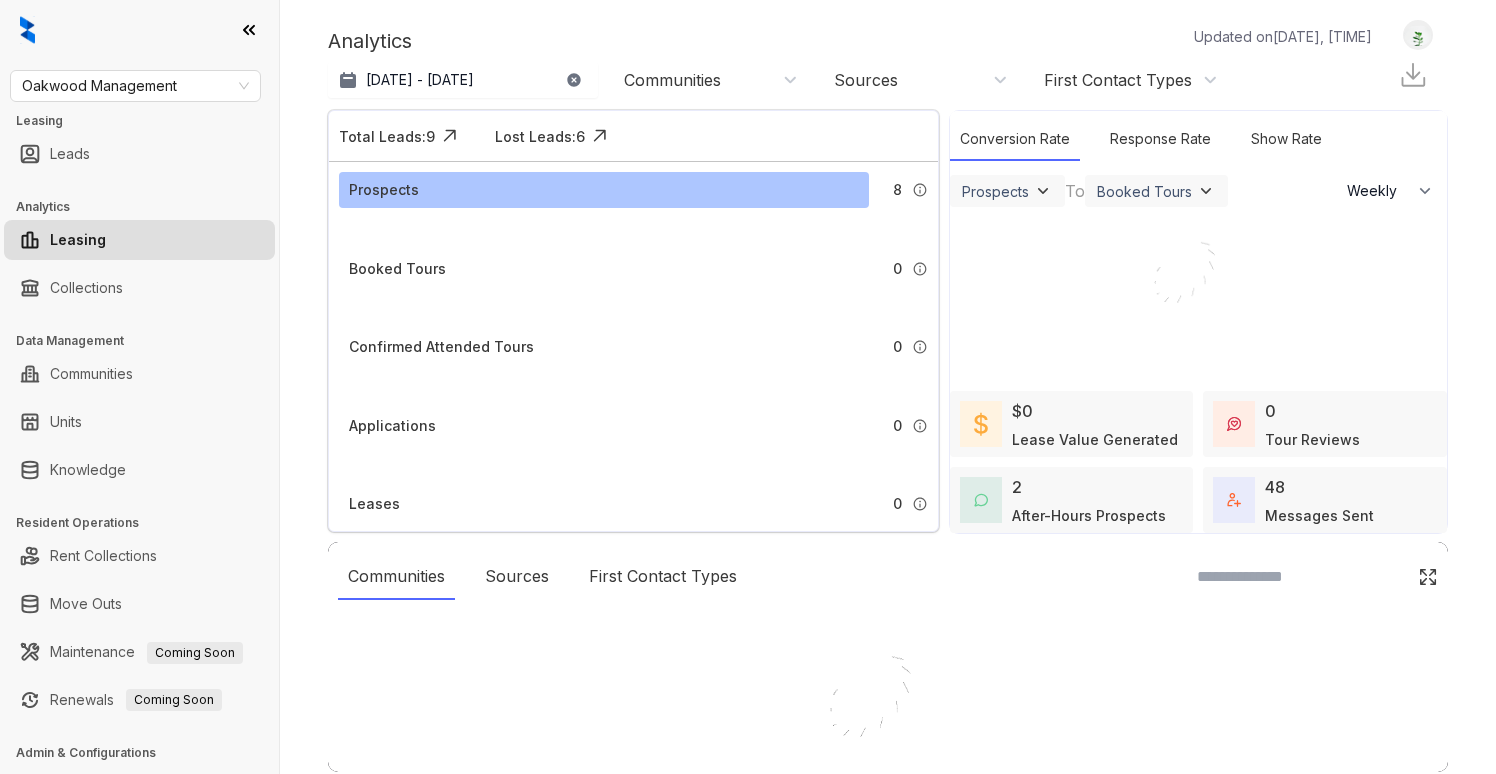 scroll, scrollTop: 0, scrollLeft: 0, axis: both 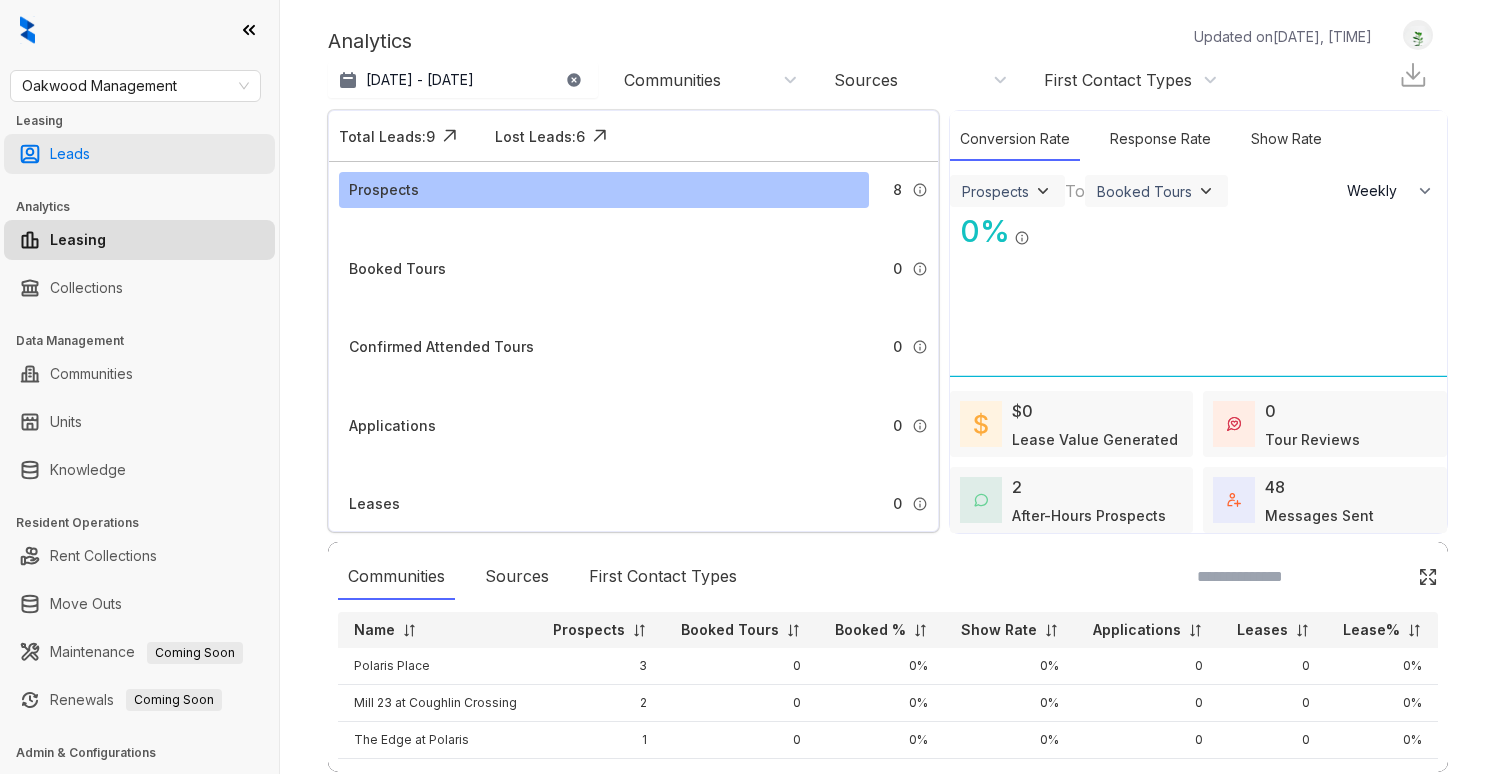 click on "Leads" at bounding box center (70, 154) 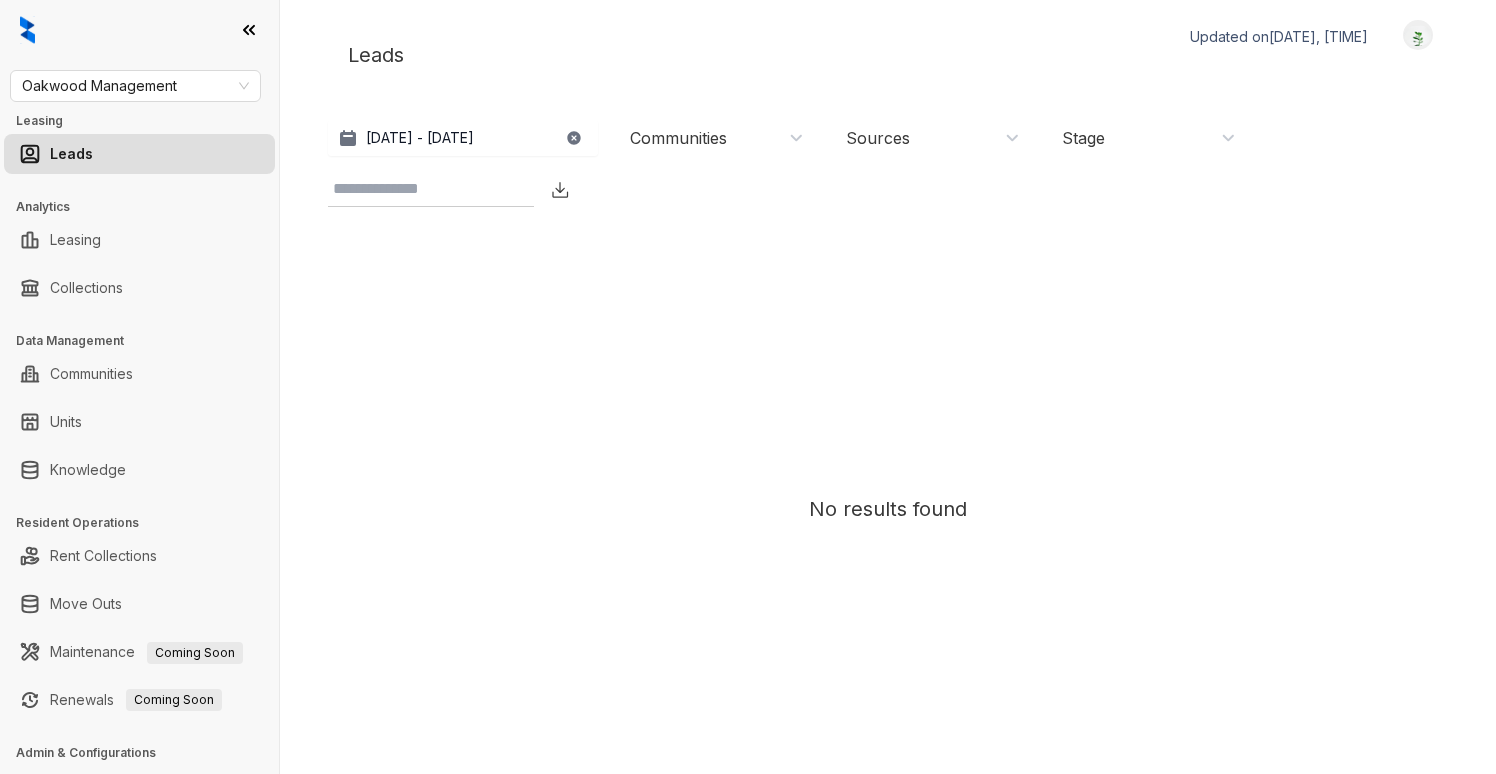 click at bounding box center [139, 30] 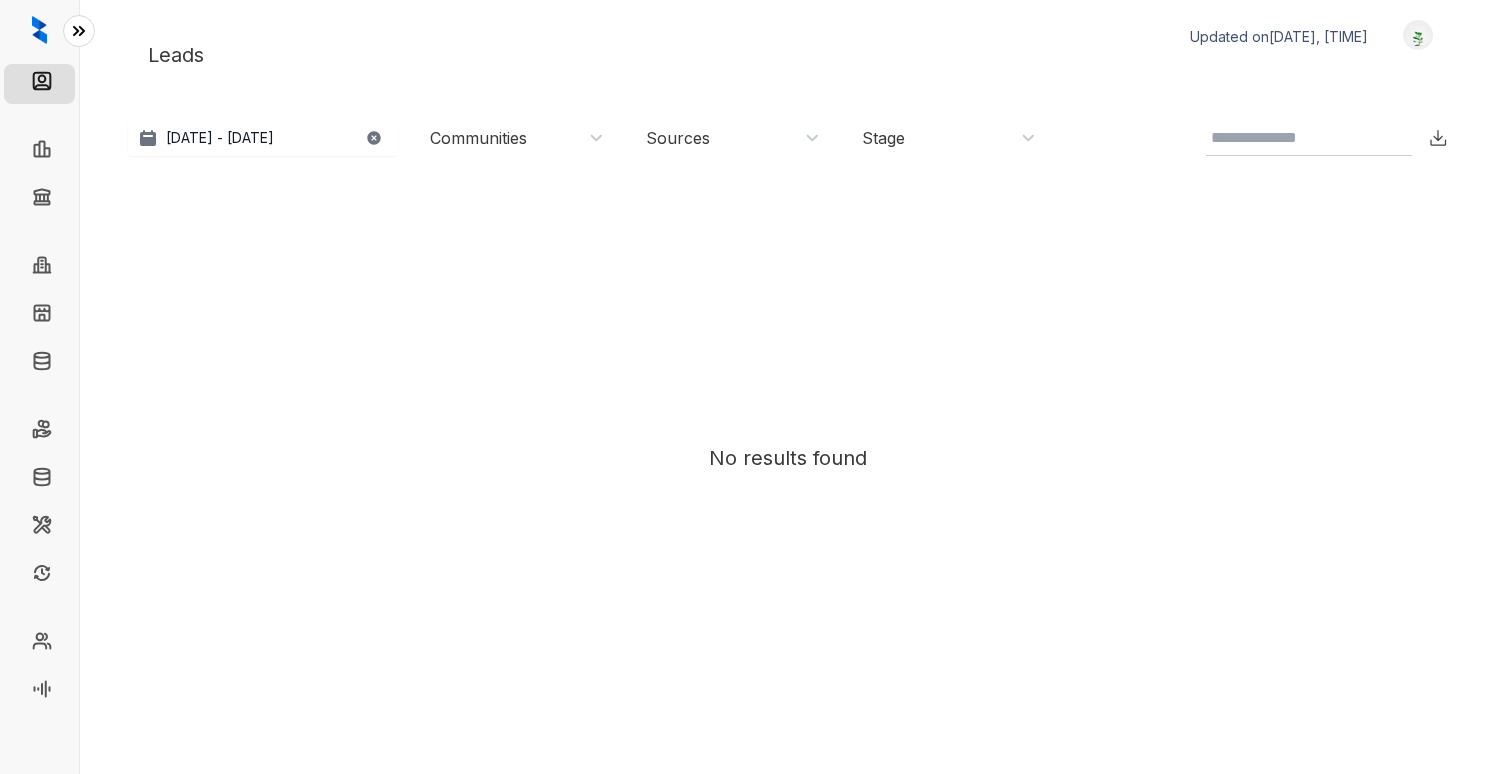 click at bounding box center [39, 30] 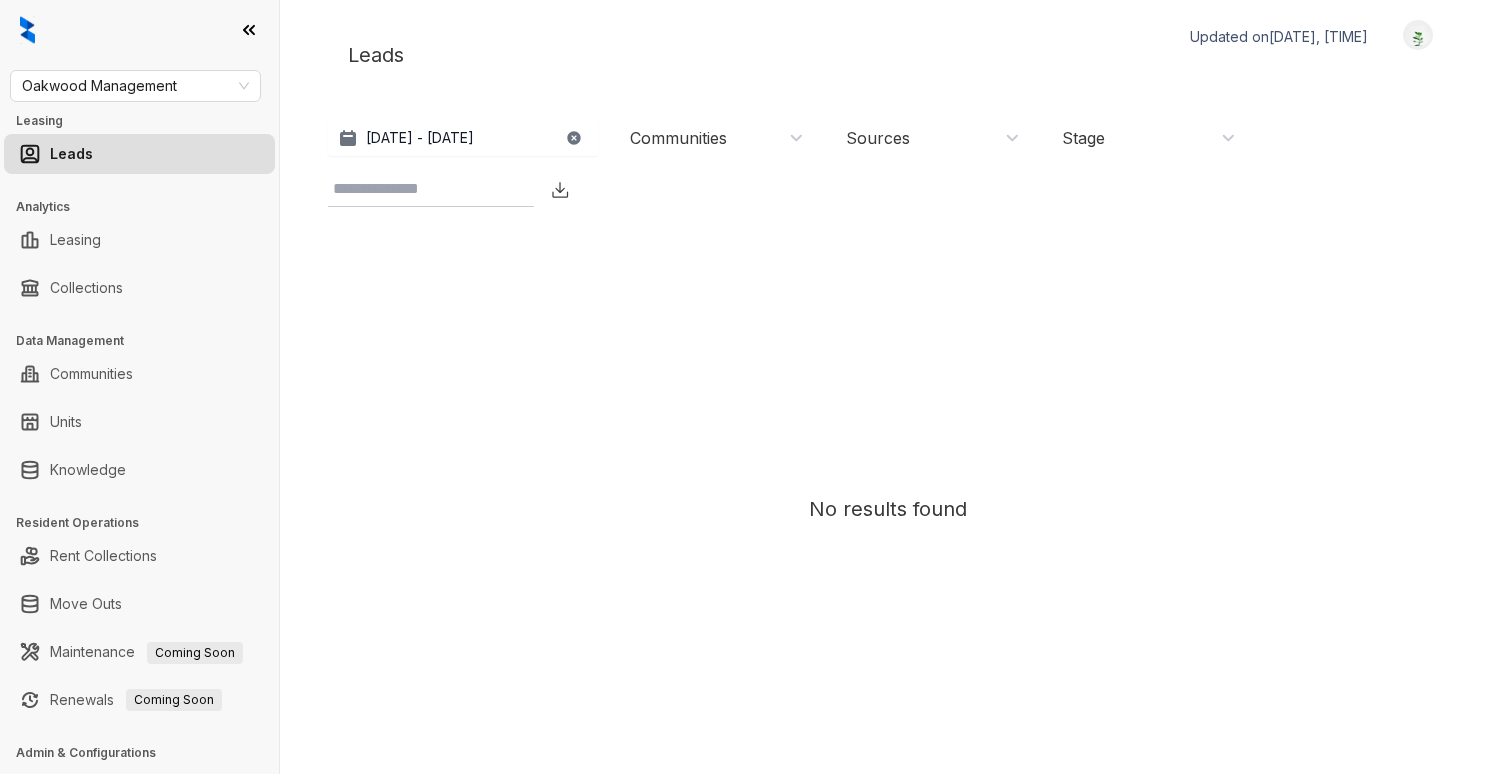 click on "Oakwood Management Leasing Leads Analytics Leasing Collections Data Management Communities Units Knowledge Resident Operations Rent Collections Move Outs Maintenance Coming Soon Renewals Coming Soon Admin & Configurations Team Voice AI" at bounding box center (139, 387) 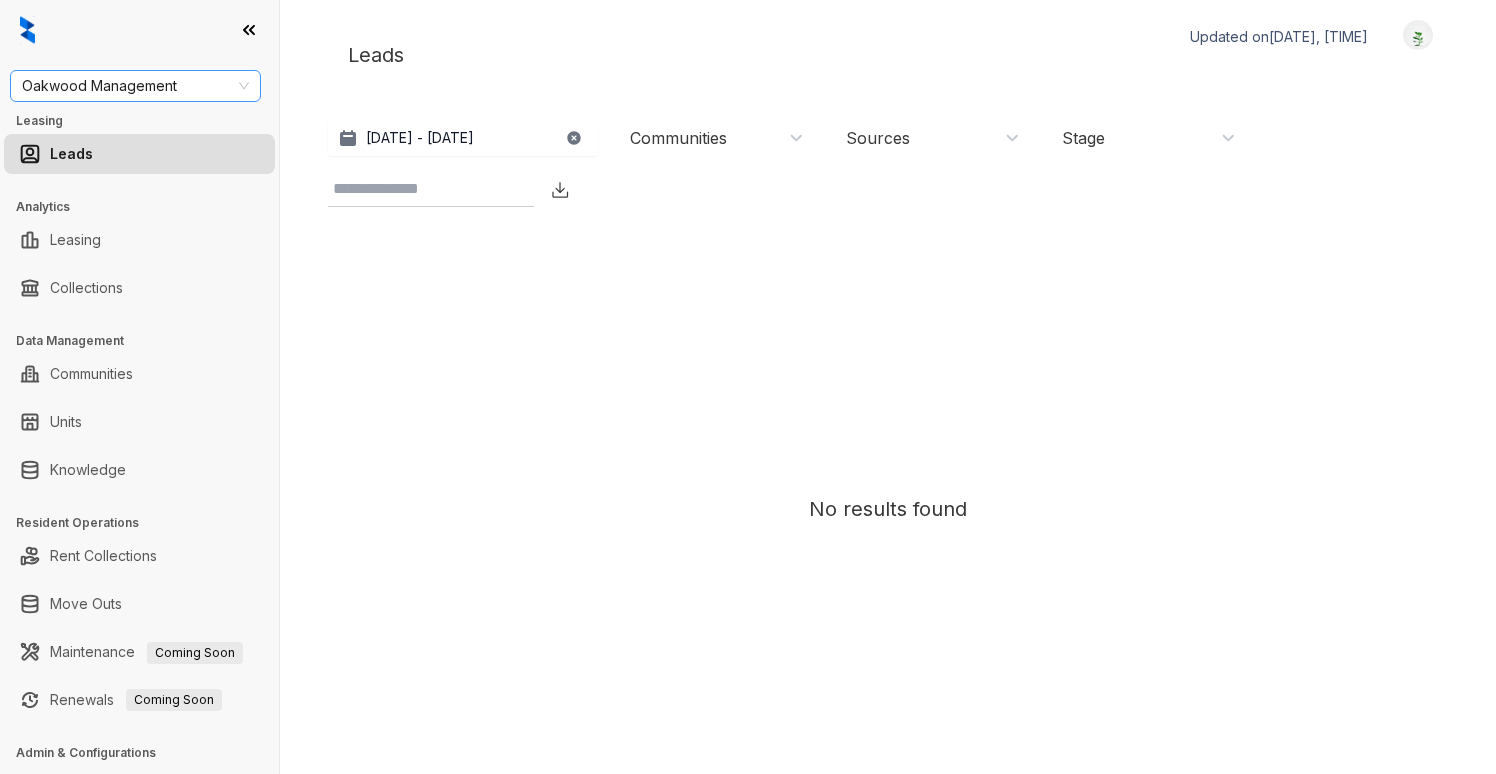 click on "Oakwood Management" at bounding box center [135, 86] 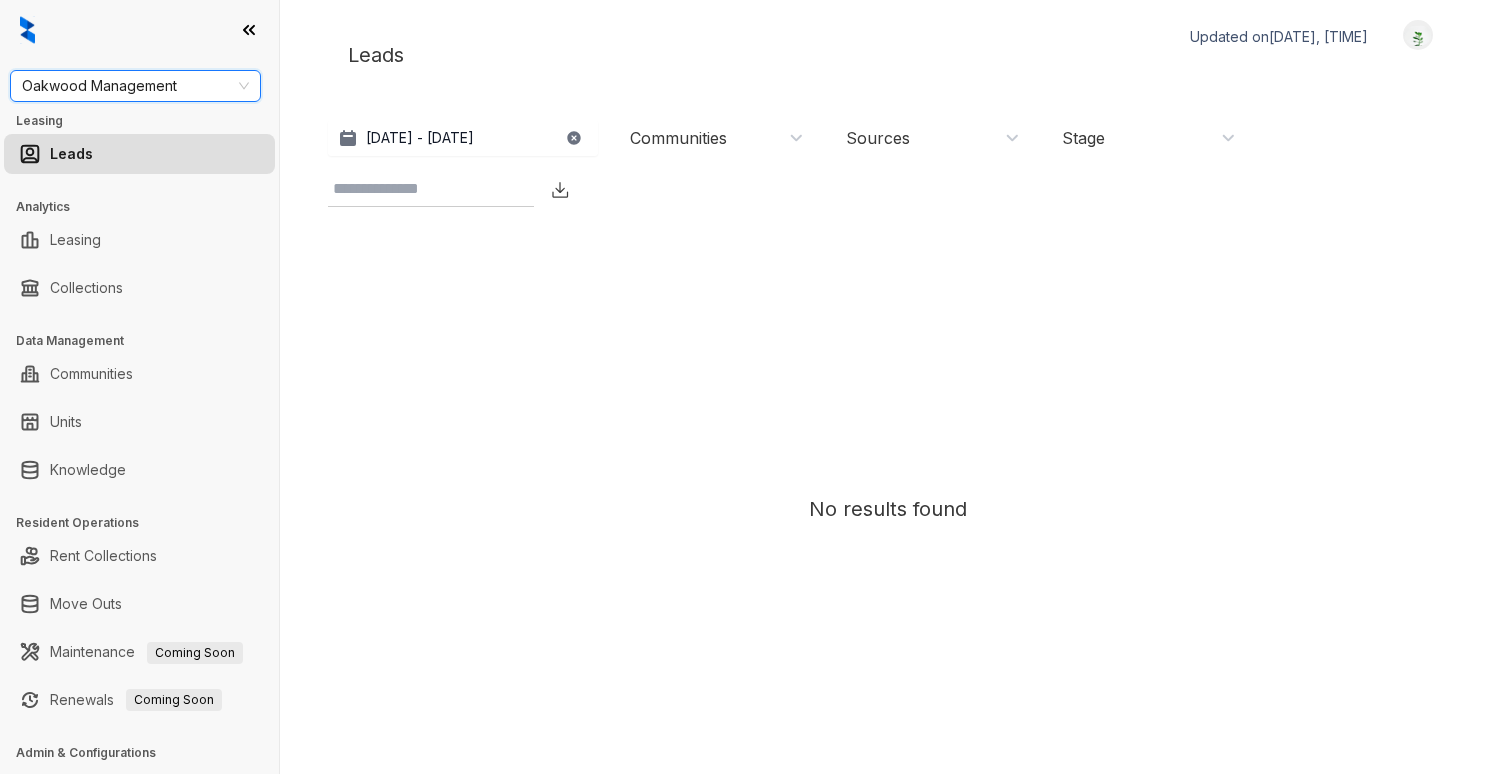 click at bounding box center (1418, 35) 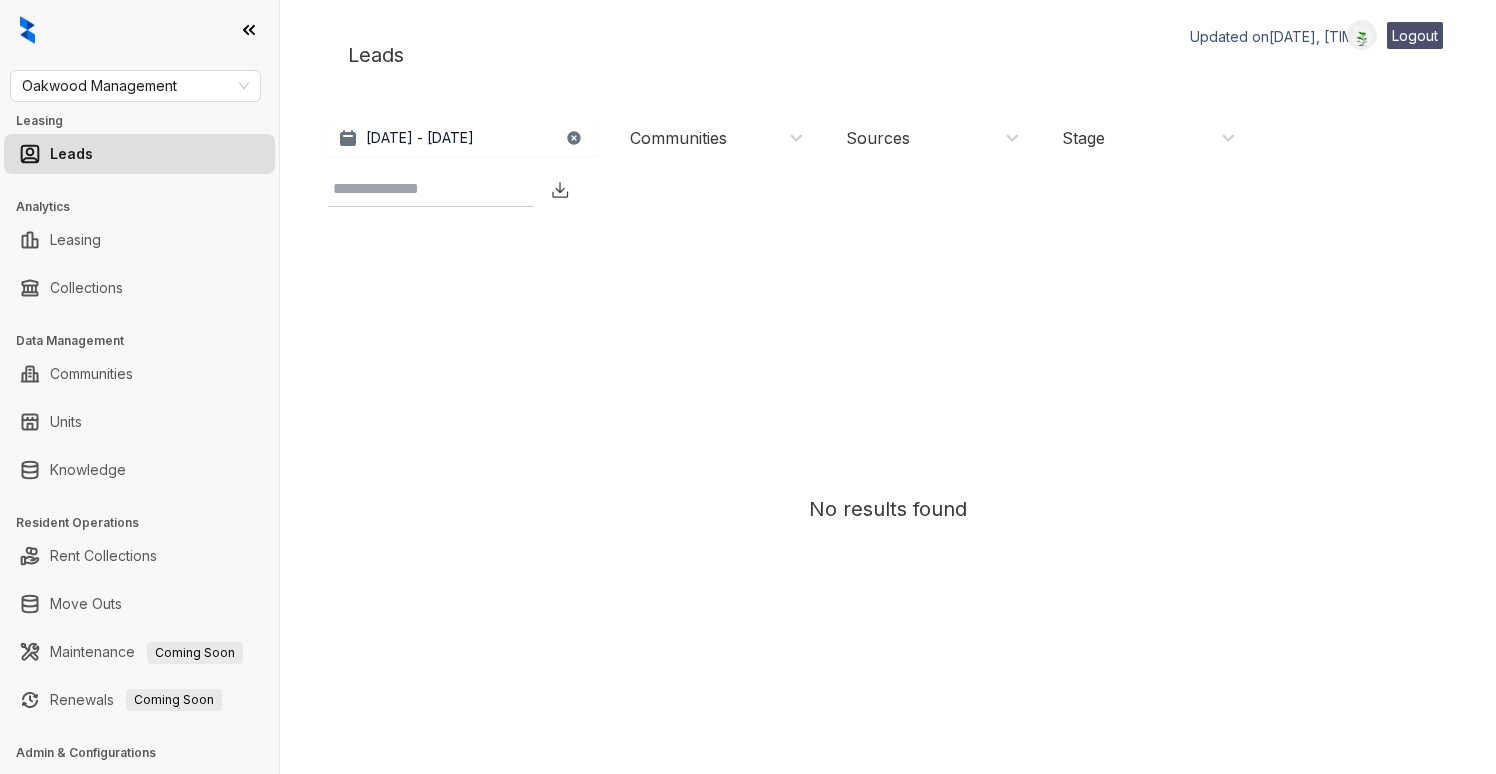 click on "Logout" at bounding box center (1415, 35) 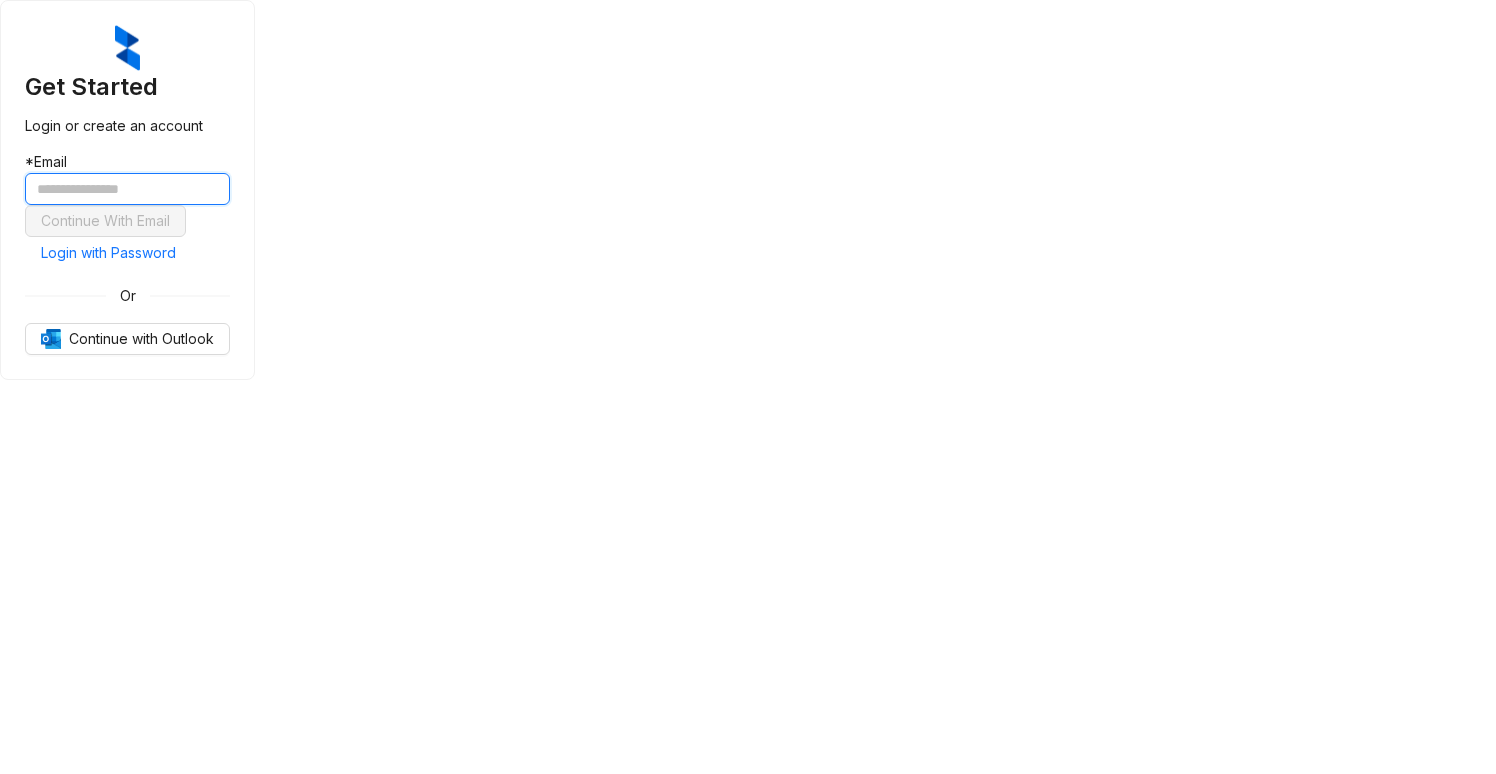click at bounding box center [127, 189] 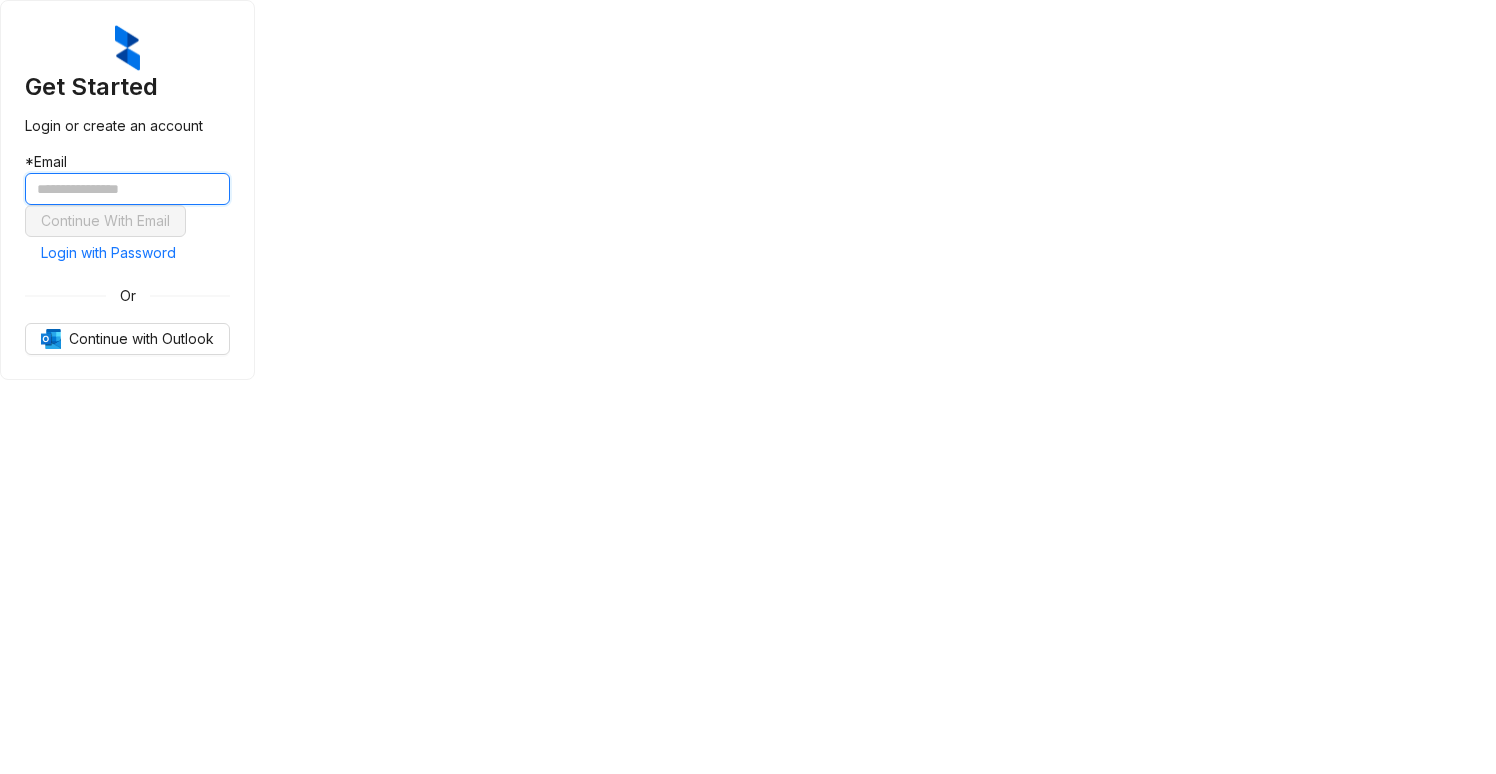 click at bounding box center (127, 189) 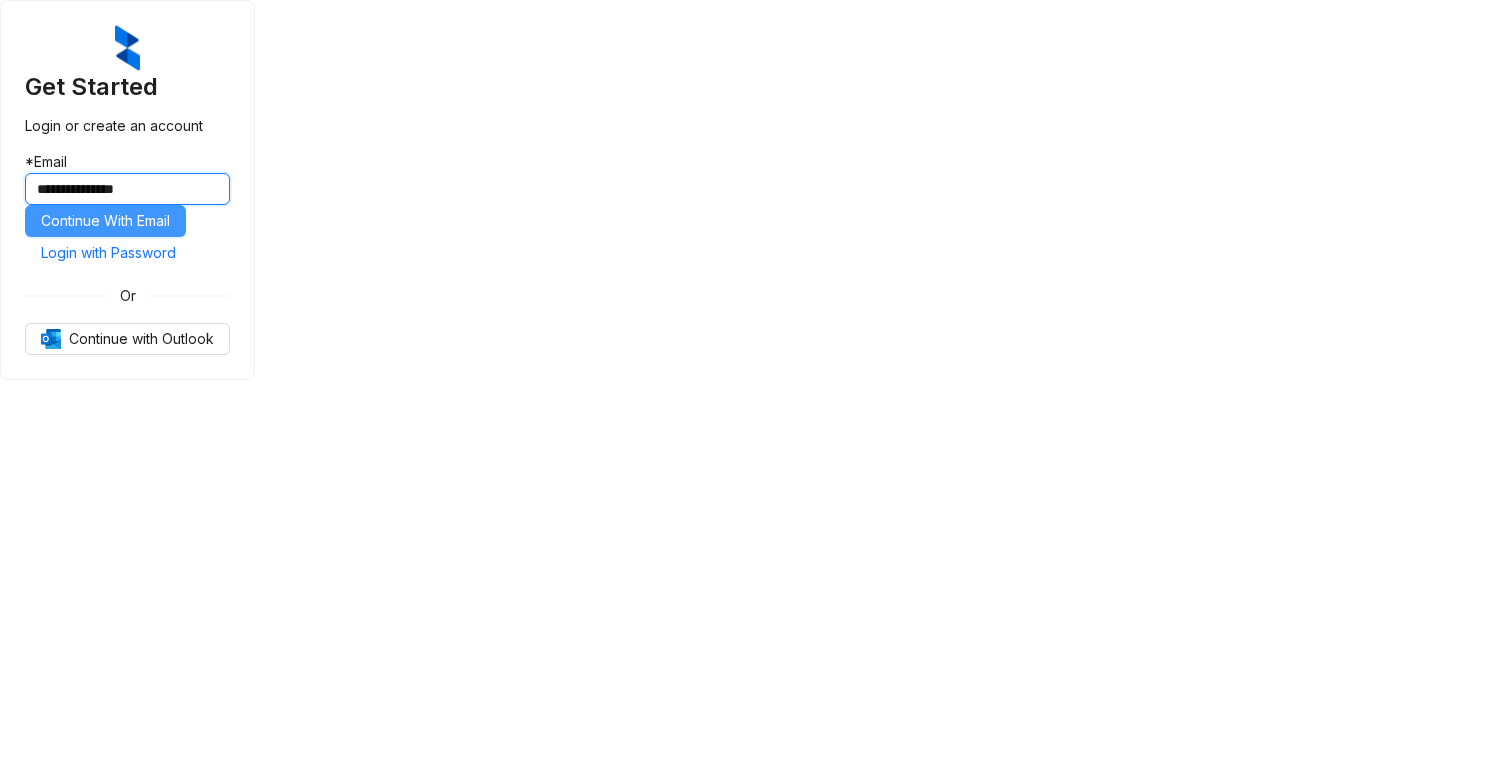 type on "**********" 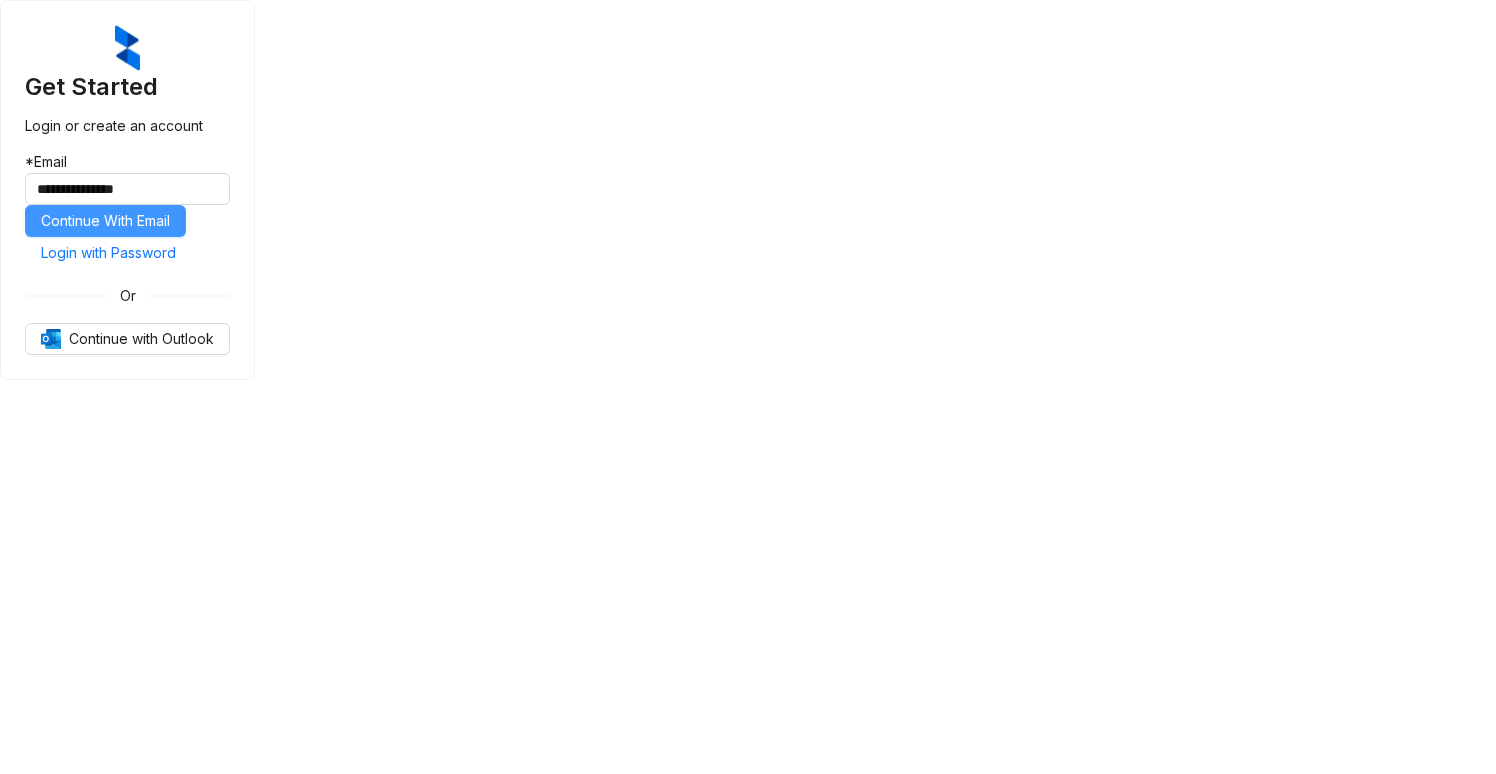 click on "Continue With Email" at bounding box center (105, 221) 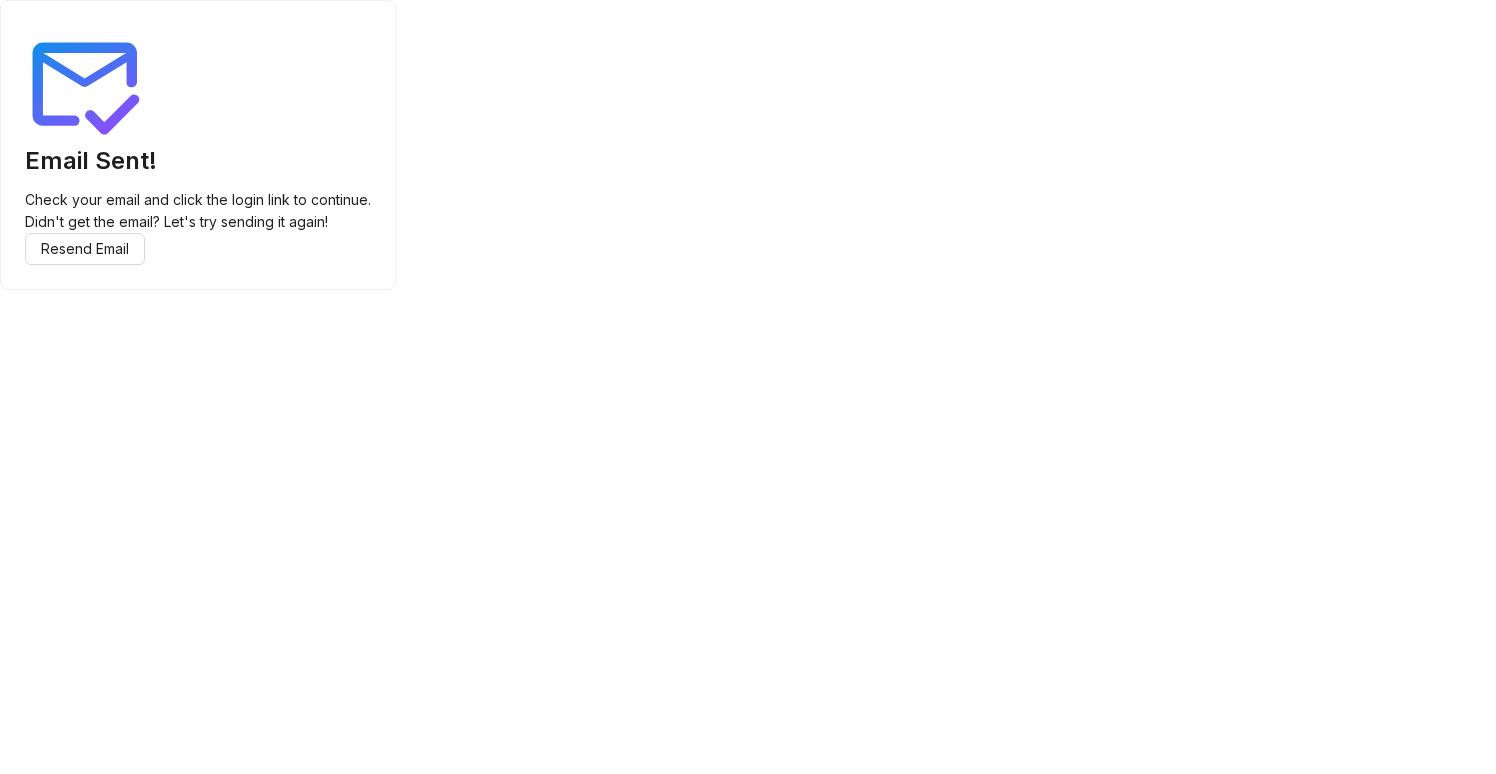 click on "Email Sent! Check your email and click the login link to continue. Didn't get the email?   Let's try sending it again! Resend Email" at bounding box center (198, 145) 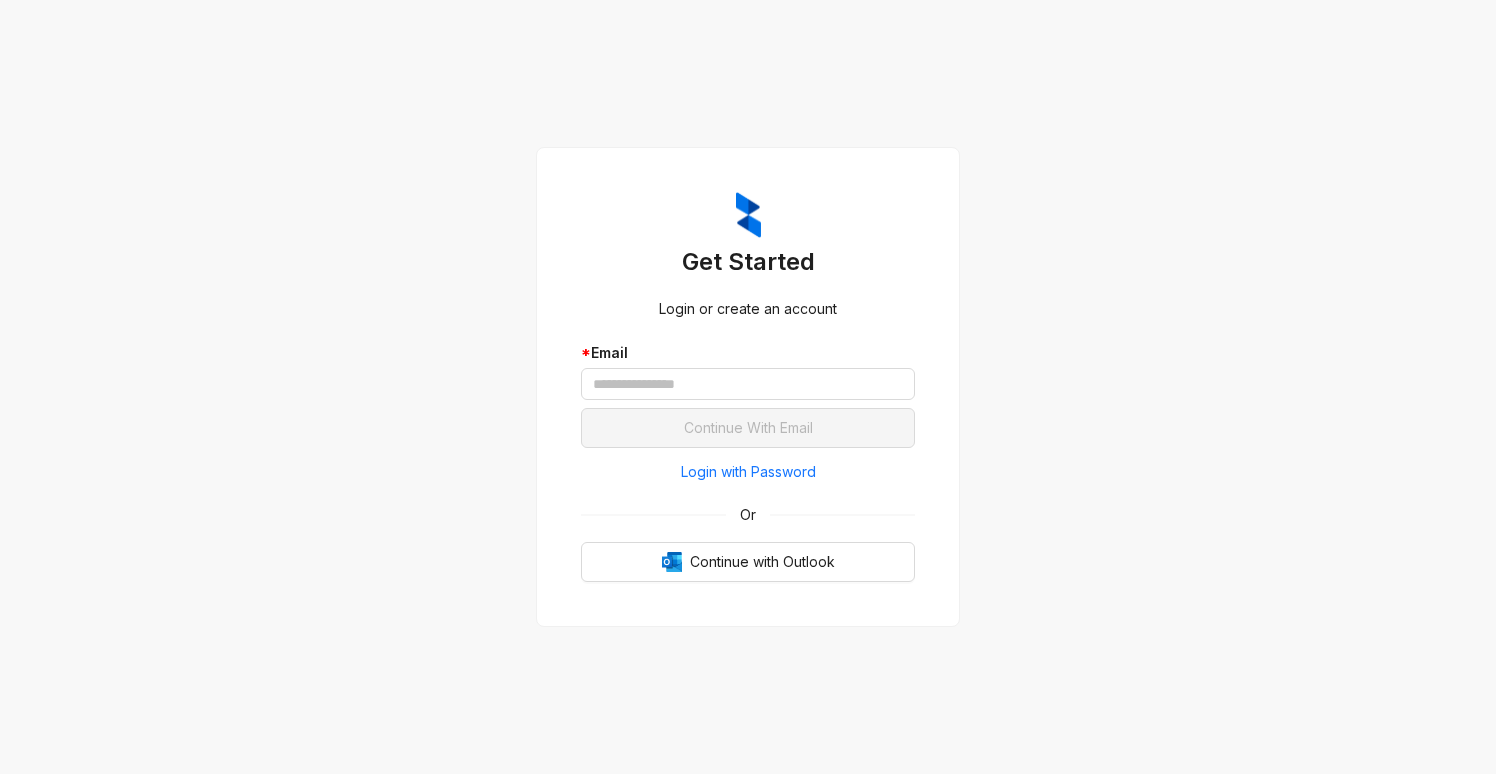 scroll, scrollTop: 0, scrollLeft: 0, axis: both 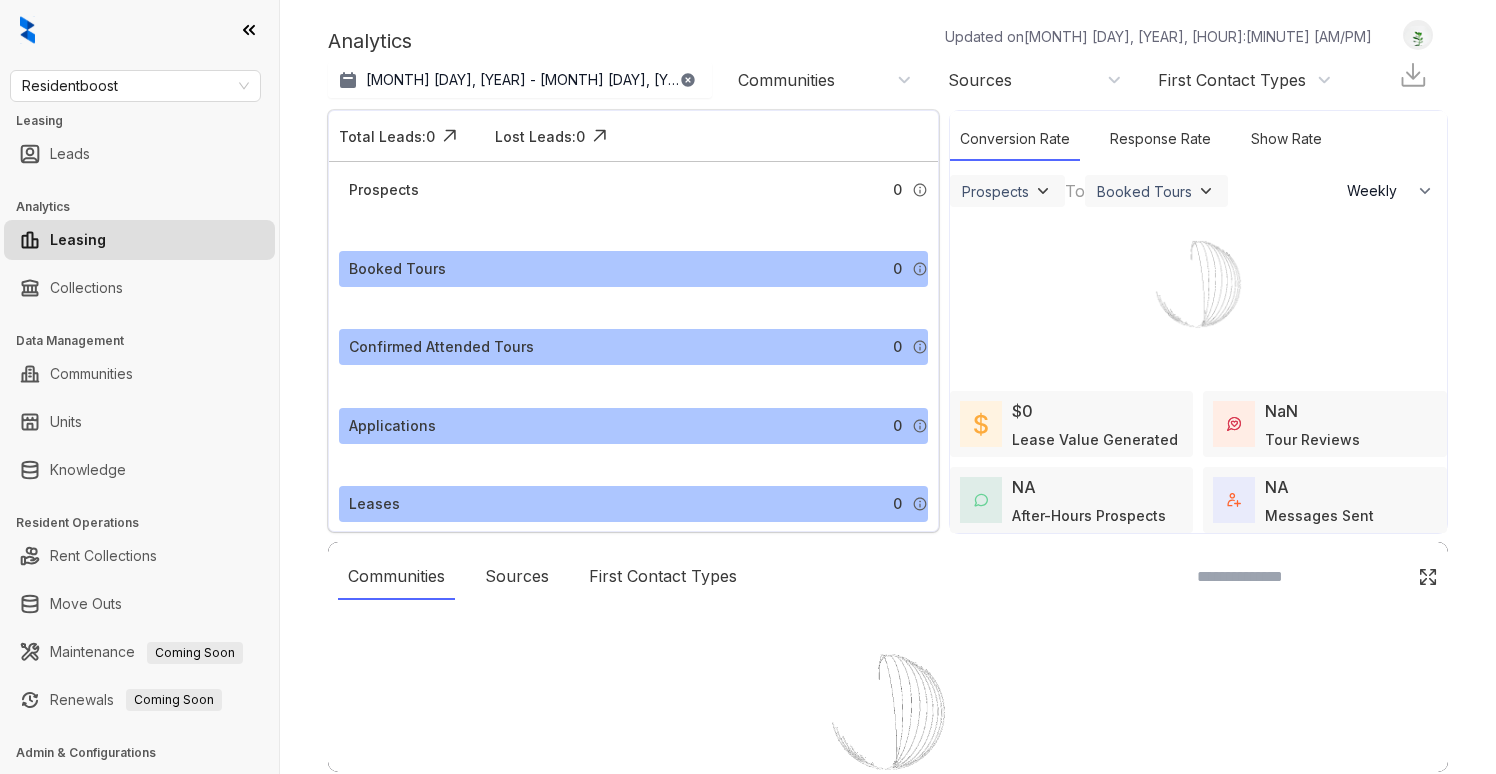 select on "******" 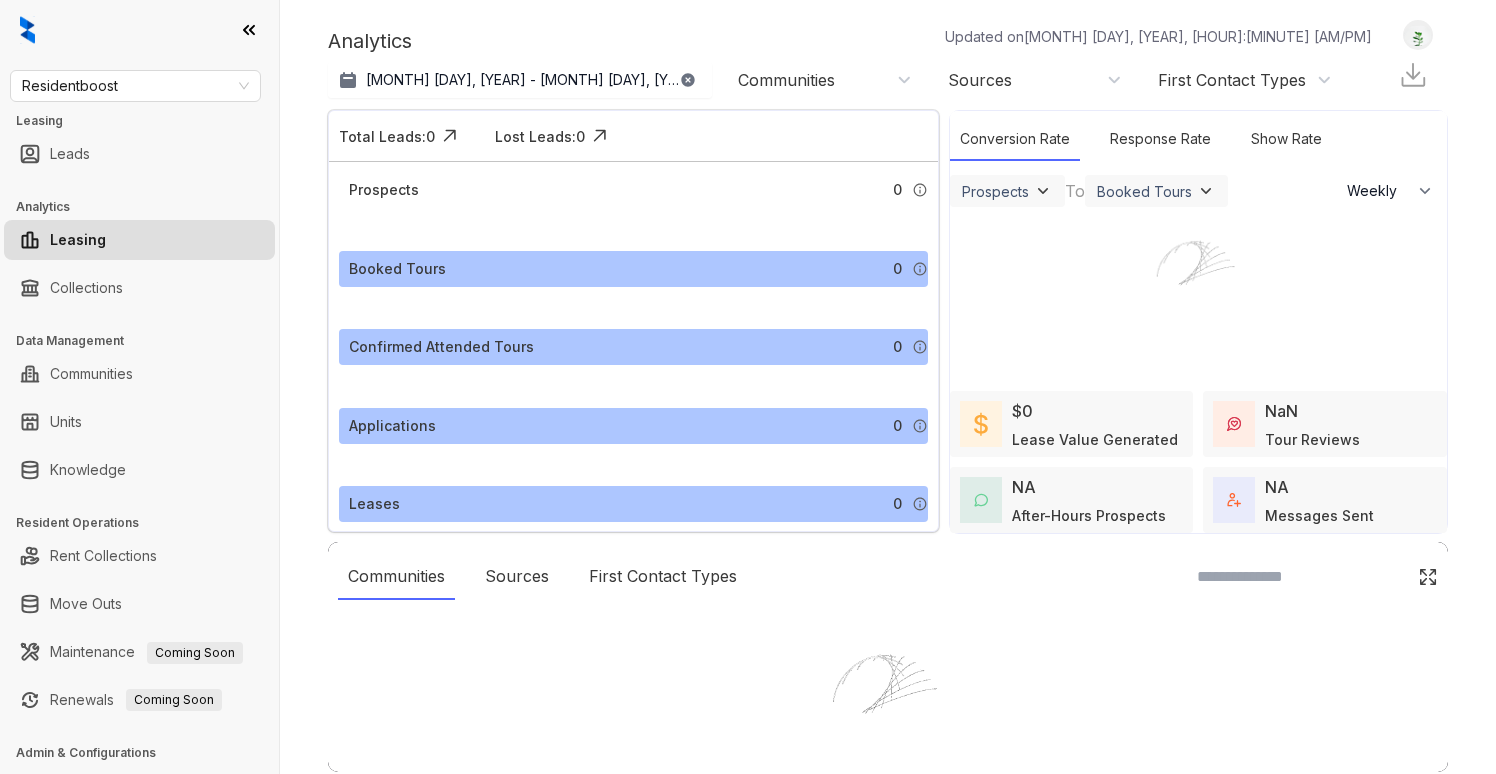 scroll, scrollTop: 0, scrollLeft: 0, axis: both 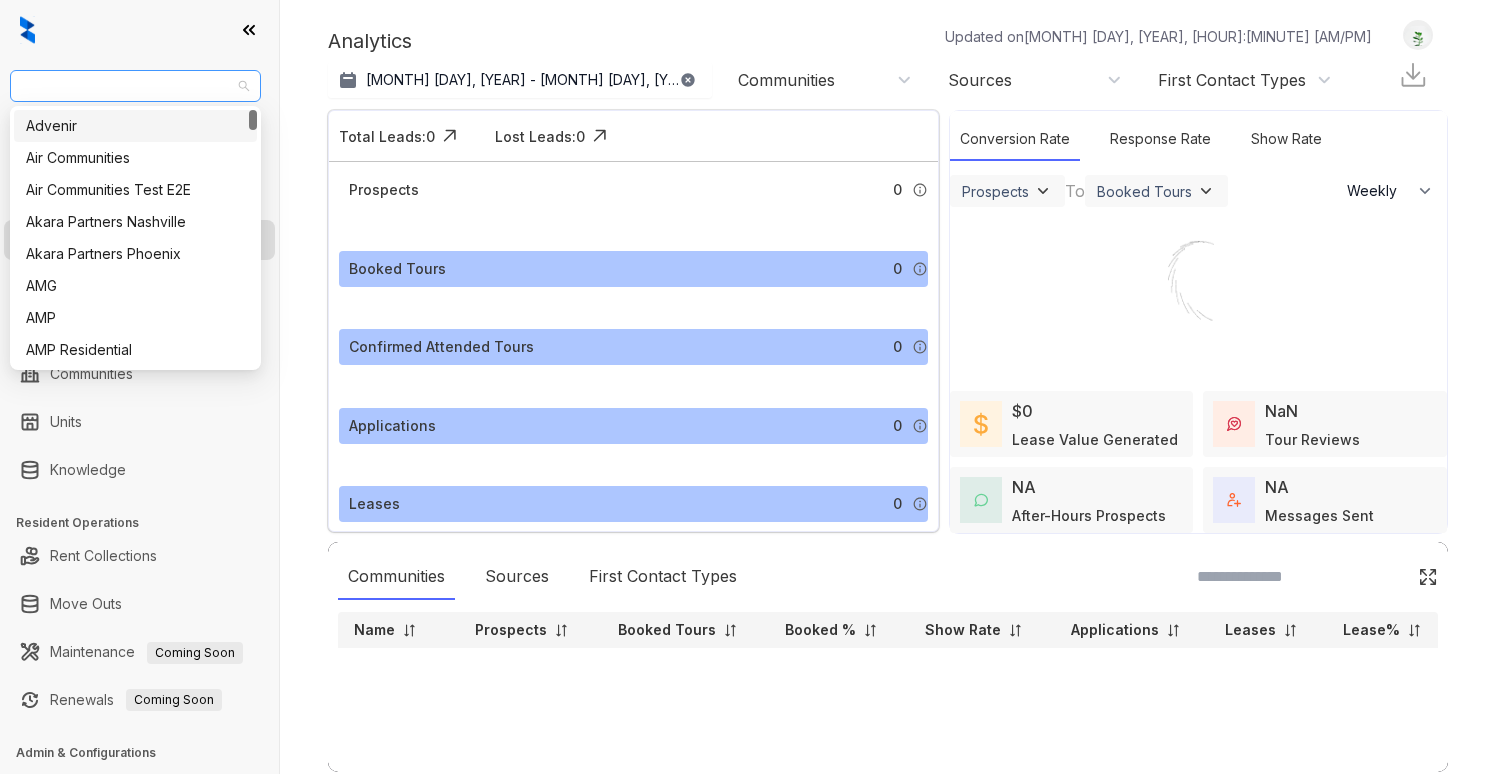 click on "Residentboost" at bounding box center (135, 86) 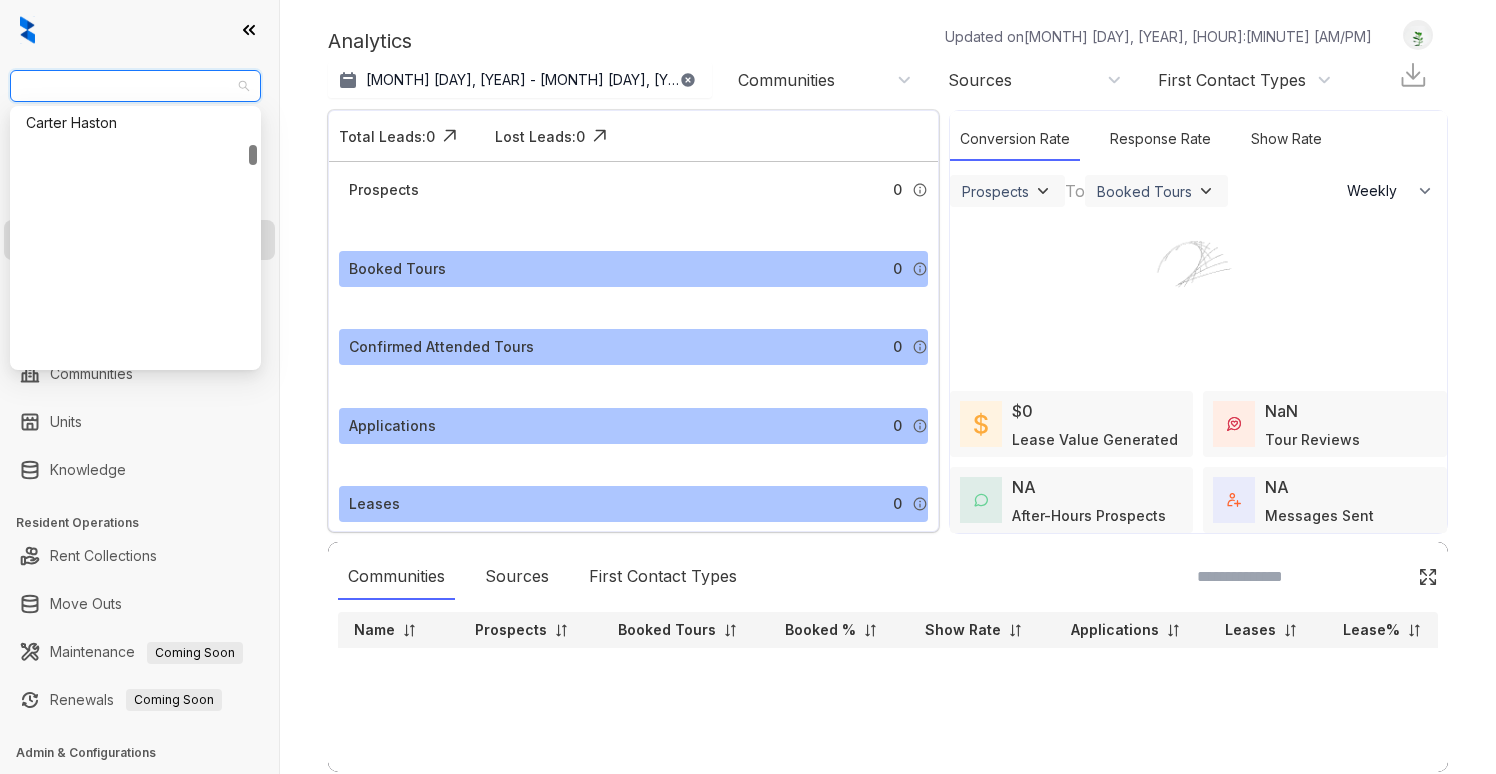 scroll, scrollTop: 753, scrollLeft: 0, axis: vertical 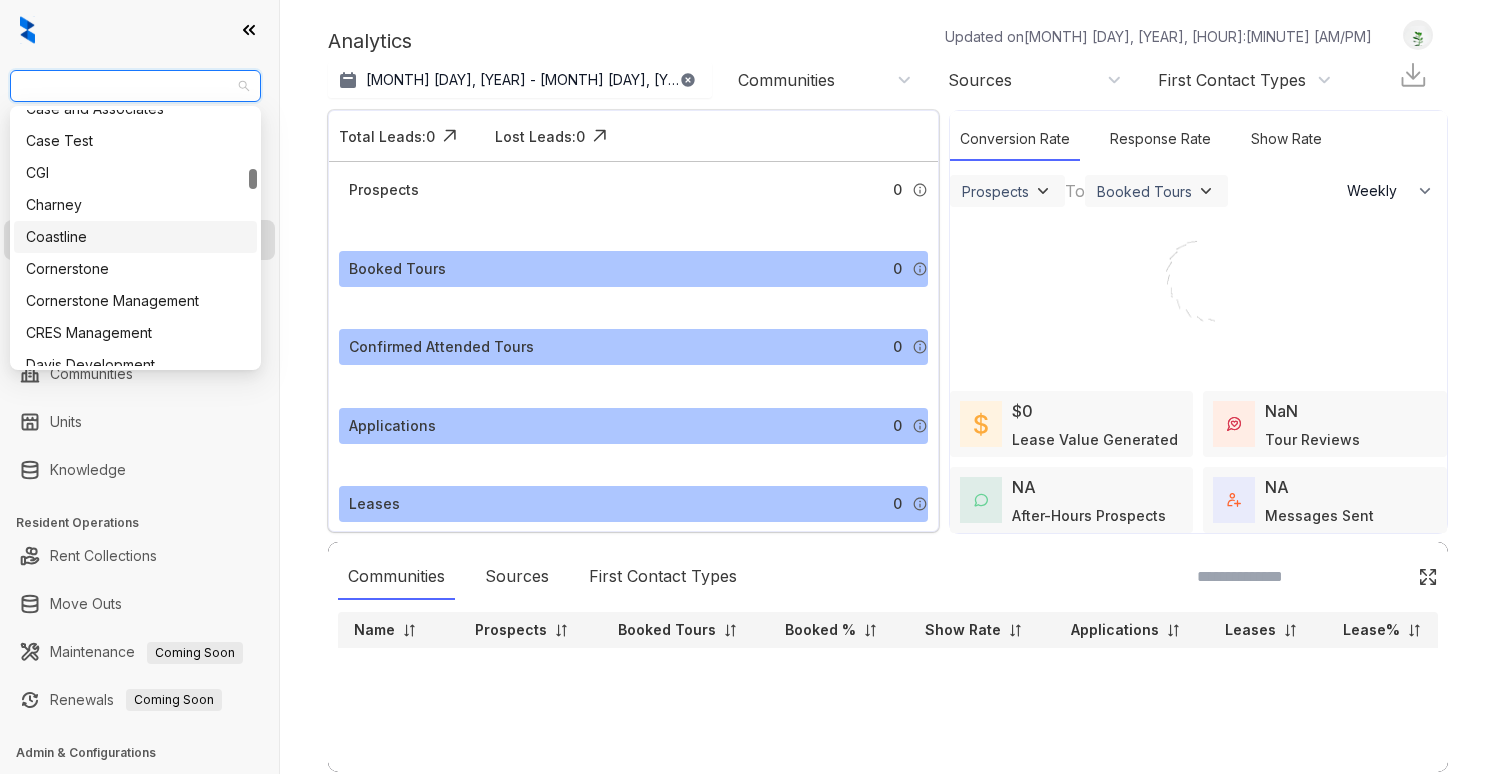 click on "Logout" at bounding box center [1423, 35] 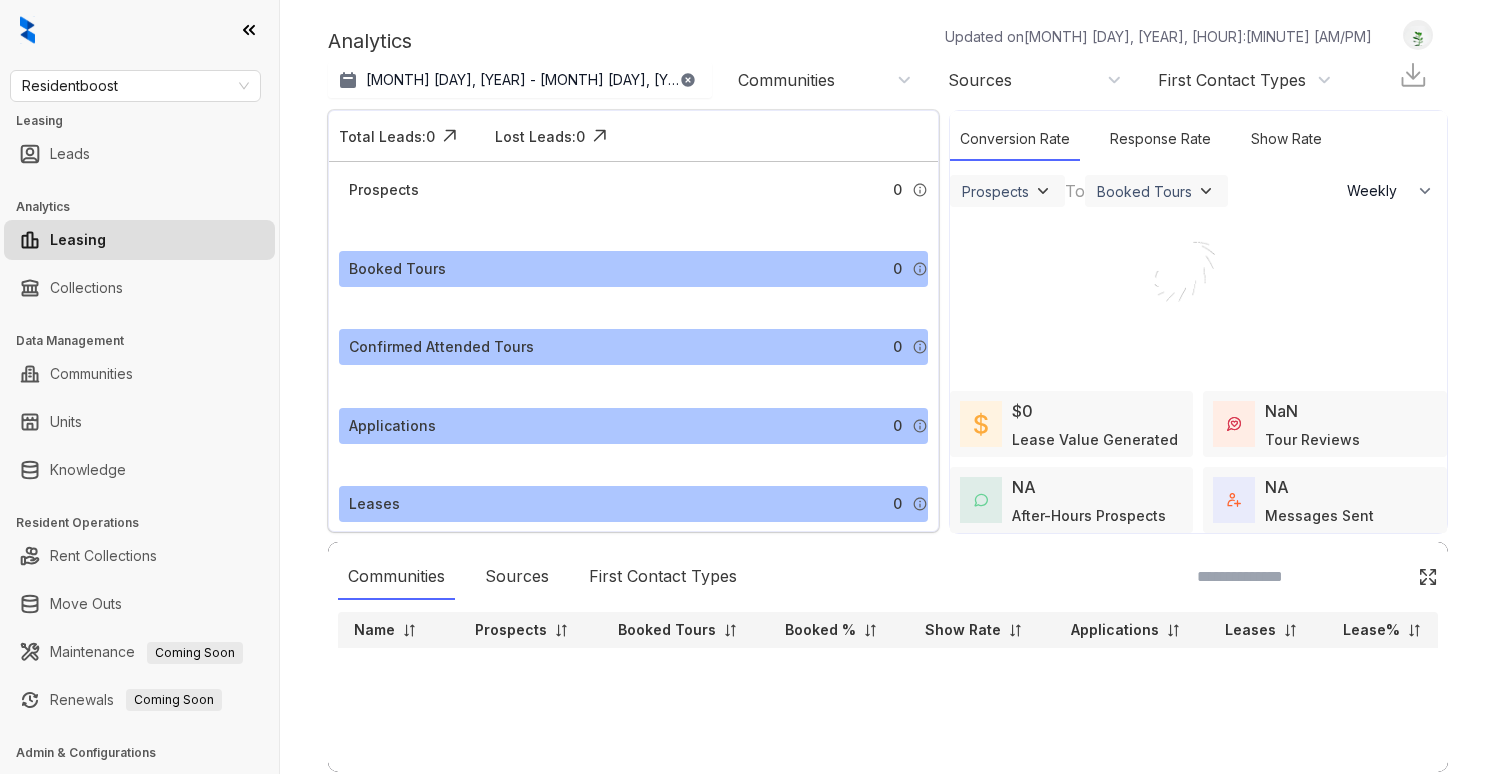 click at bounding box center (1418, 35) 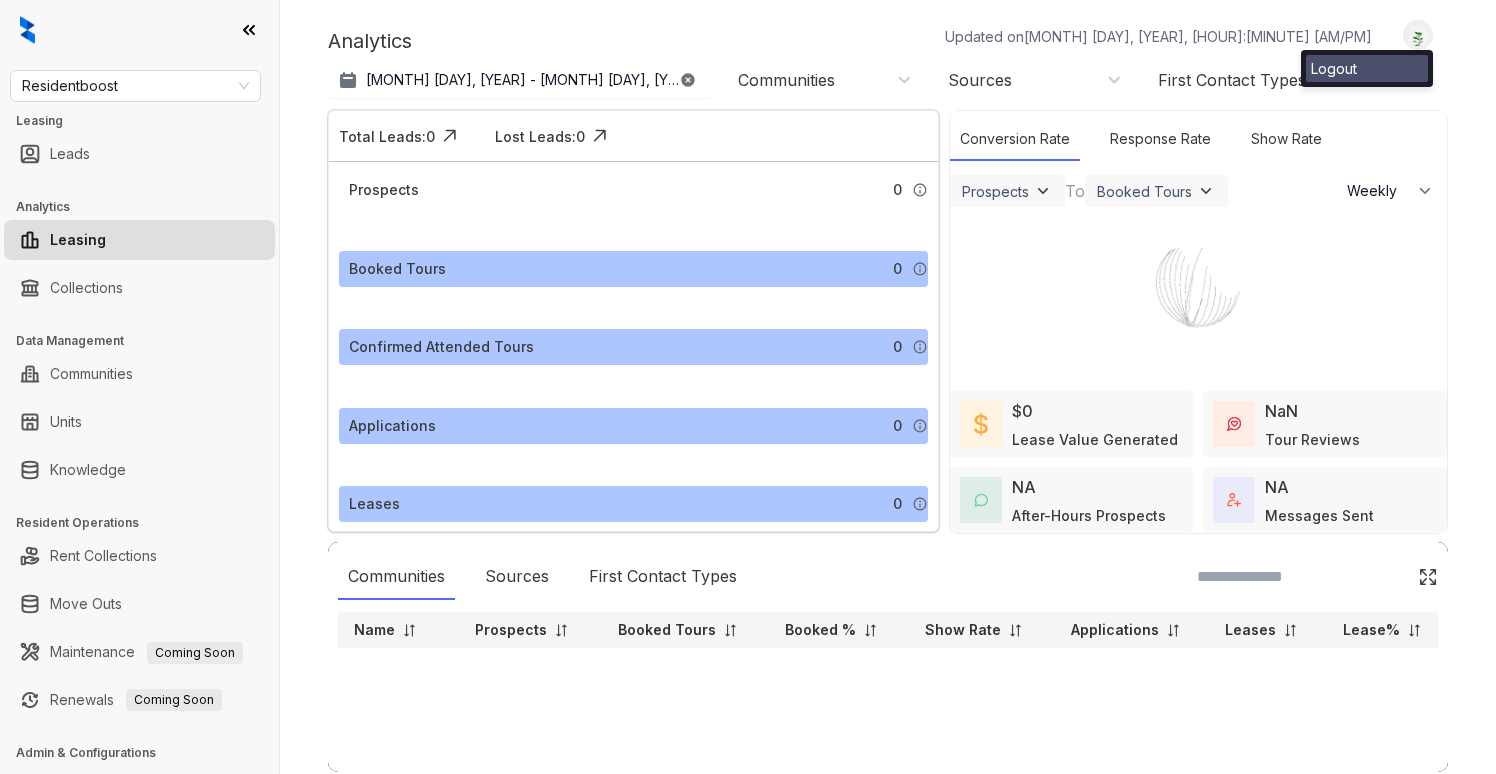 click on "Logout" at bounding box center (1367, 68) 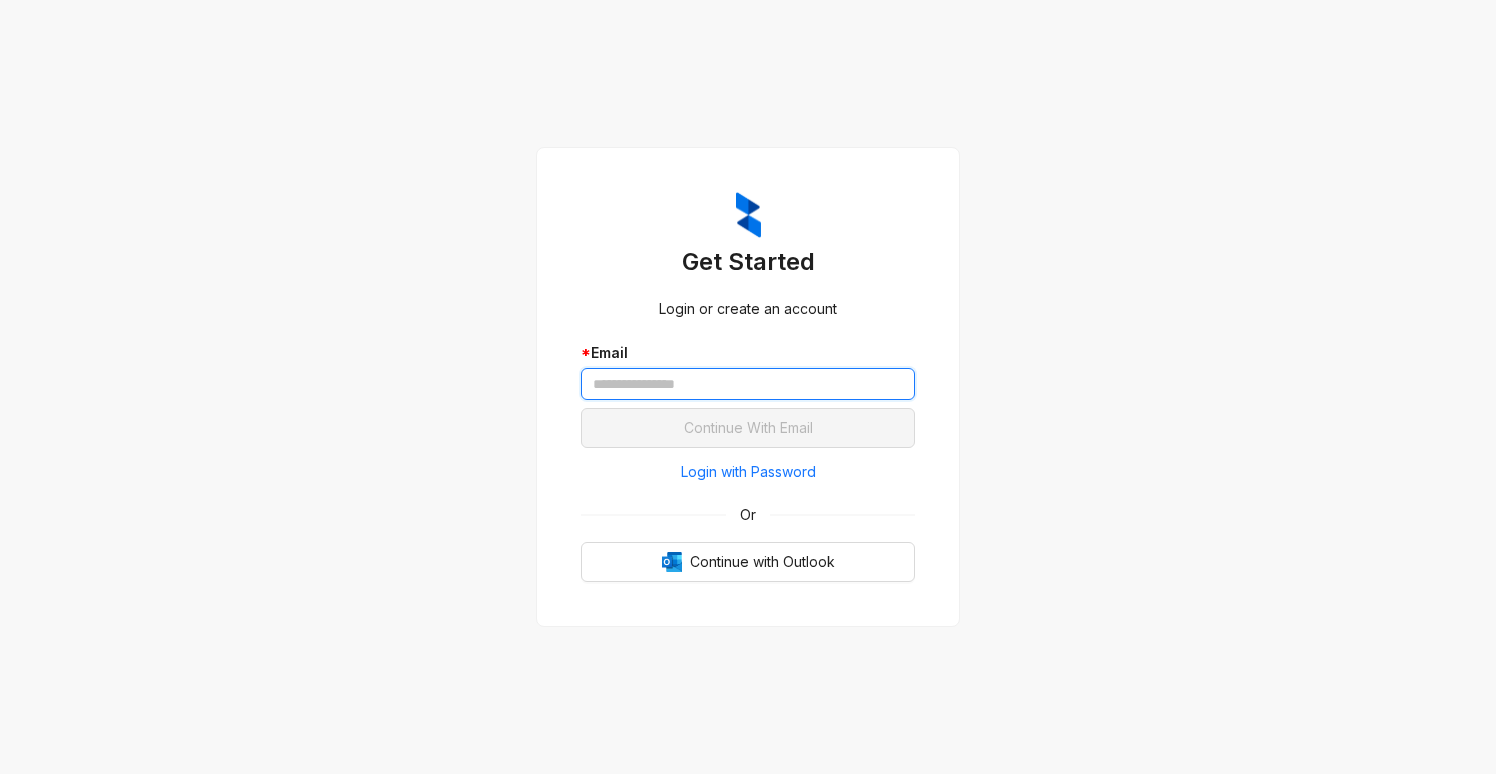 click at bounding box center [748, 384] 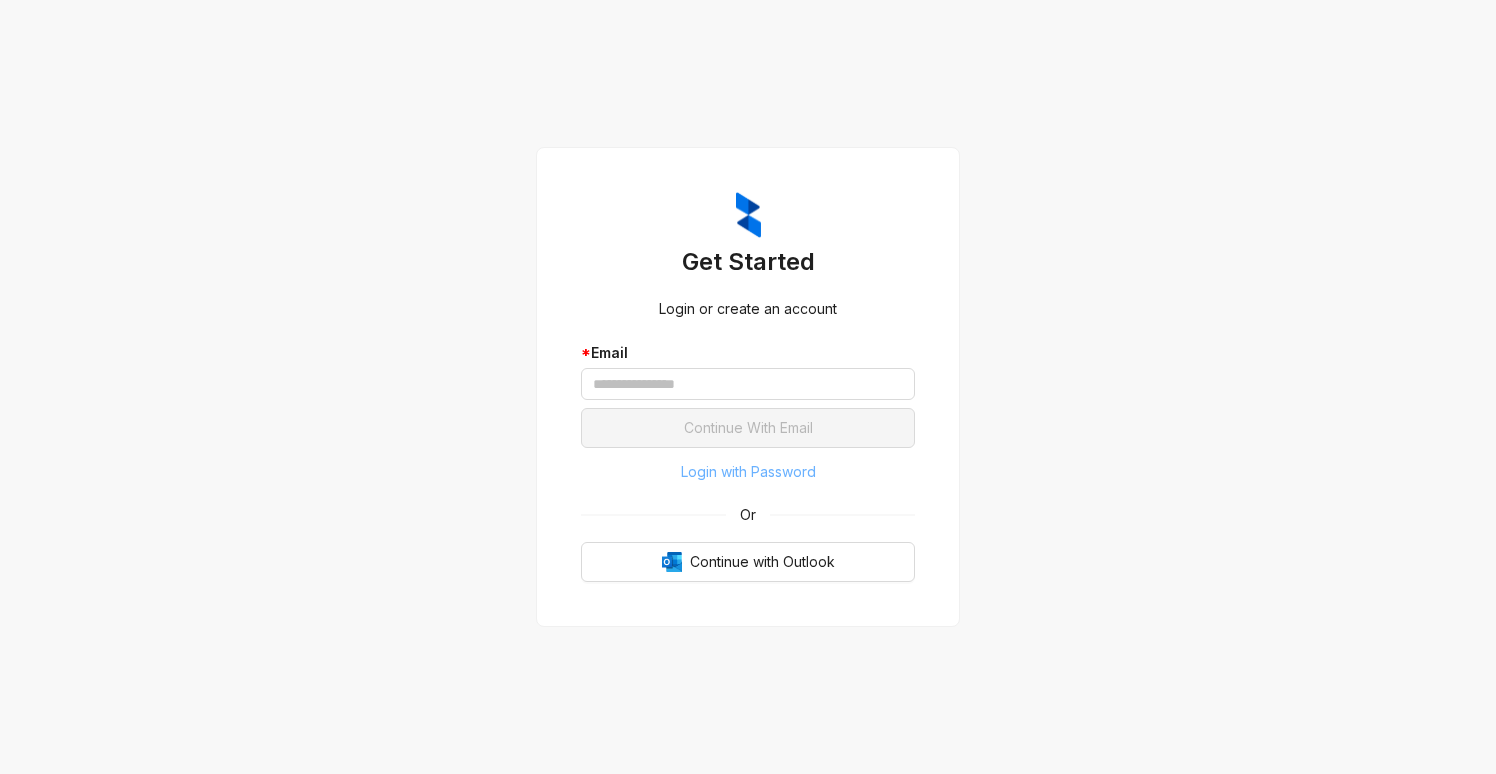 click on "Login with Password" at bounding box center (748, 472) 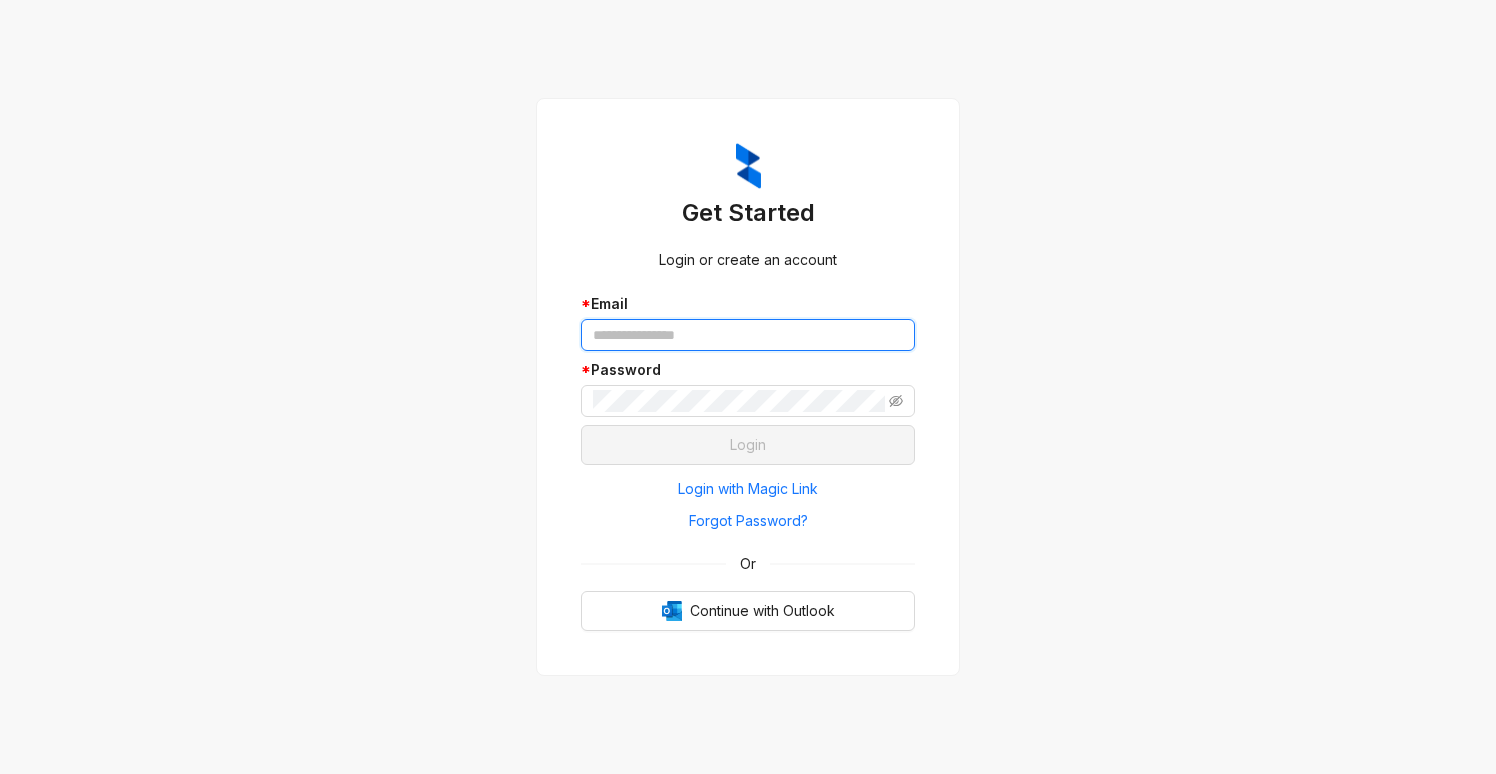 type 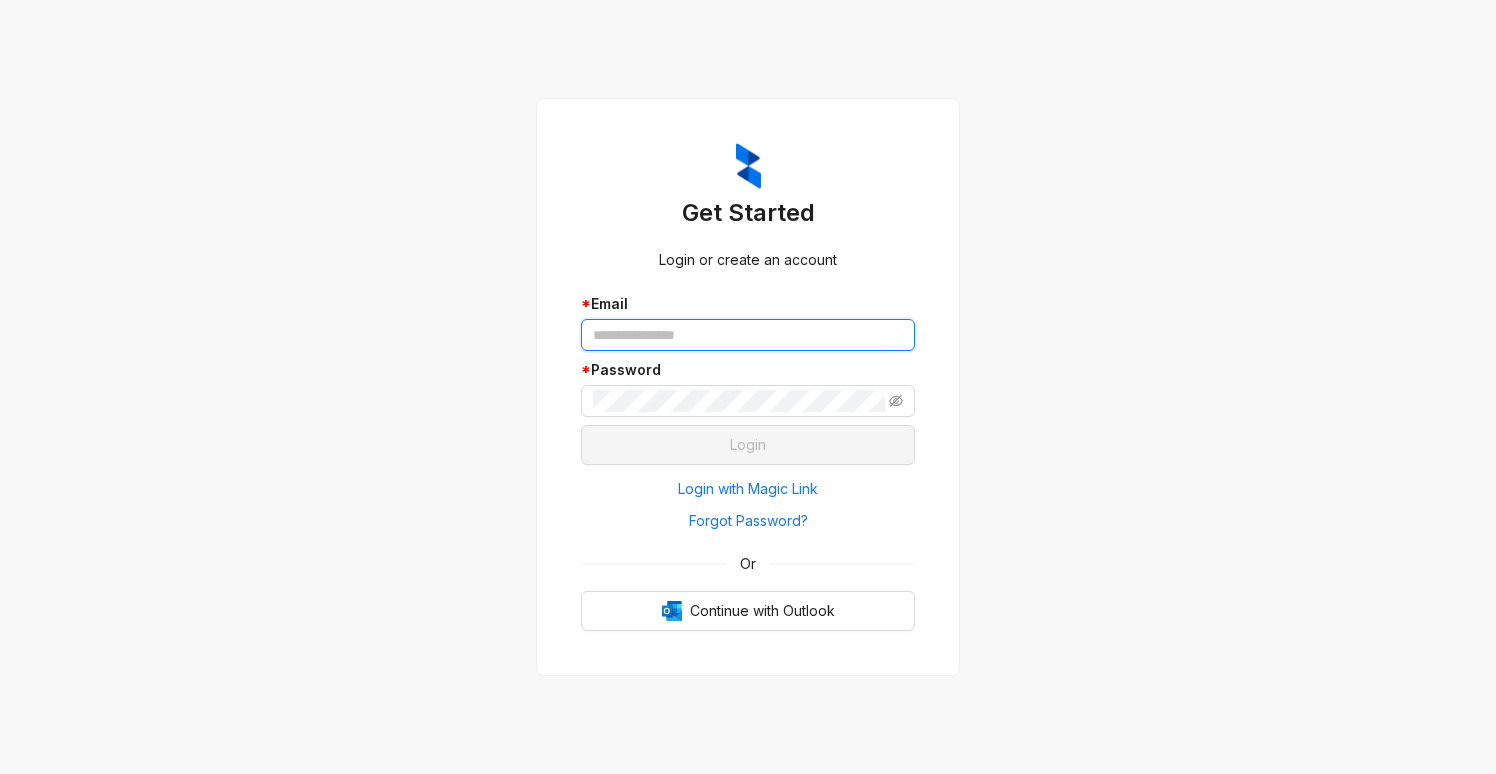 type on "**********" 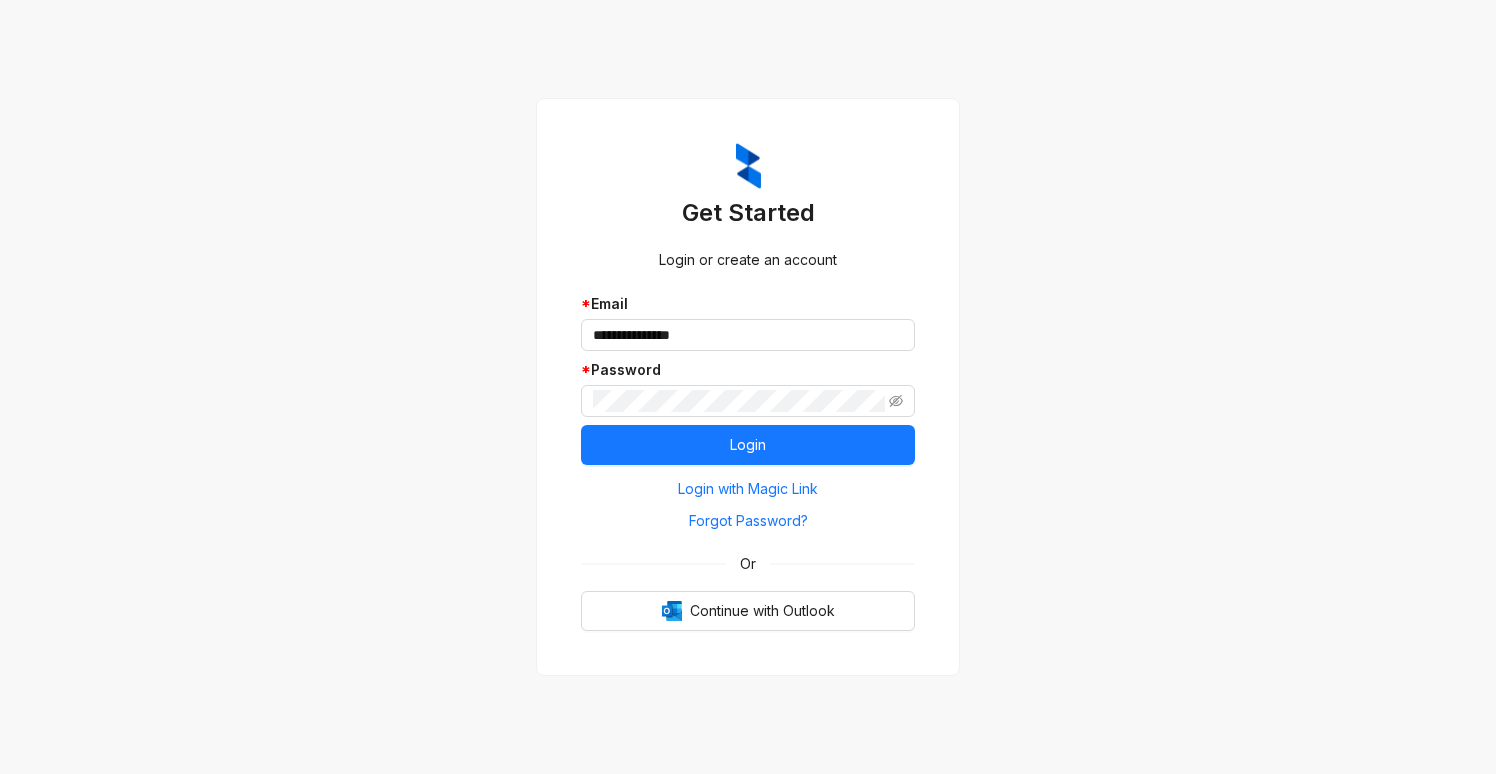 click on "**********" at bounding box center (748, 387) 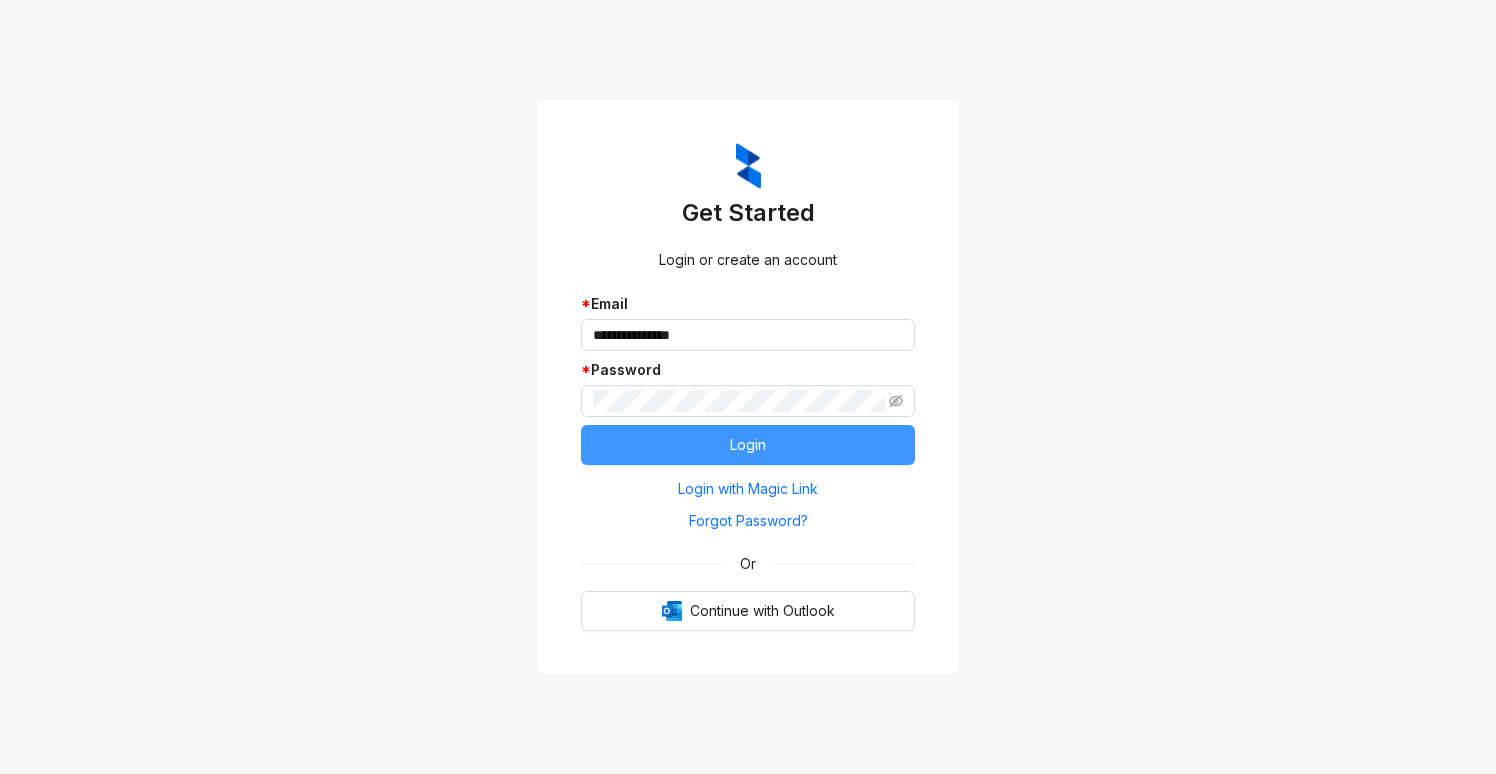 click on "Login" at bounding box center [748, 445] 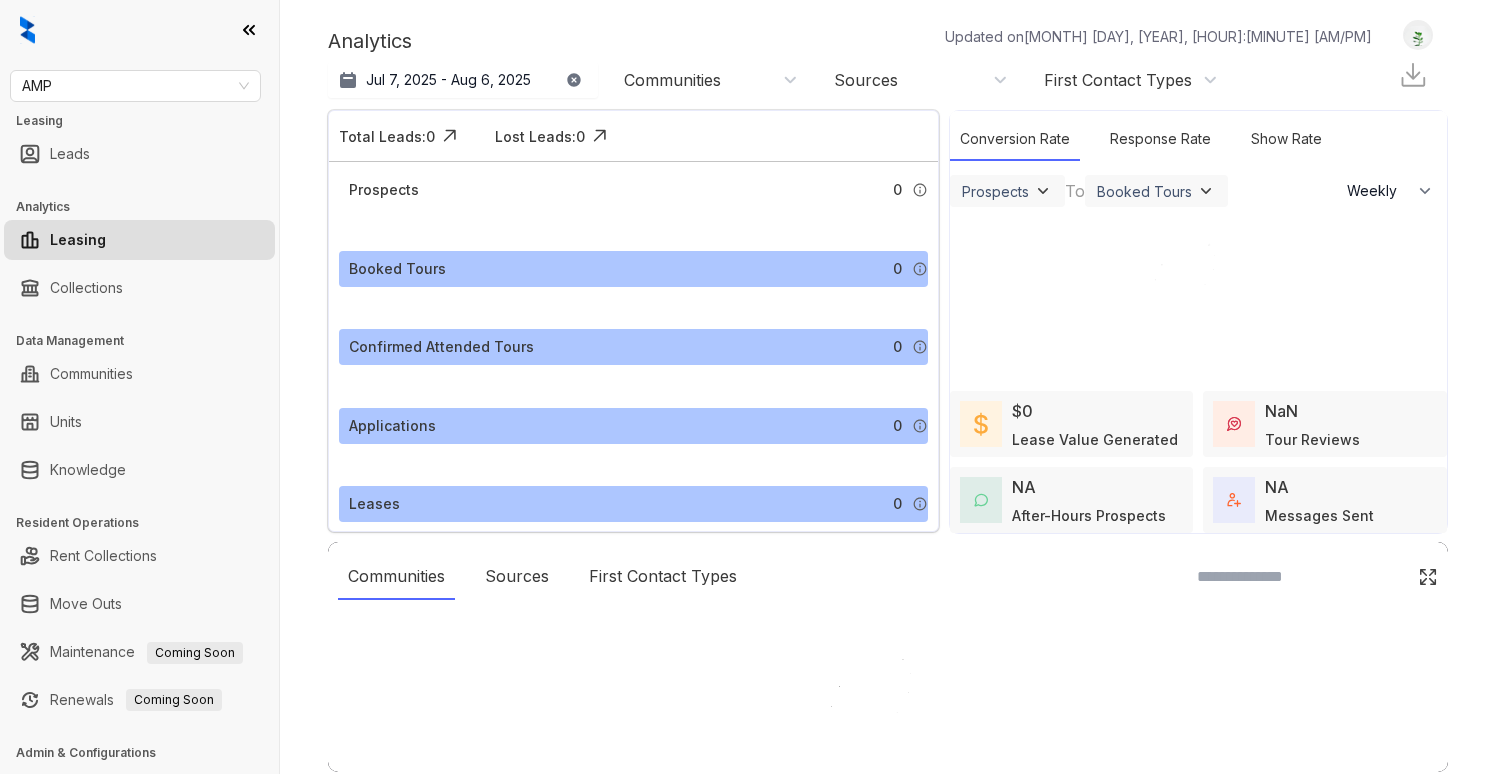 select on "******" 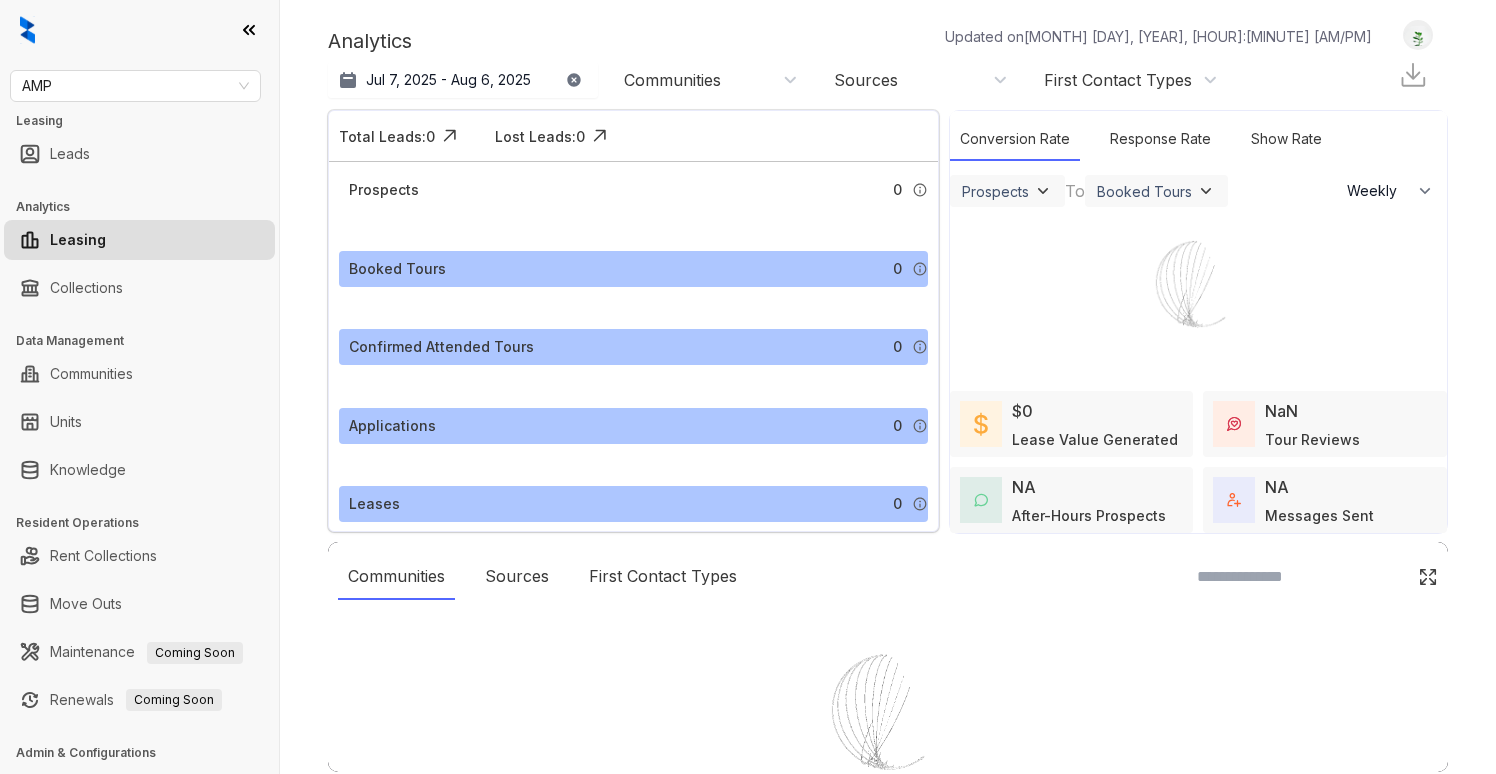 scroll, scrollTop: 0, scrollLeft: 0, axis: both 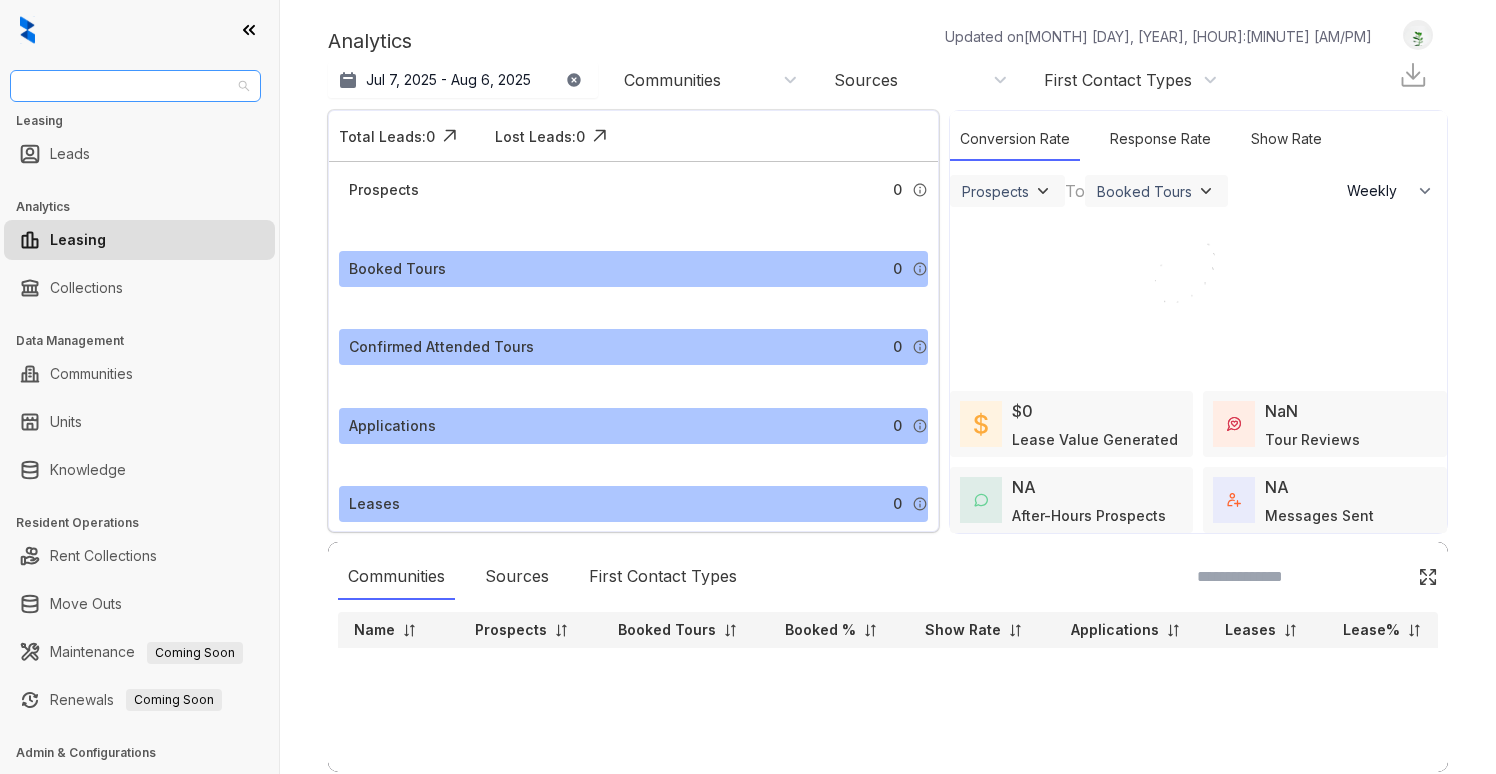 click on "AMP" at bounding box center [135, 86] 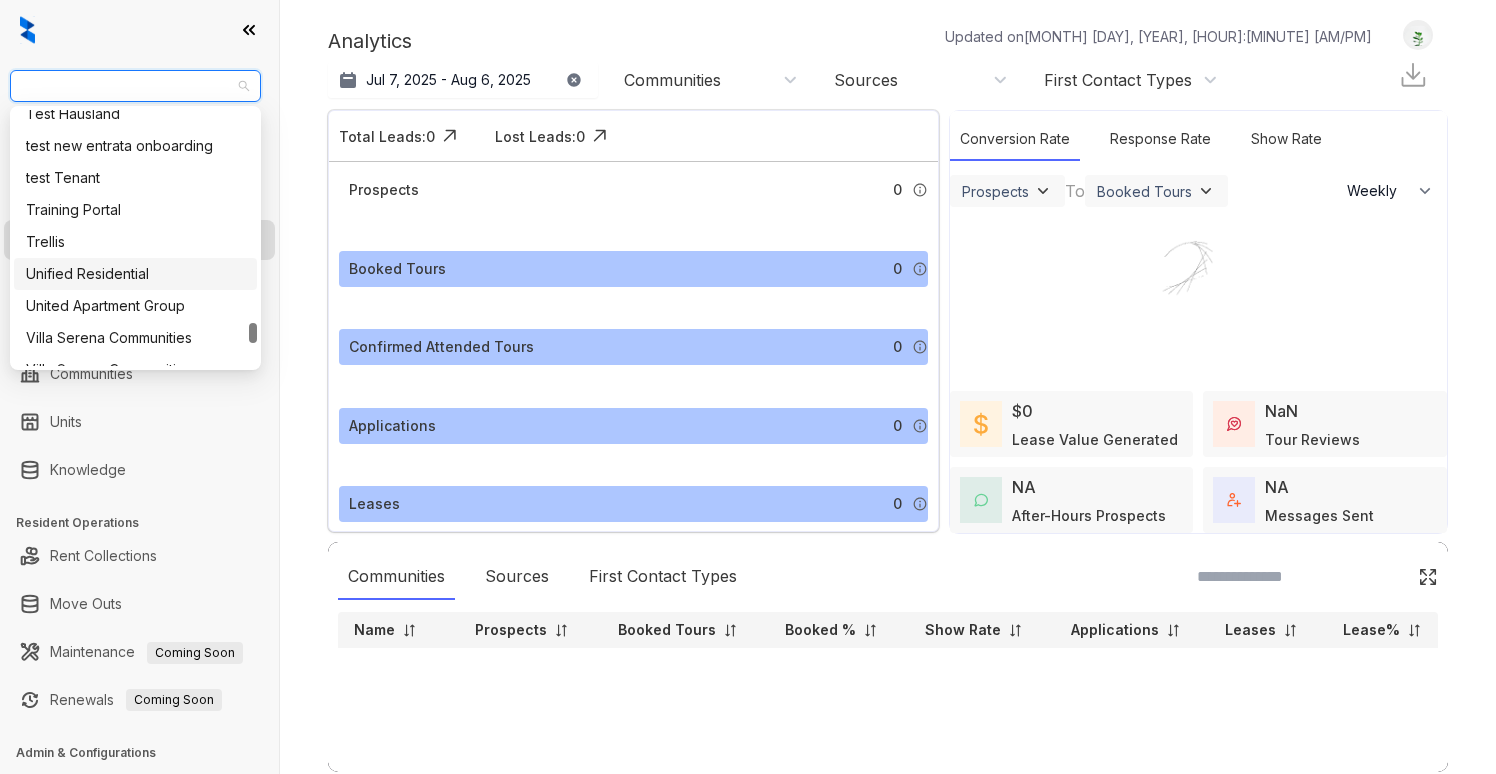 scroll, scrollTop: 2712, scrollLeft: 0, axis: vertical 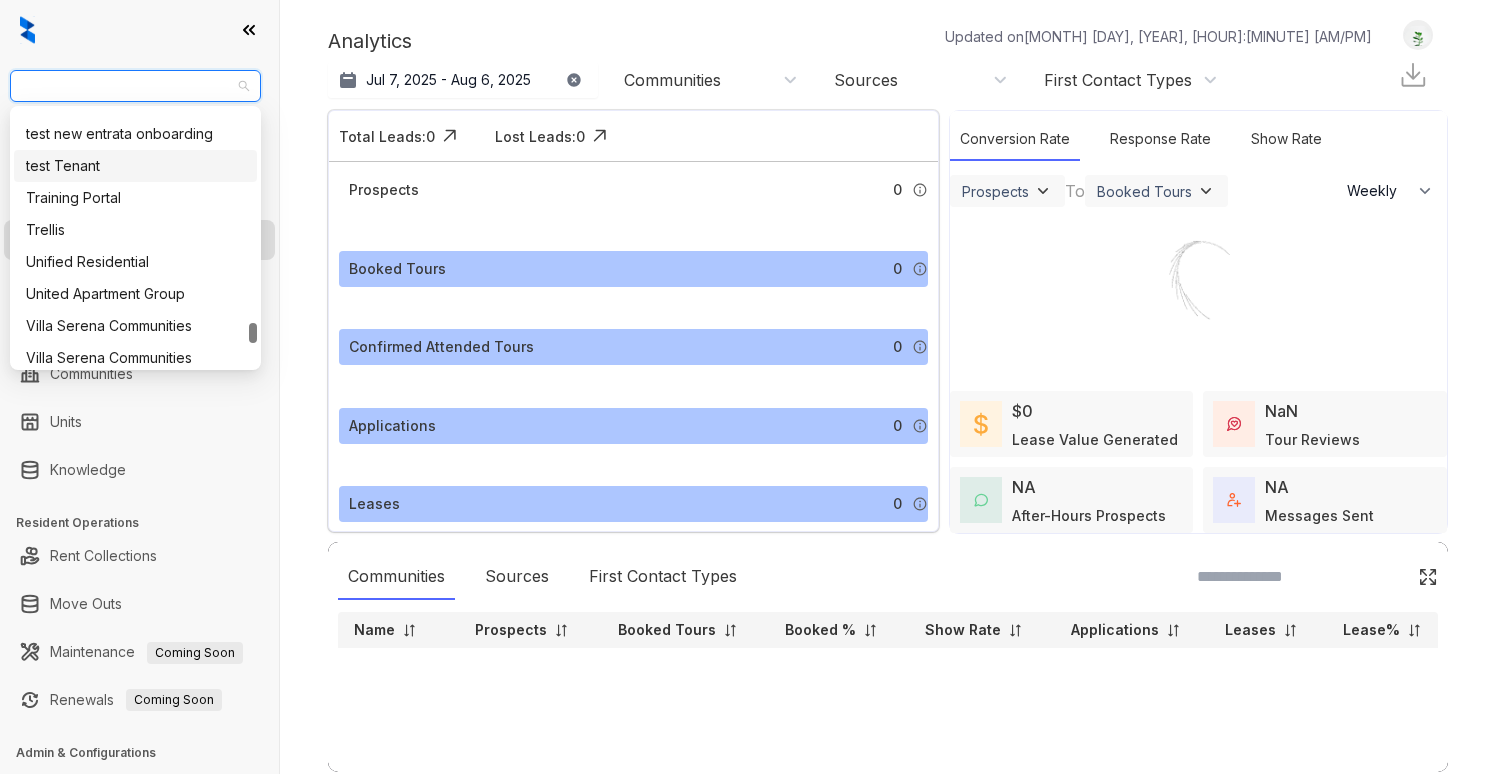 click on "test Tenant" at bounding box center [135, 166] 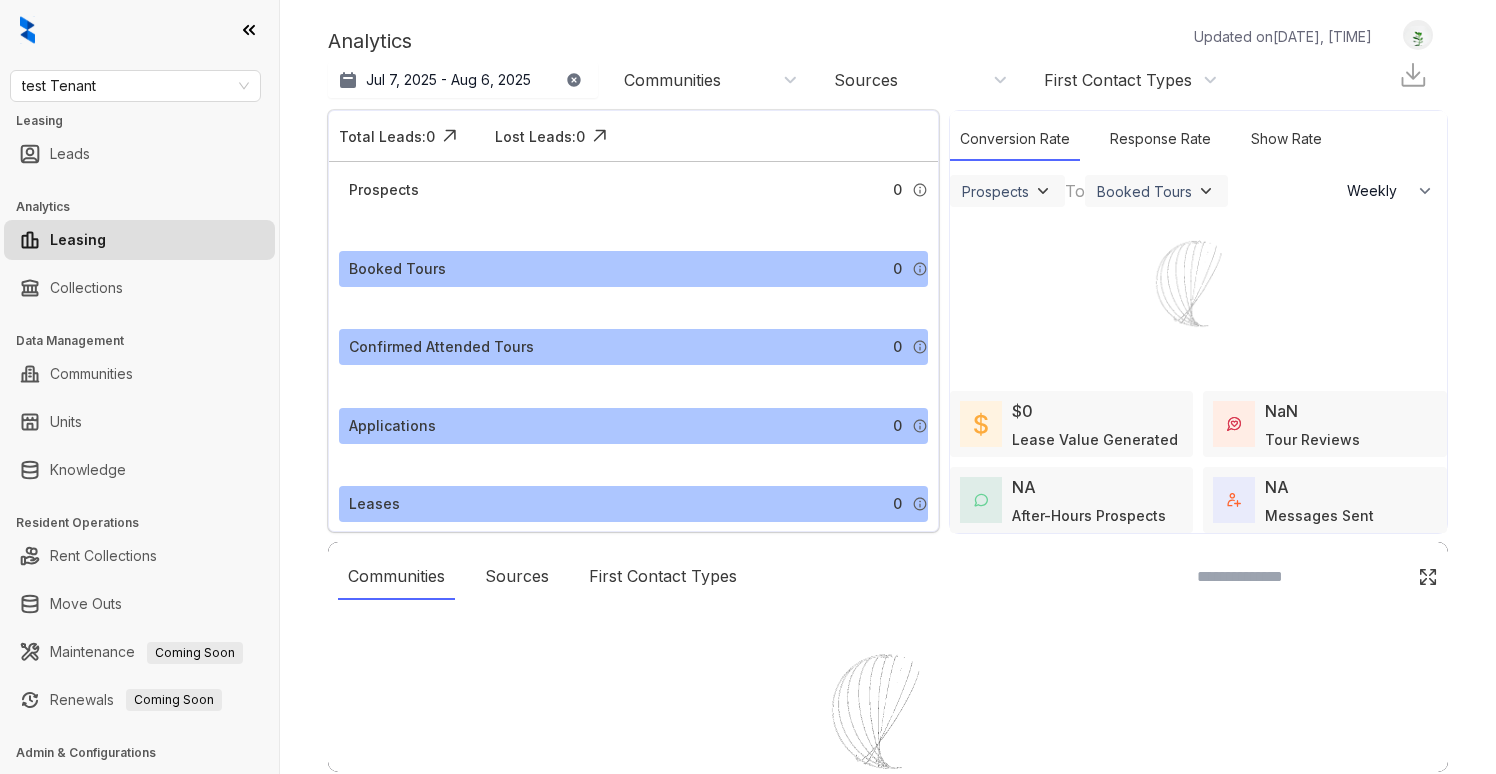 select on "******" 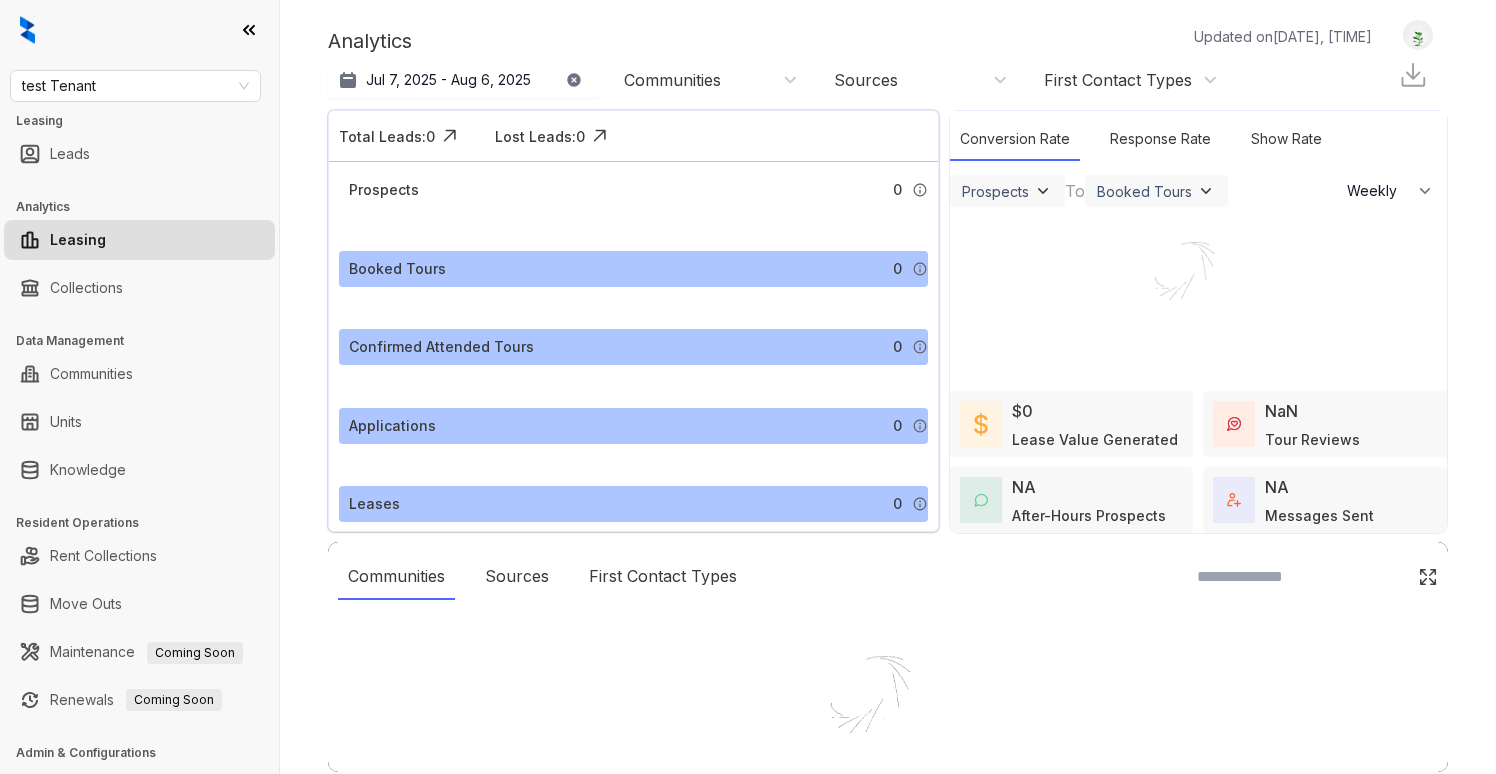 scroll, scrollTop: 0, scrollLeft: 0, axis: both 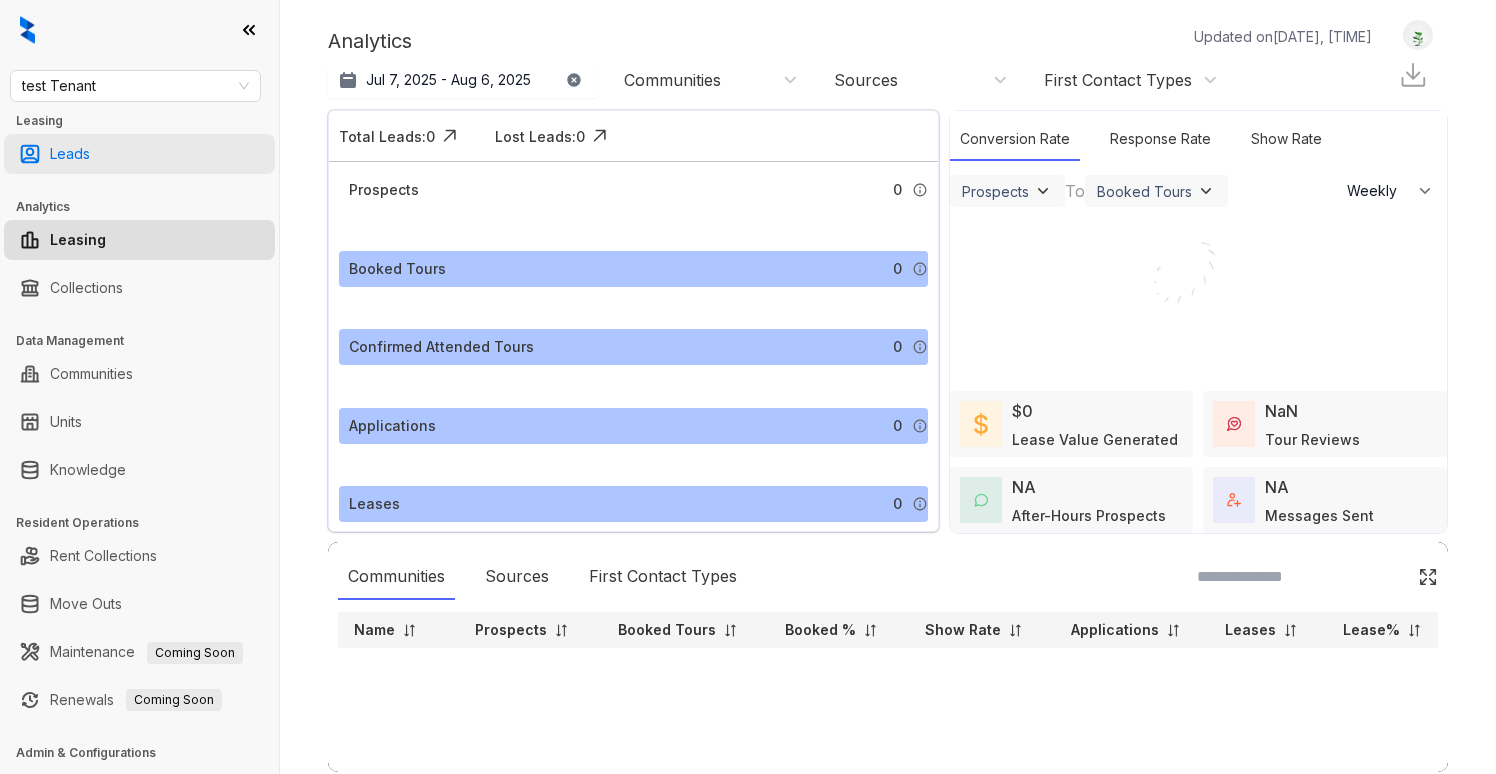 click on "Leads" at bounding box center [70, 154] 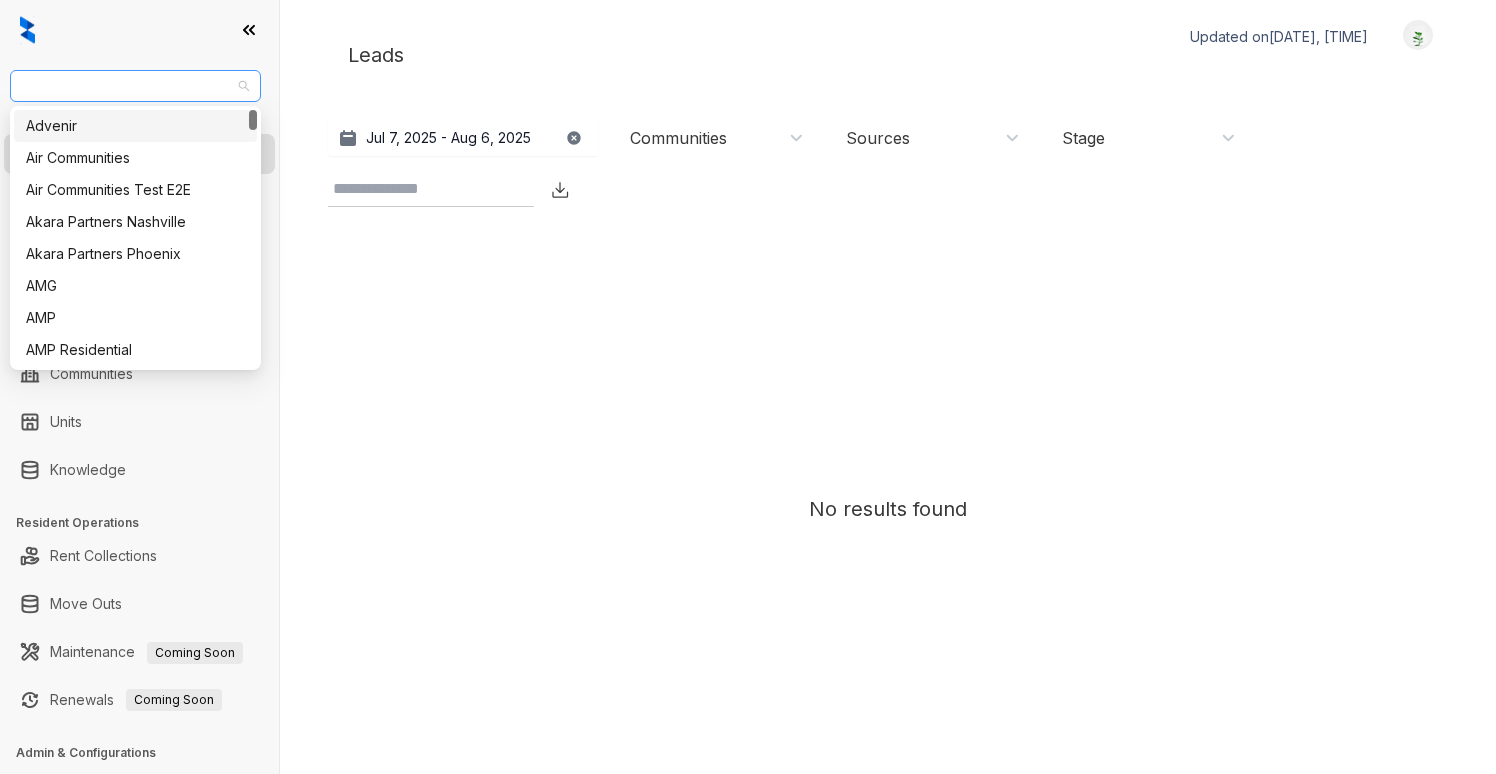 click on "test Tenant" at bounding box center [135, 86] 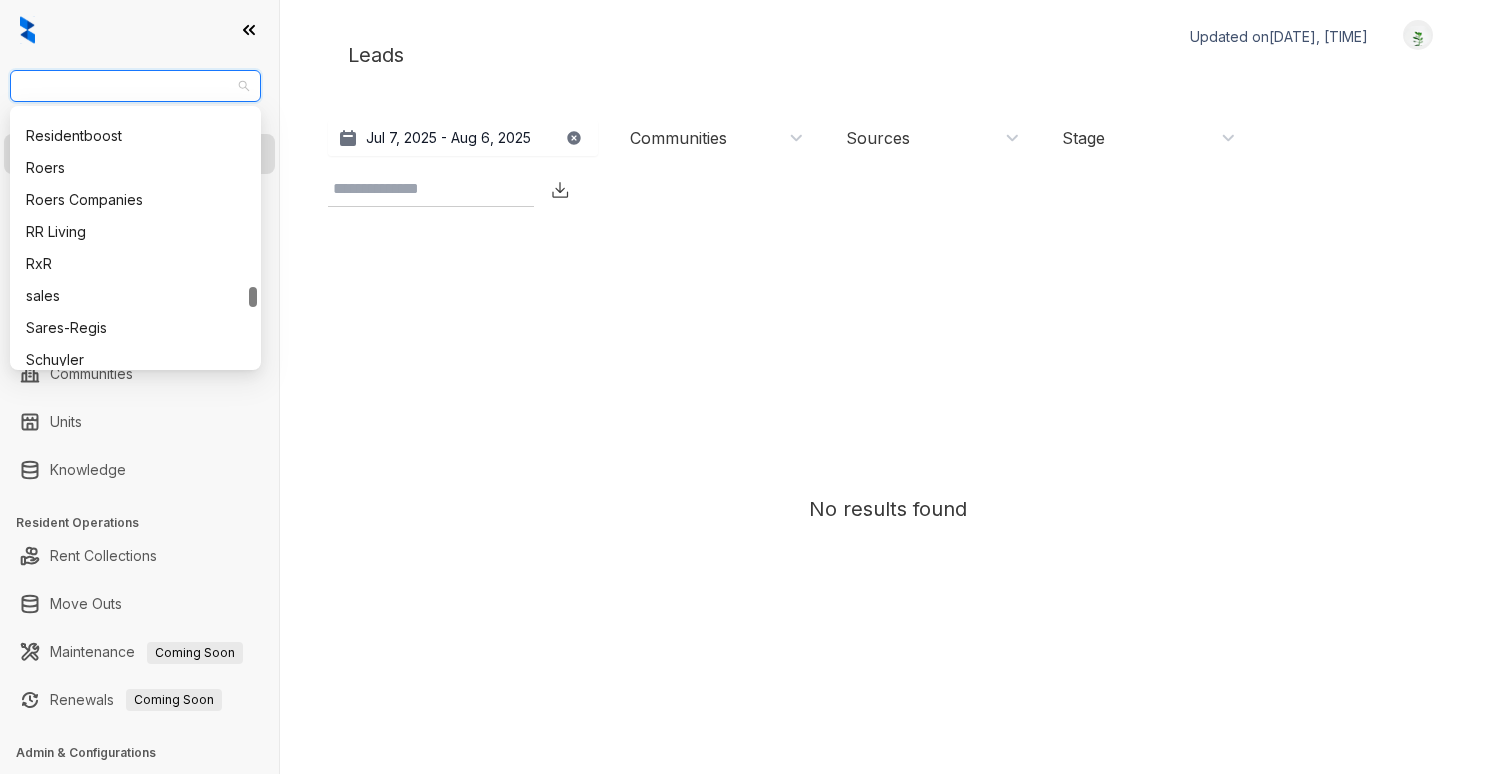 scroll, scrollTop: 2336, scrollLeft: 0, axis: vertical 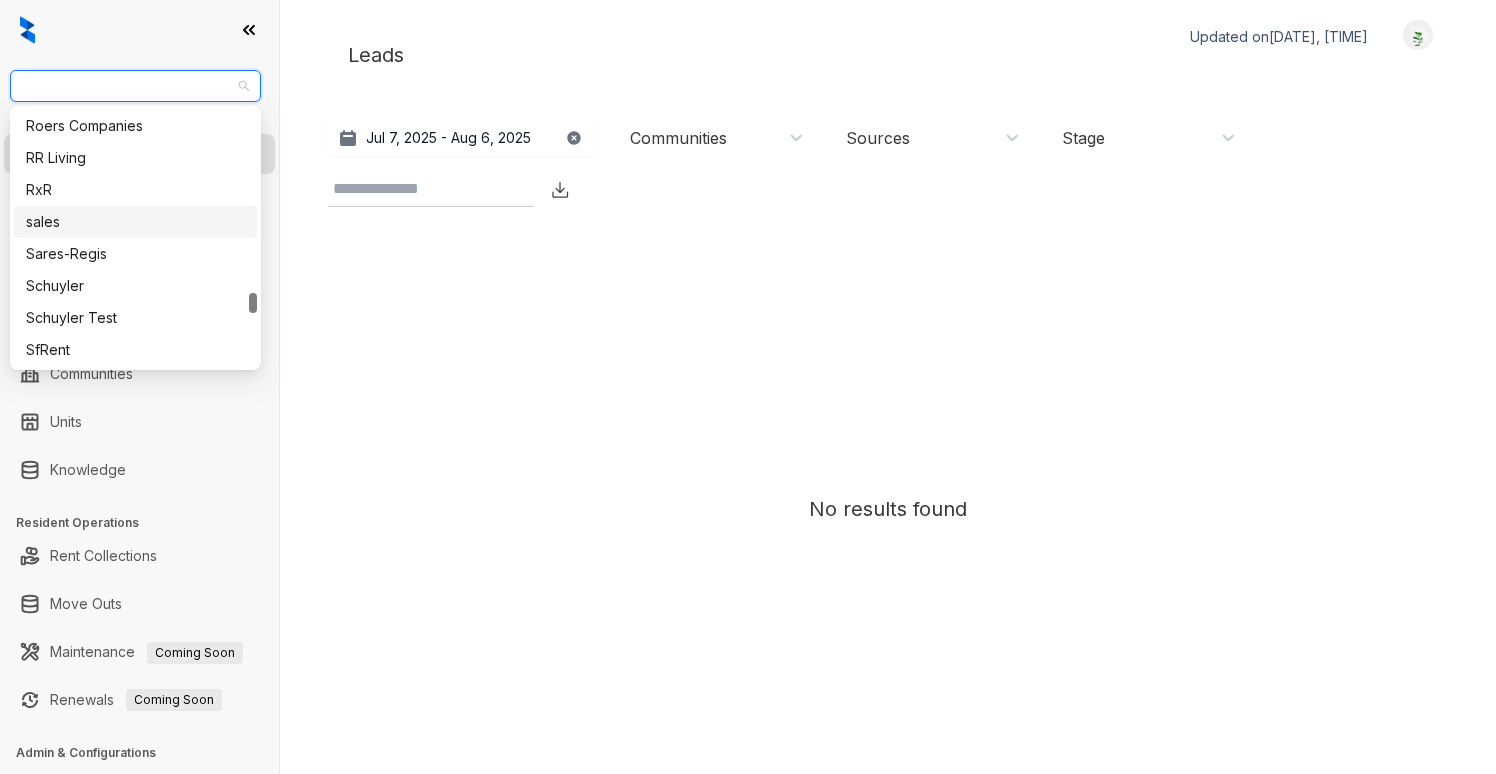 click on "sales" at bounding box center [135, 222] 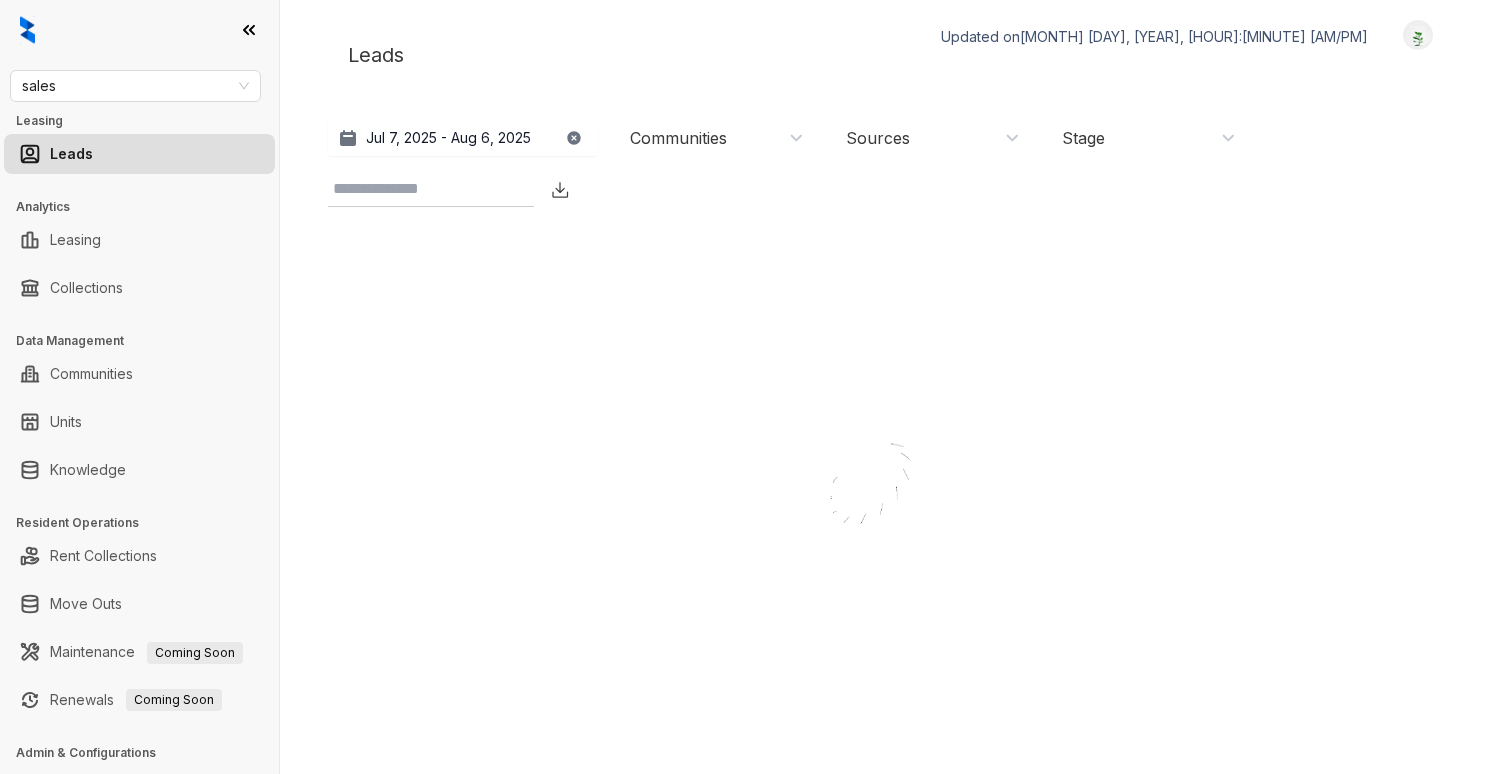 scroll, scrollTop: 0, scrollLeft: 0, axis: both 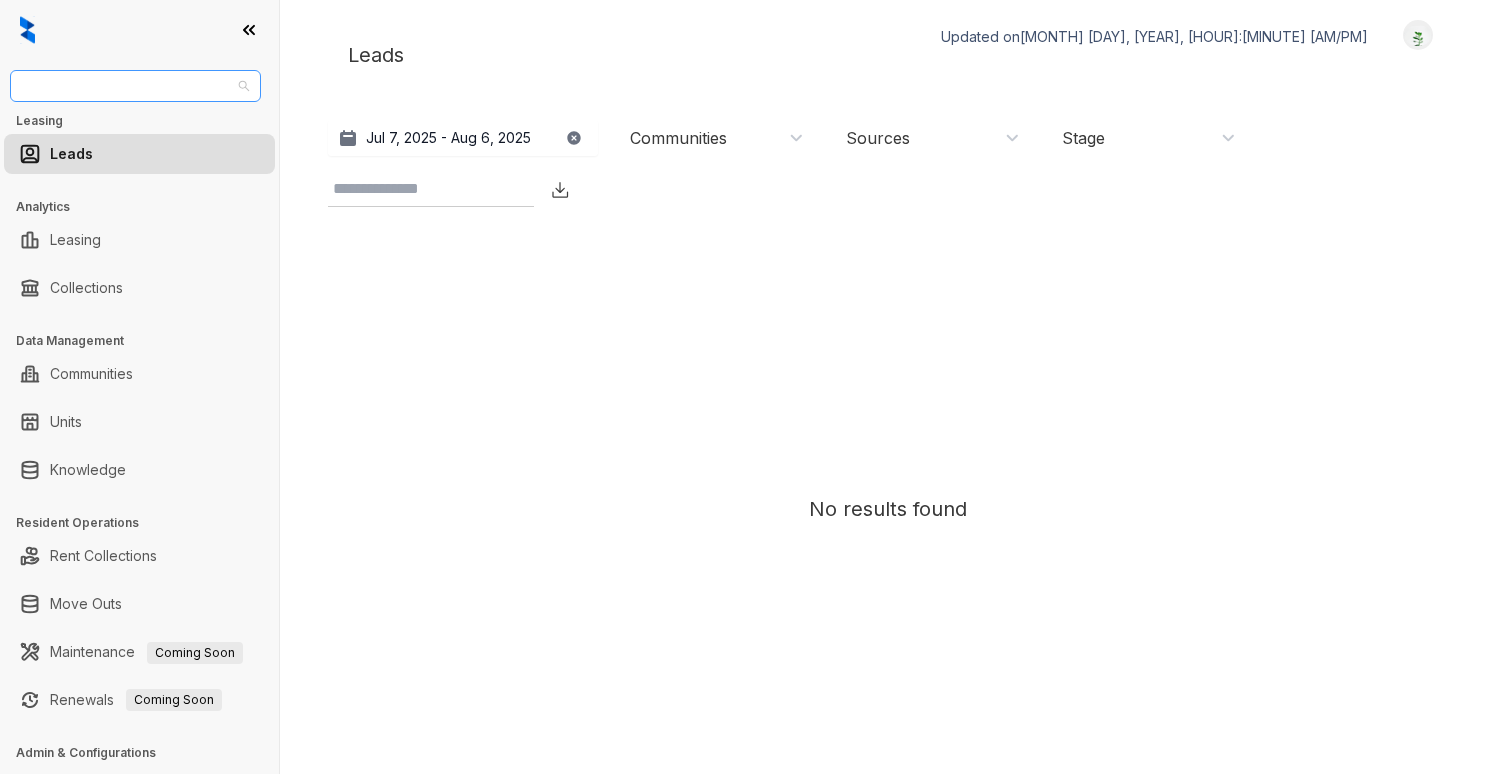 click on "sales" at bounding box center [135, 86] 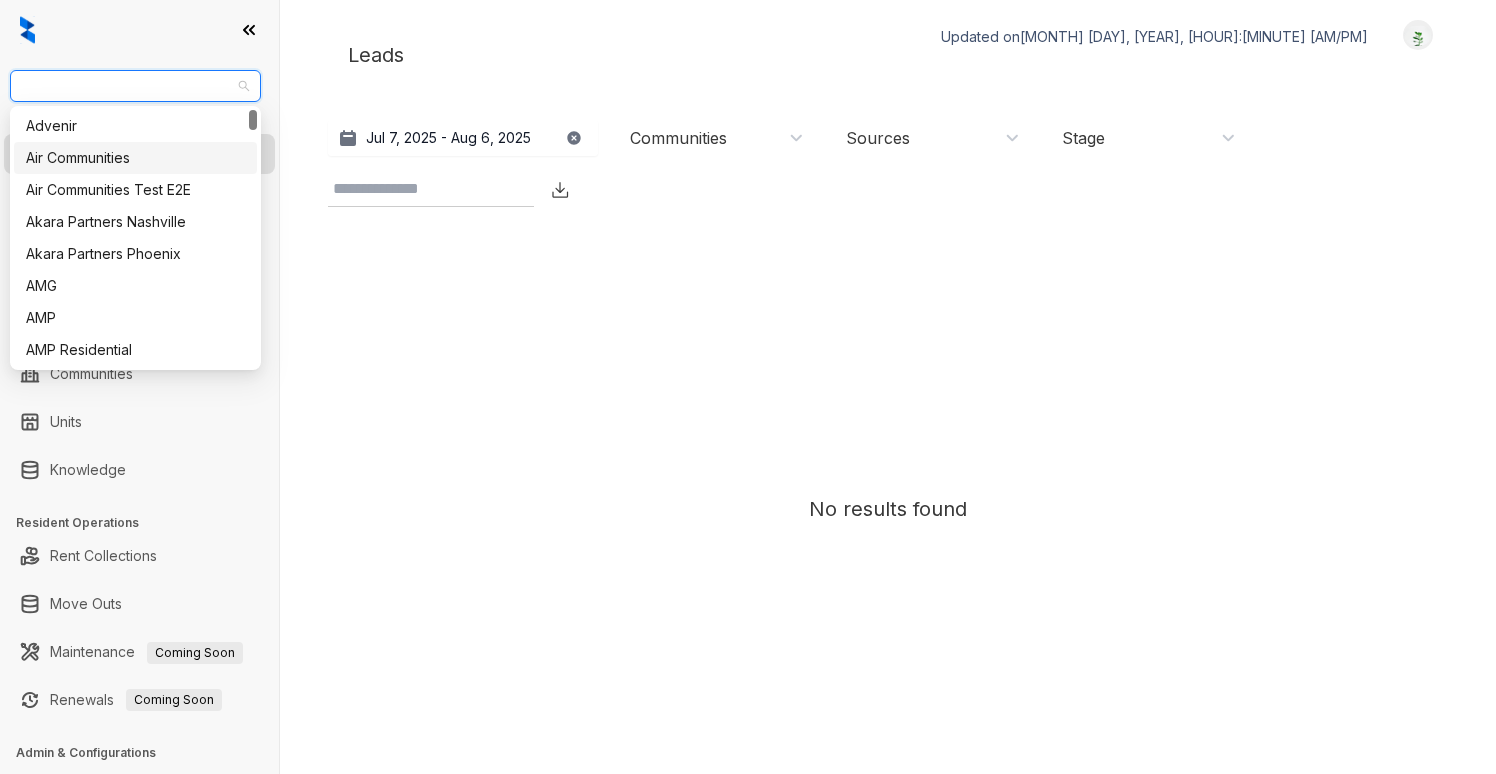 click on "Air Communities" at bounding box center (135, 158) 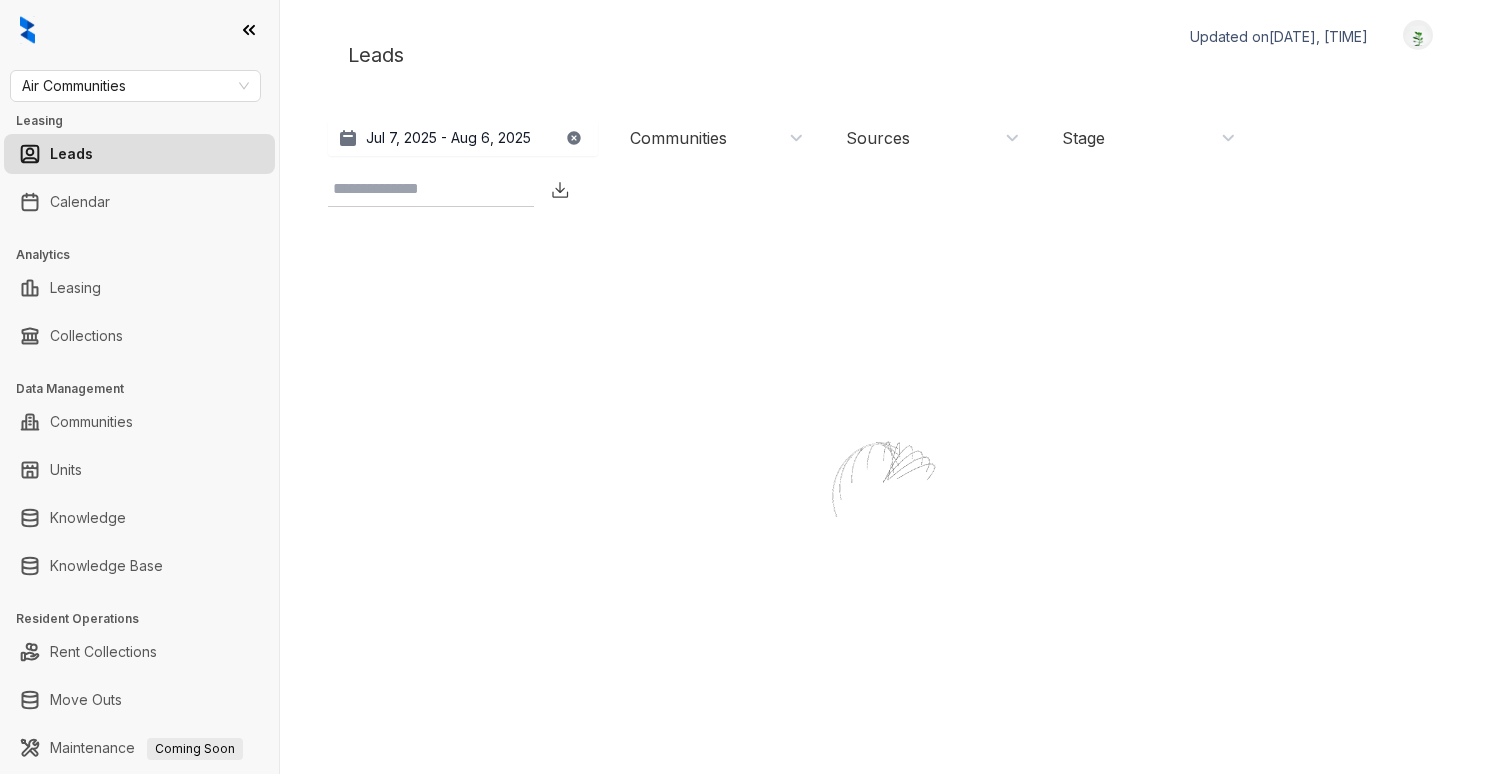 scroll, scrollTop: 0, scrollLeft: 0, axis: both 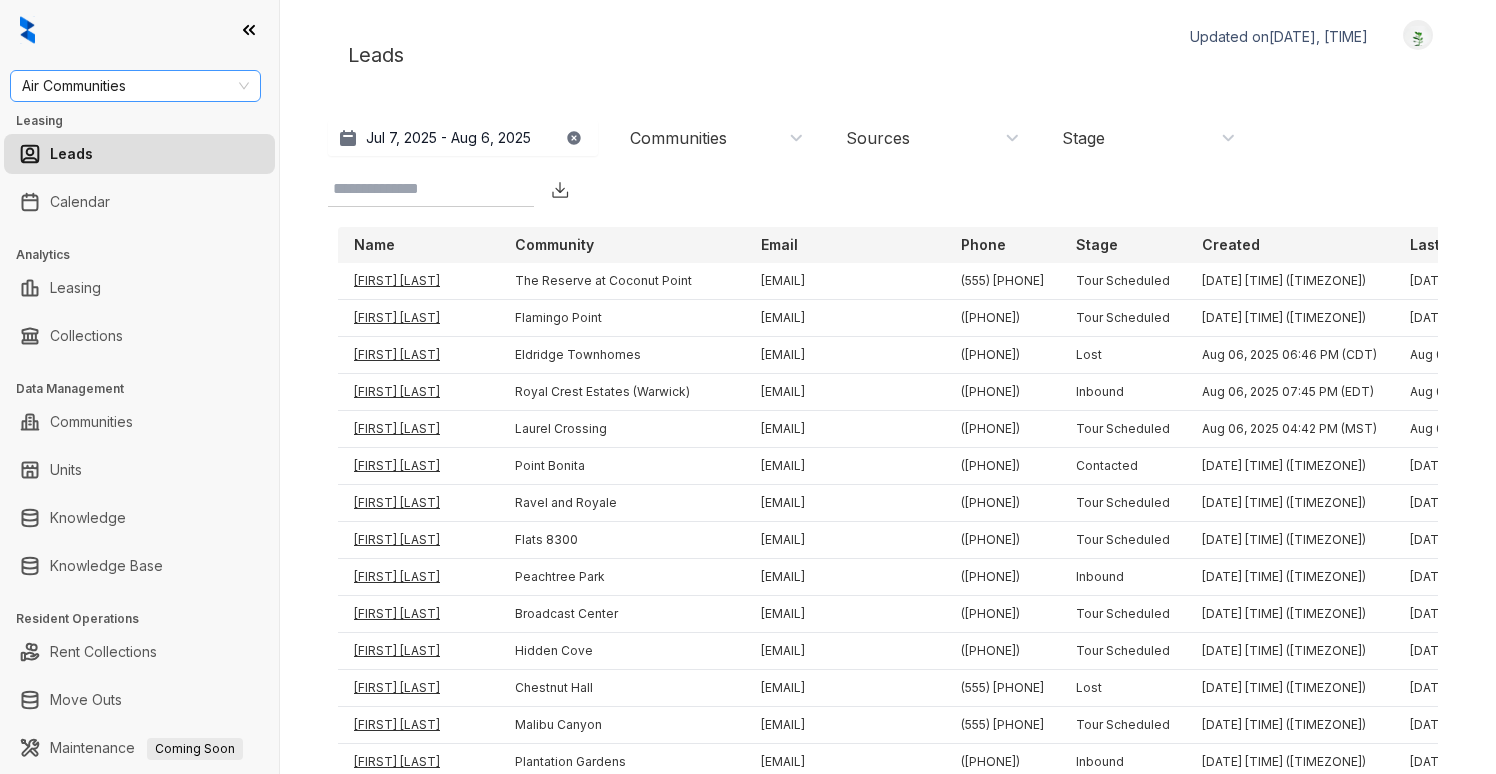 click on "Air Communities" at bounding box center (135, 86) 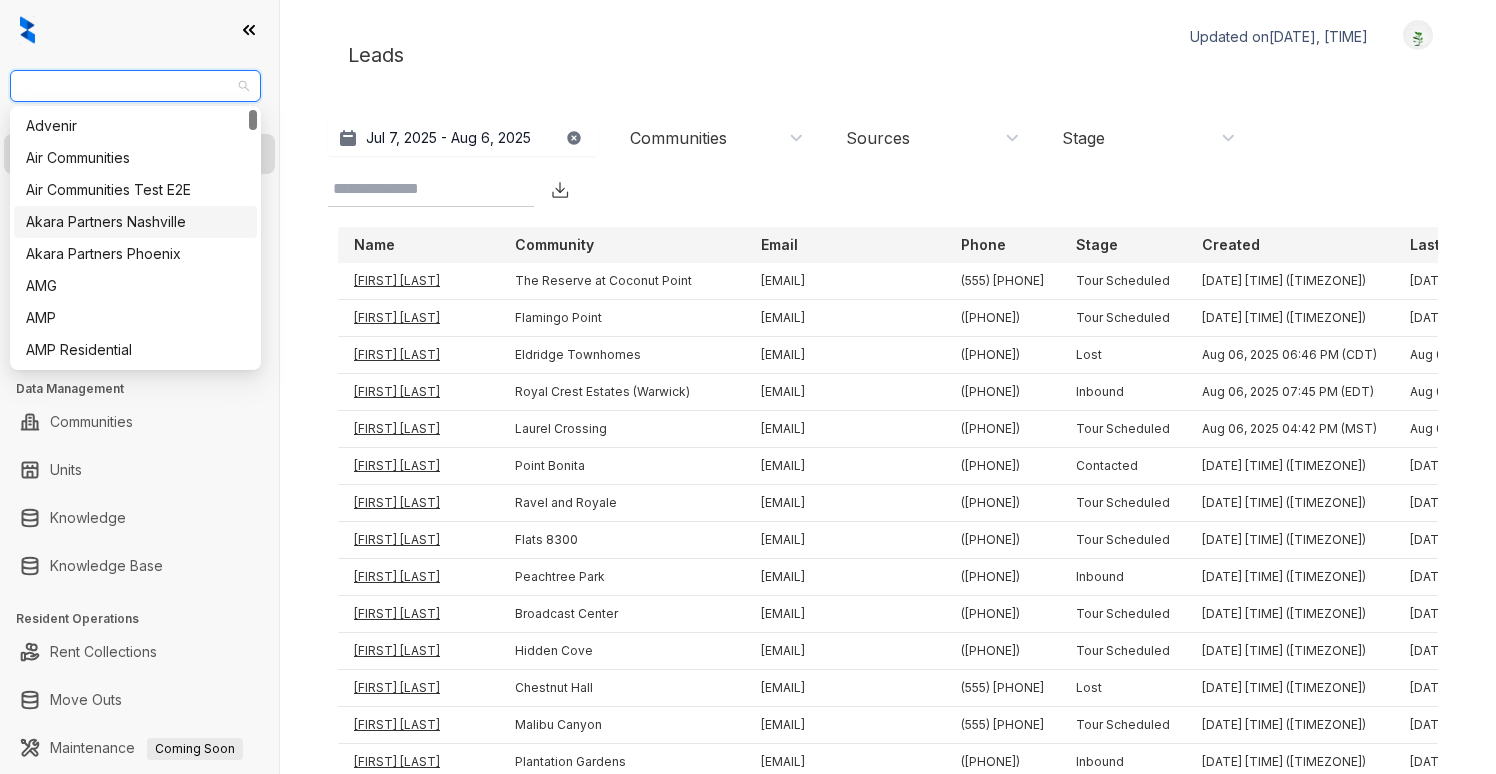 click on "Advenir Air Communities Air Communities Test E2E Akara Partners Nashville Akara Partners Phoenix AMG AMP AMP Residential Arlington Properties Arlington Yardi" at bounding box center (135, 270) 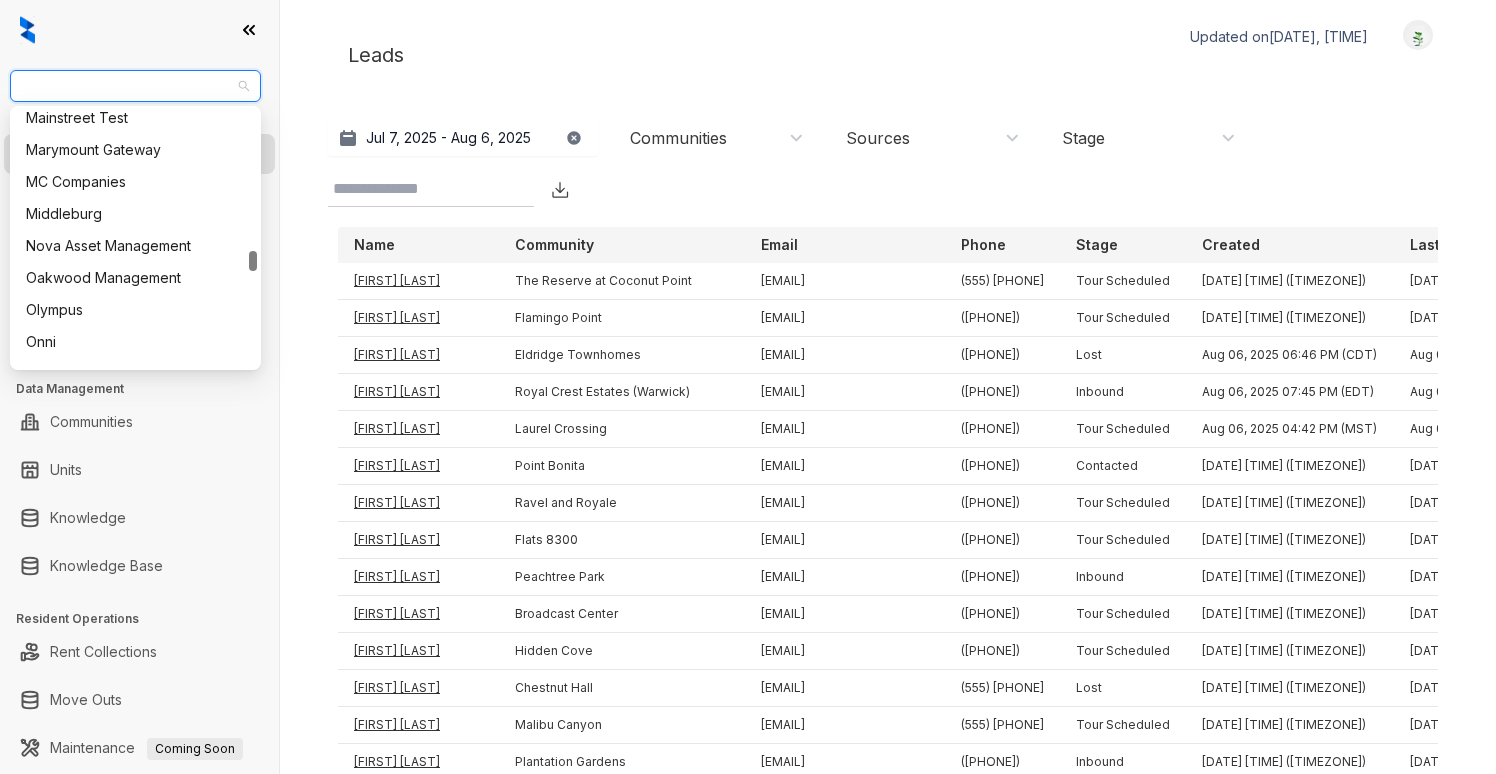 scroll, scrollTop: 1823, scrollLeft: 0, axis: vertical 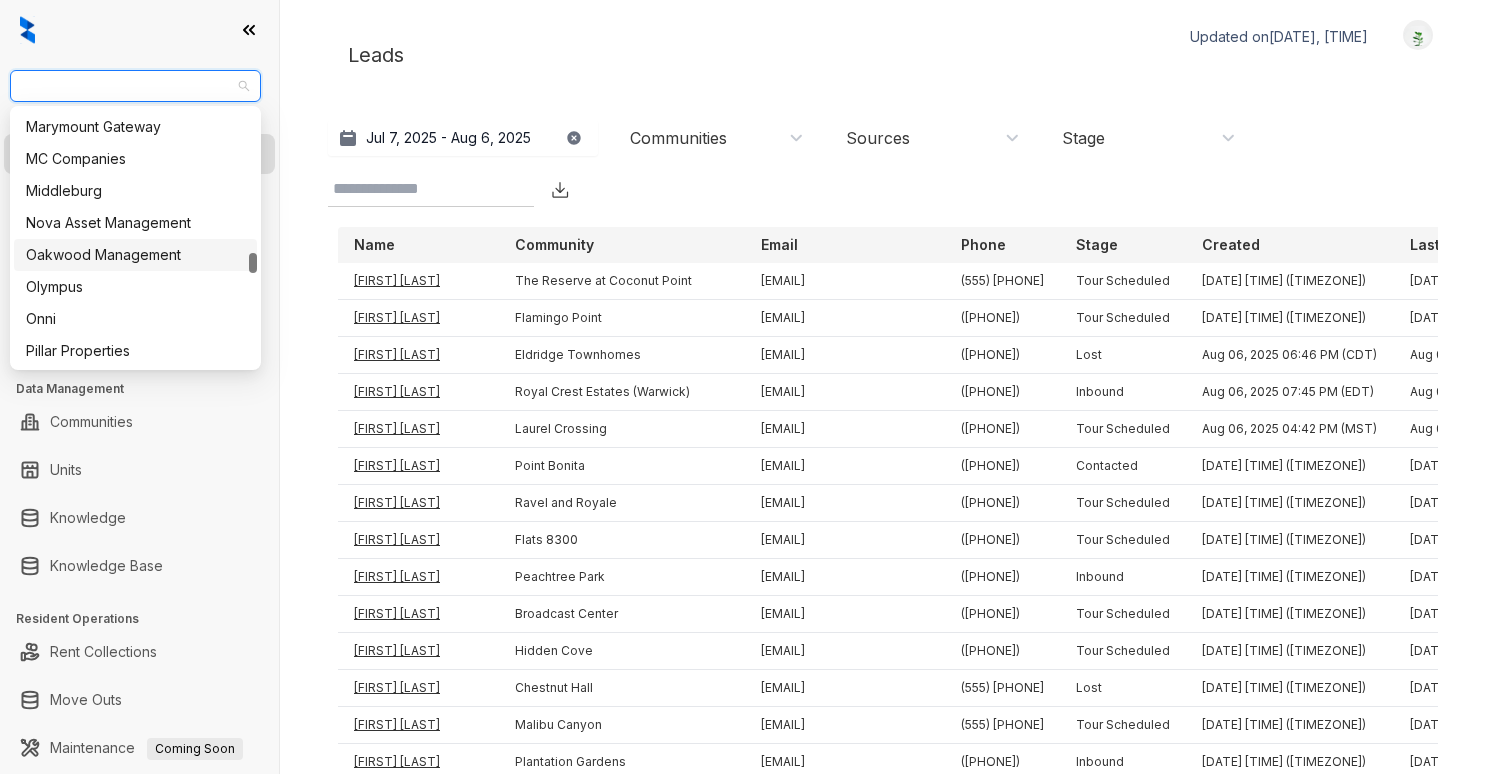 click on "Oakwood Management" at bounding box center (135, 255) 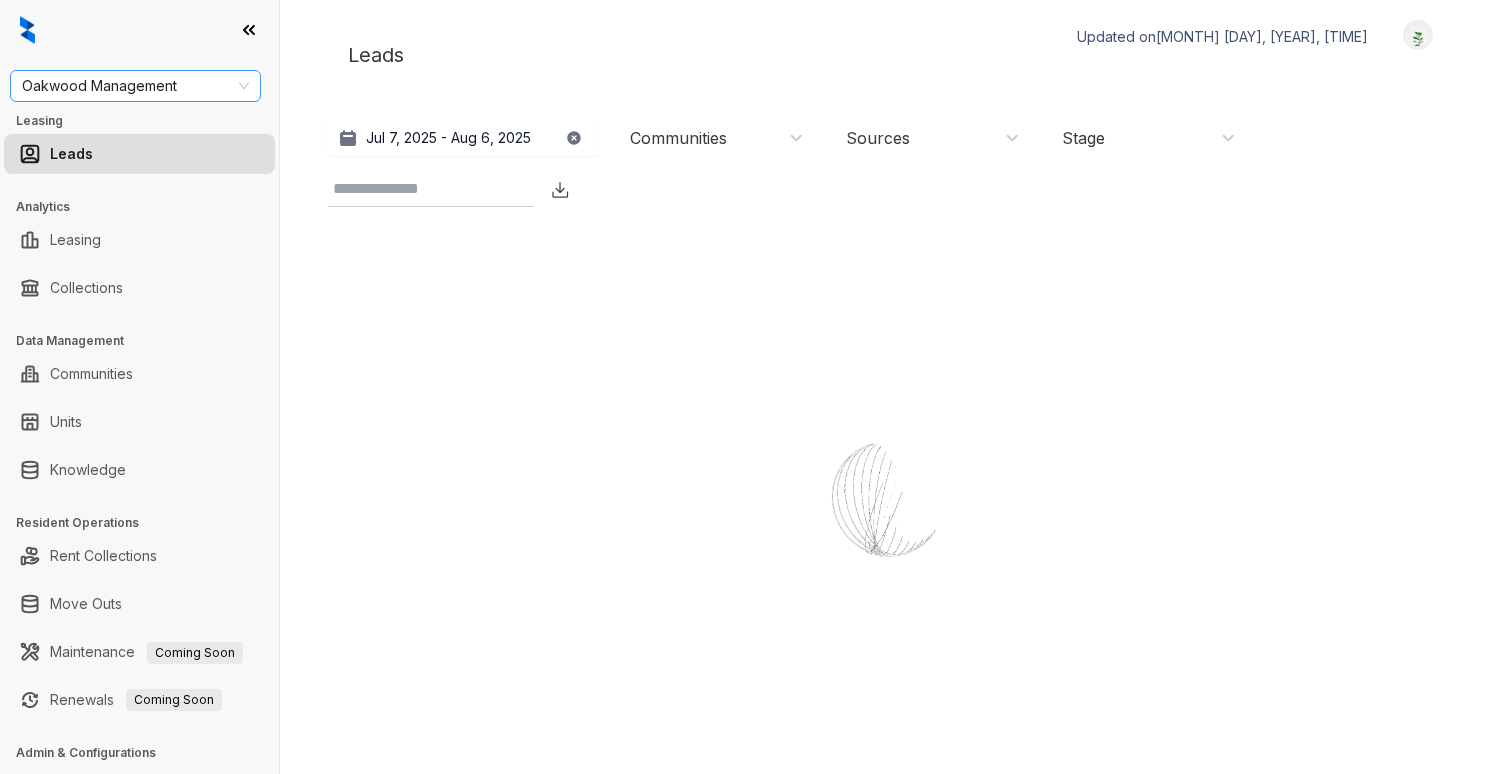 scroll, scrollTop: 0, scrollLeft: 0, axis: both 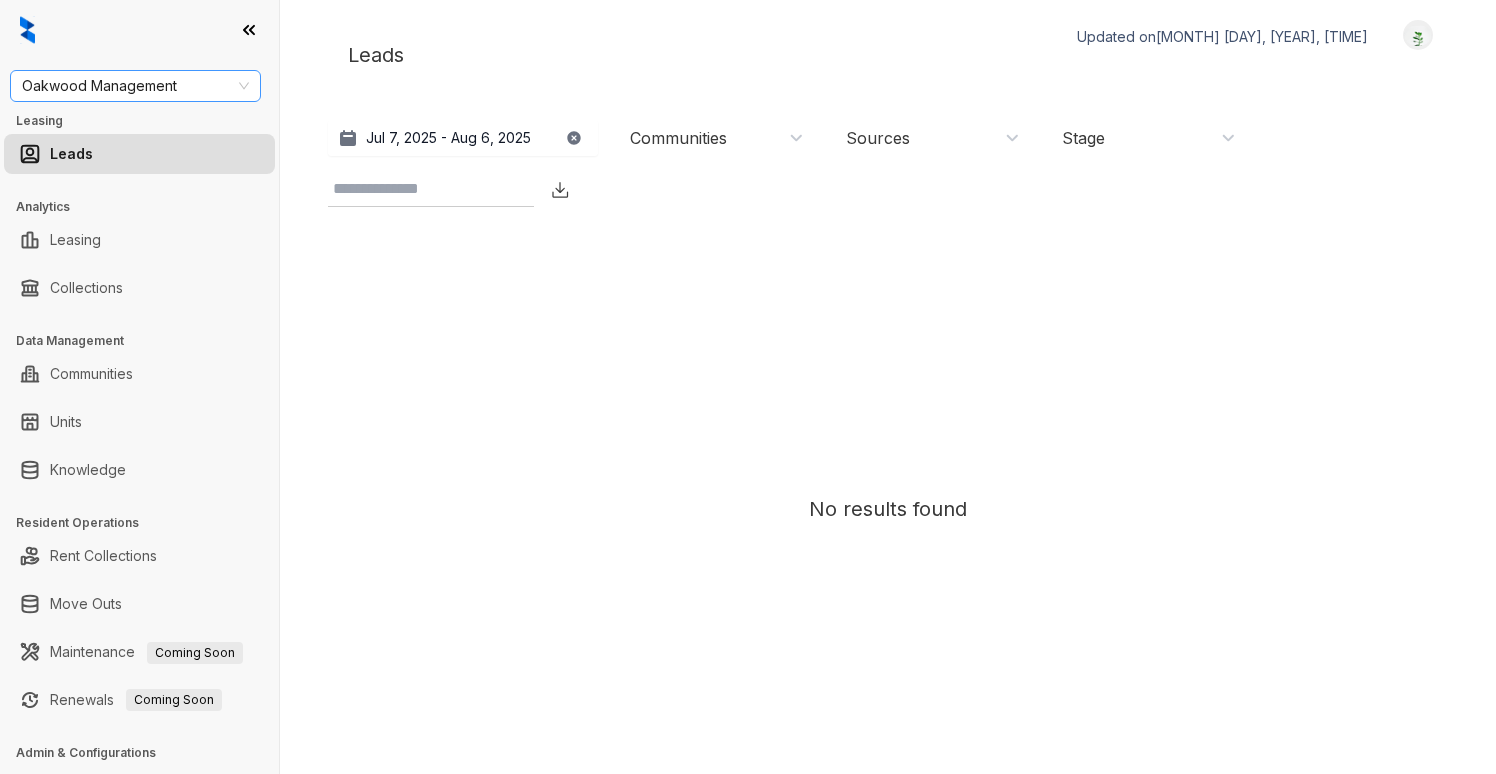 click on "Oakwood Management" at bounding box center [135, 86] 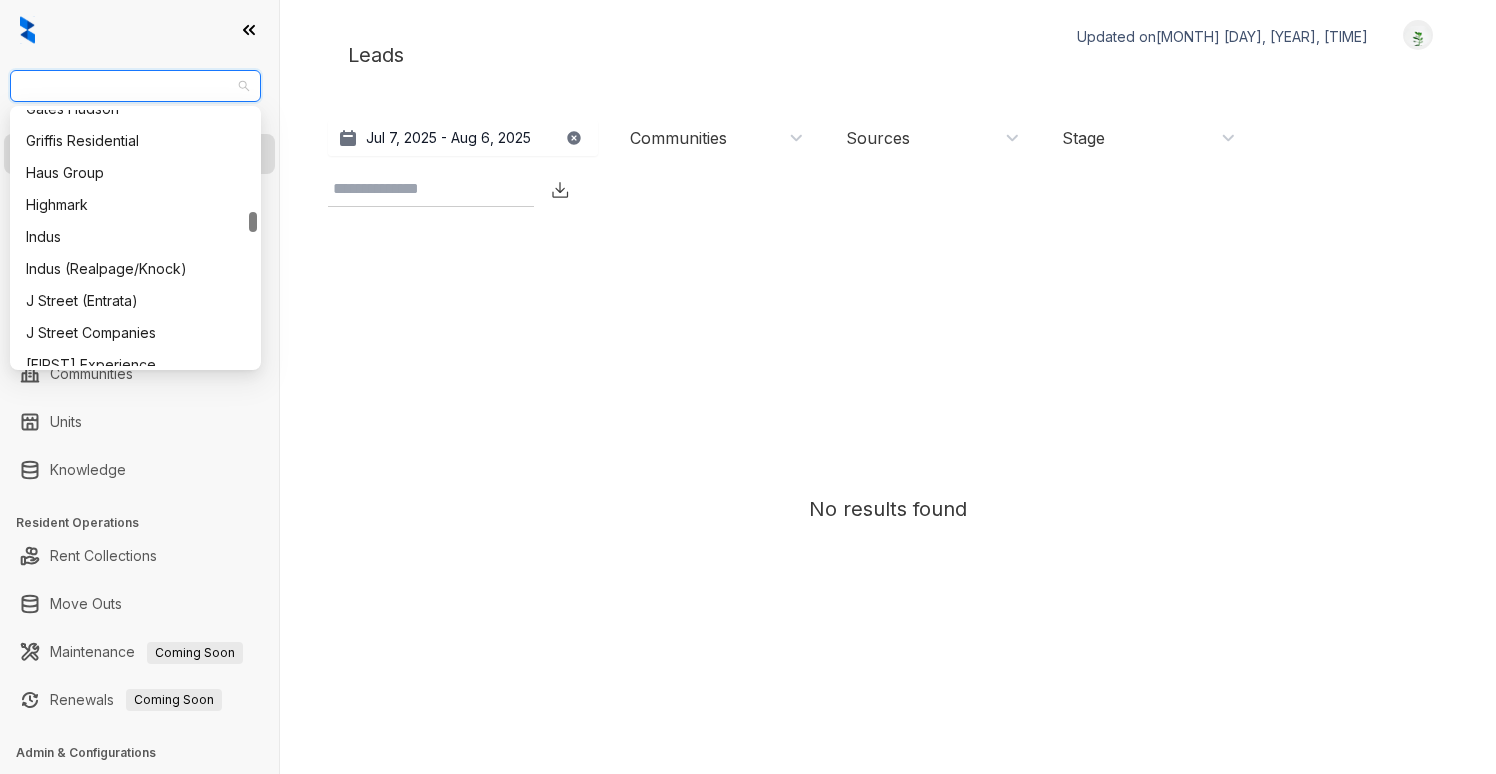scroll, scrollTop: 1306, scrollLeft: 0, axis: vertical 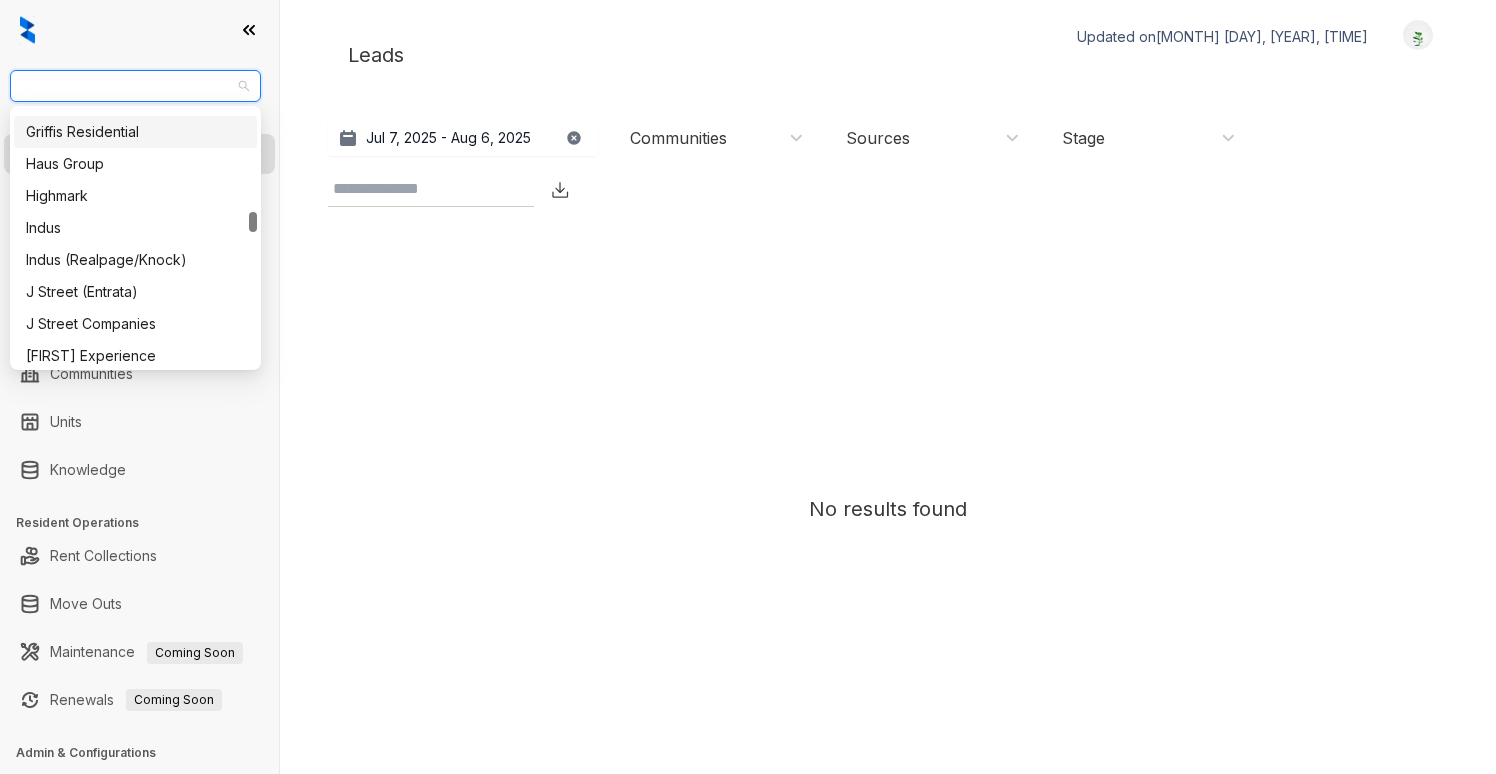 click on "Haus Group" at bounding box center (135, 164) 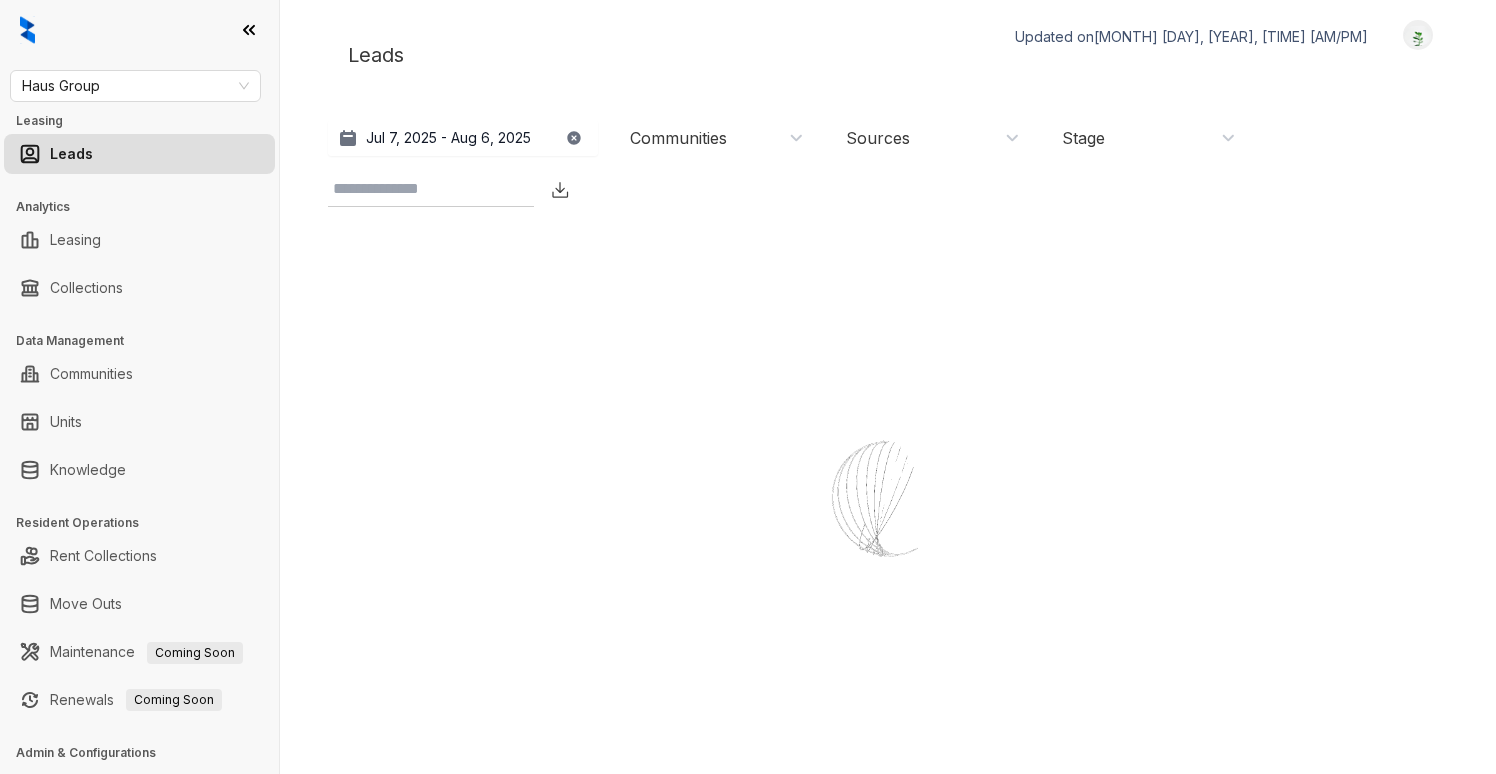 scroll, scrollTop: 0, scrollLeft: 0, axis: both 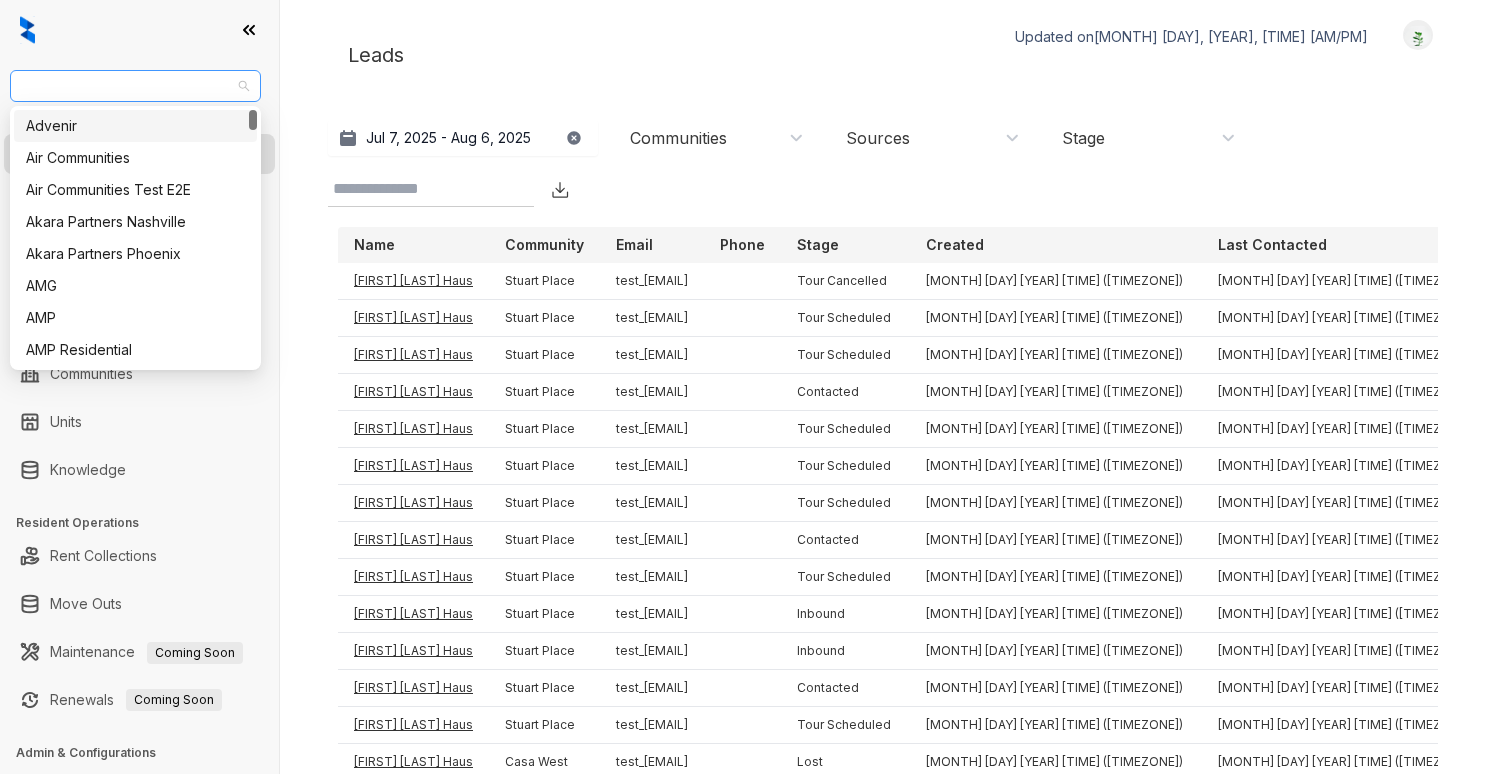 click on "Haus Group" at bounding box center (135, 86) 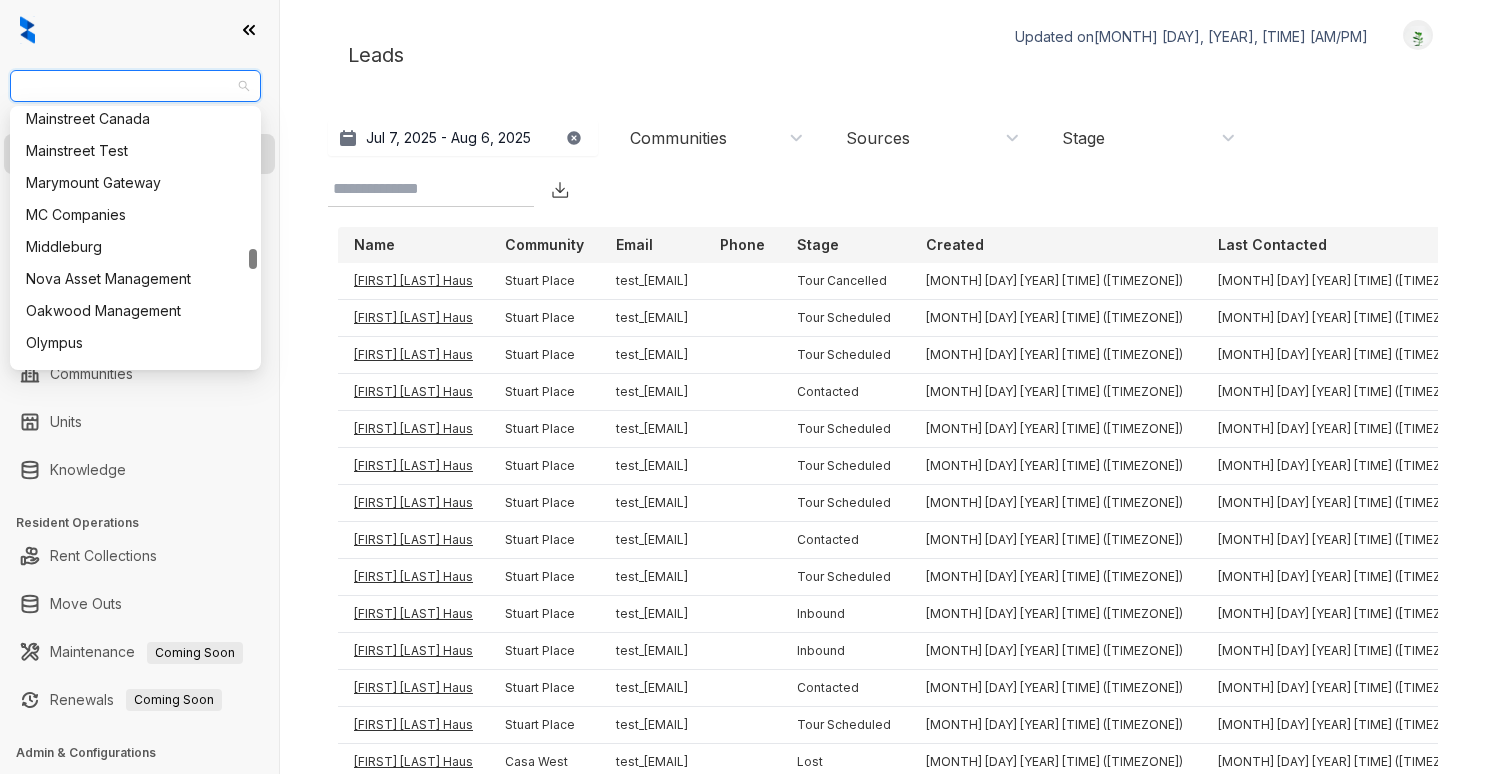 scroll, scrollTop: 1841, scrollLeft: 0, axis: vertical 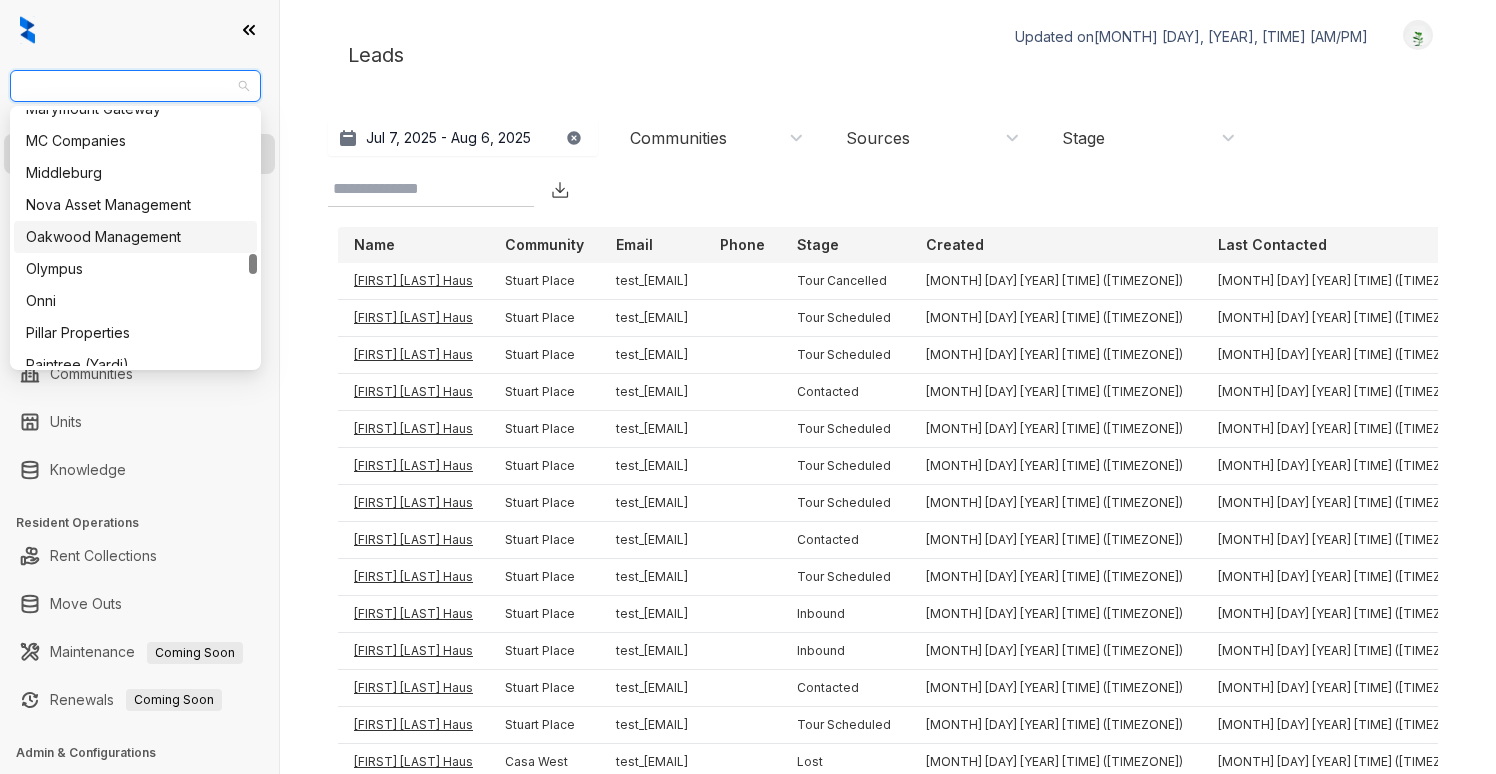 click on "Oakwood Management" at bounding box center [135, 237] 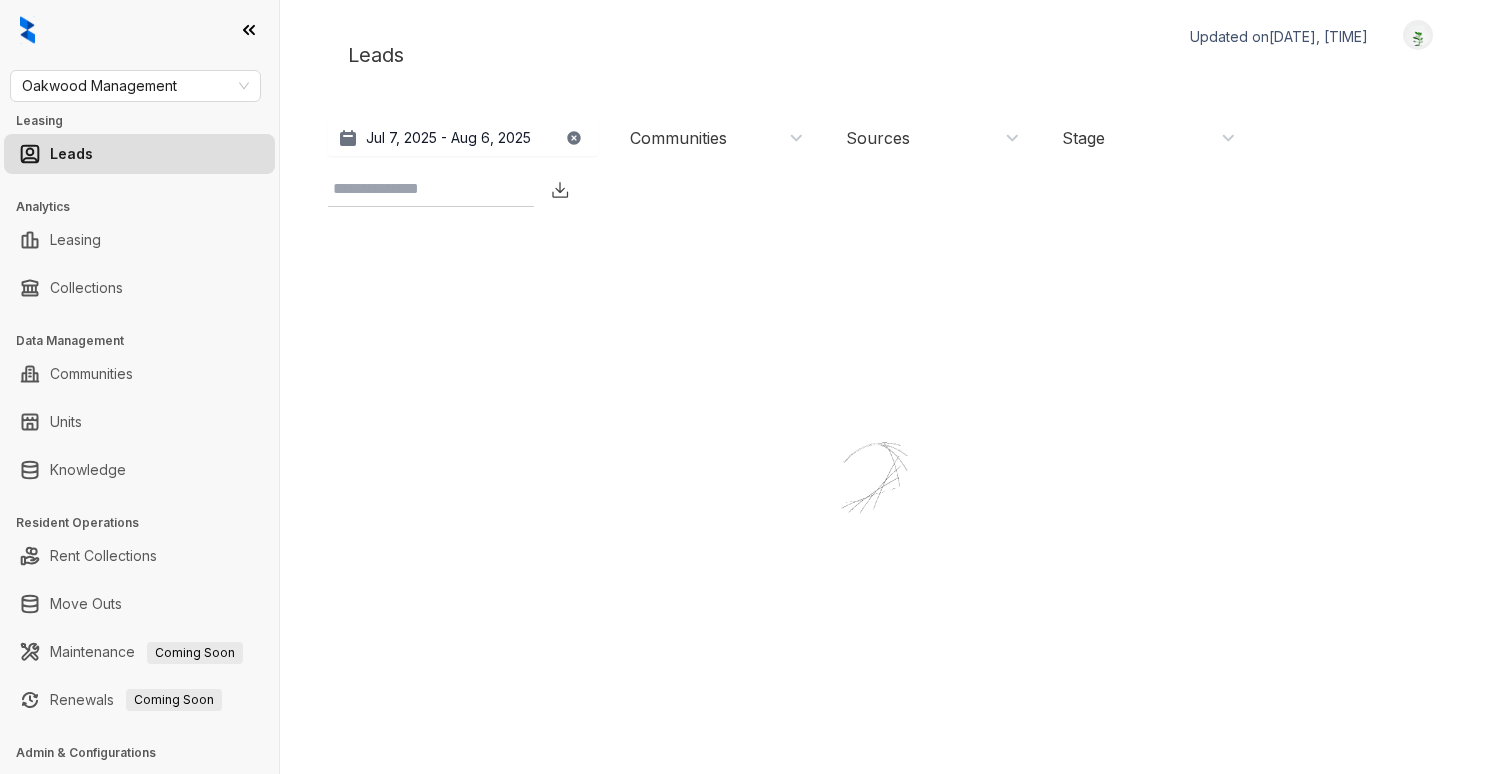 scroll, scrollTop: 0, scrollLeft: 0, axis: both 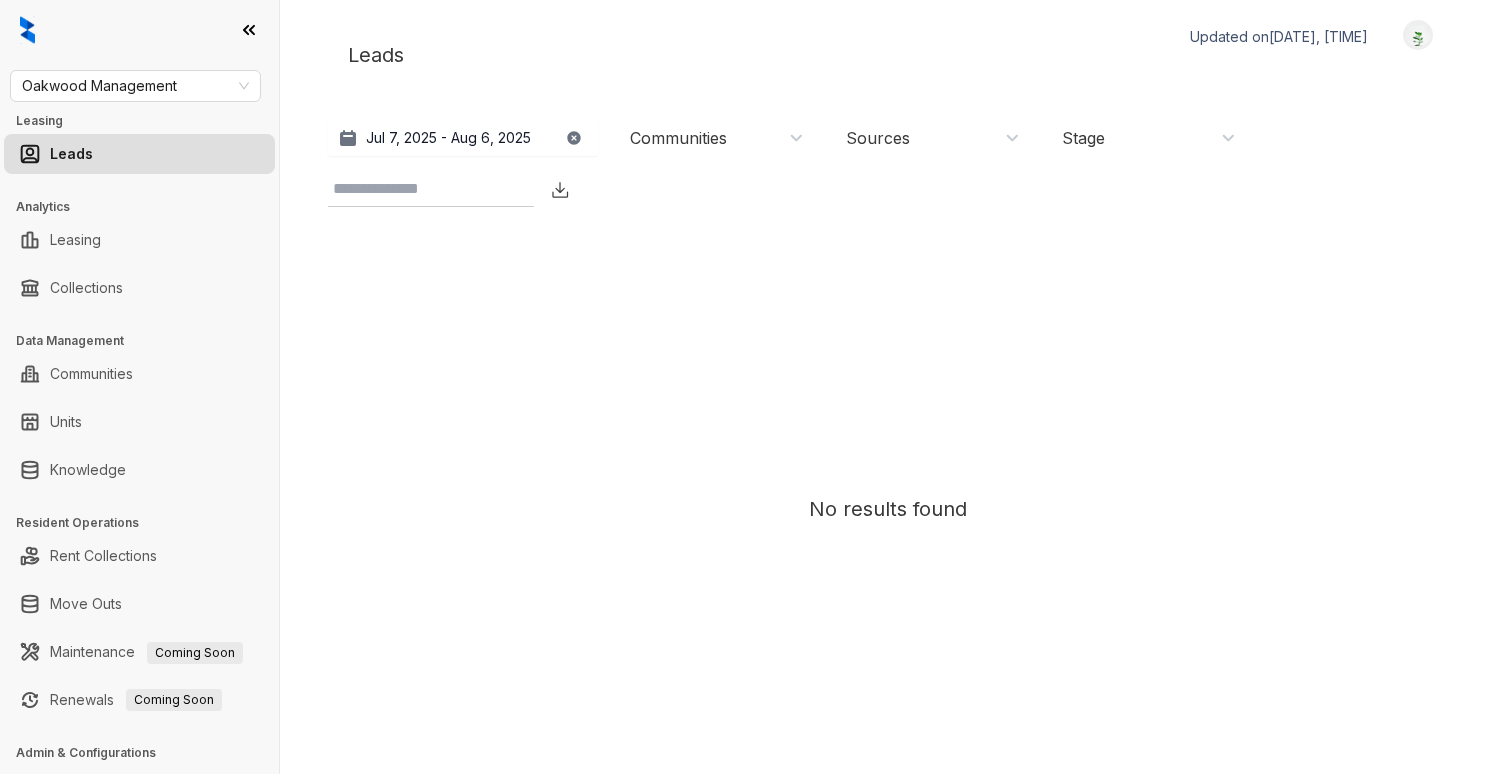 click at bounding box center (1418, 35) 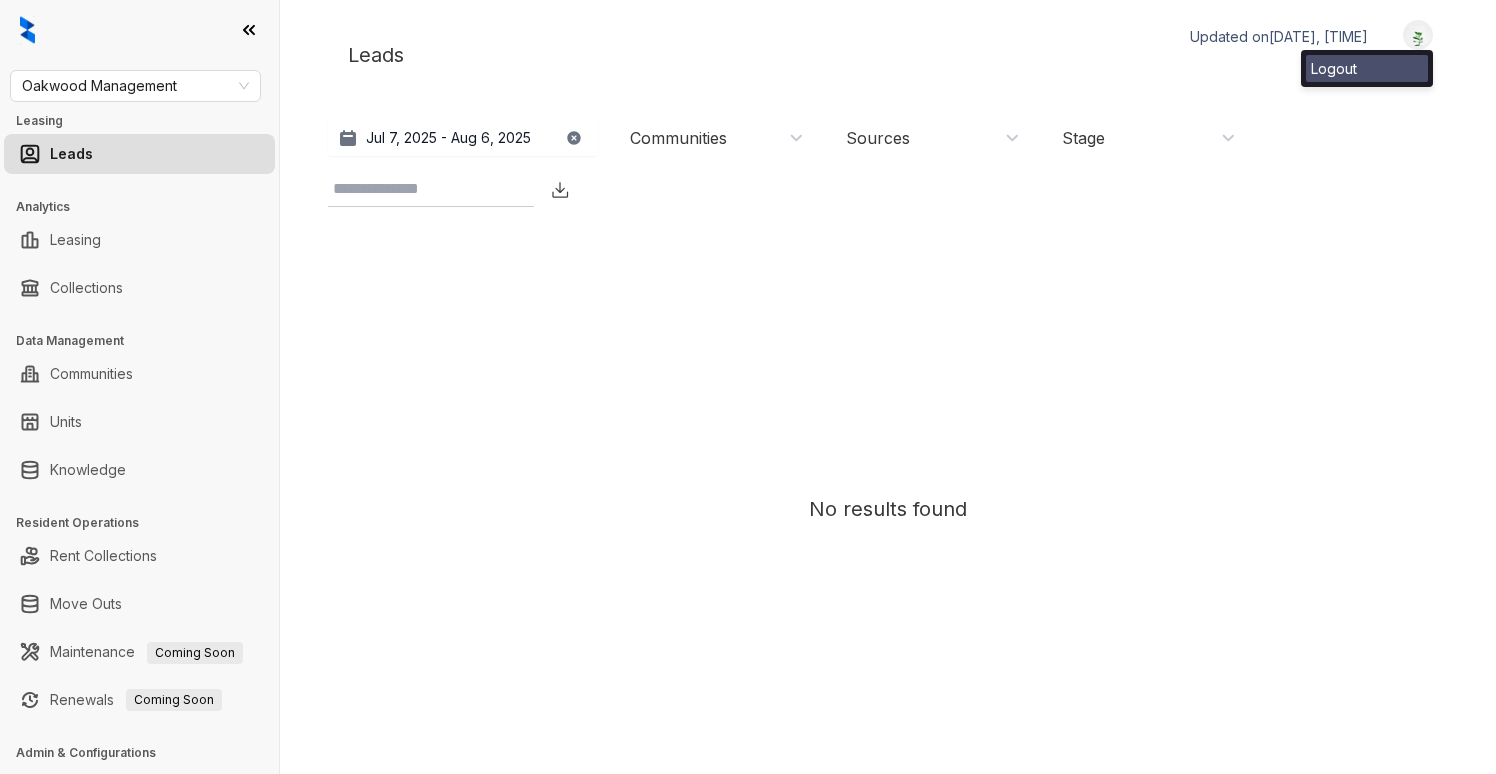 click on "Logout" at bounding box center (1367, 68) 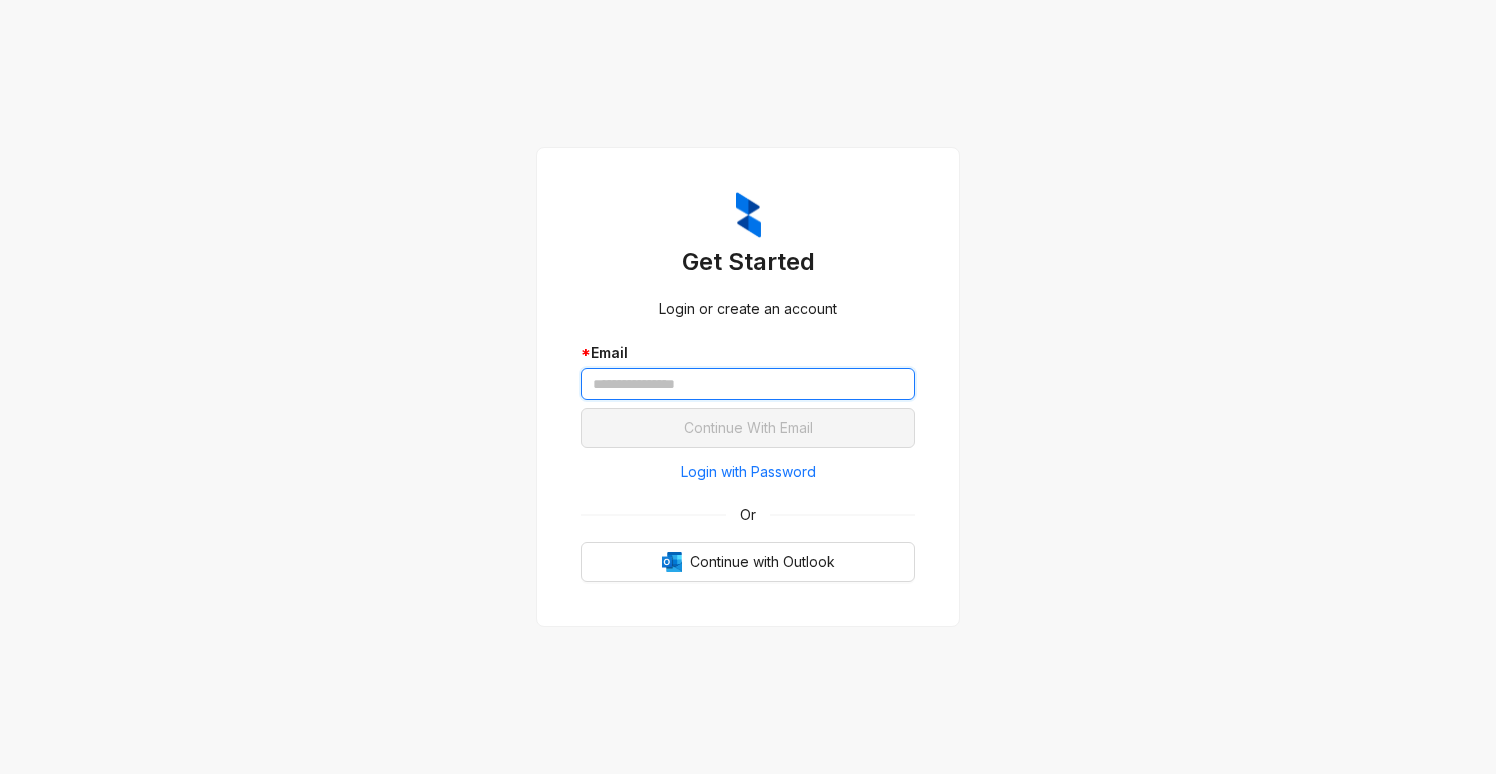 click at bounding box center (748, 384) 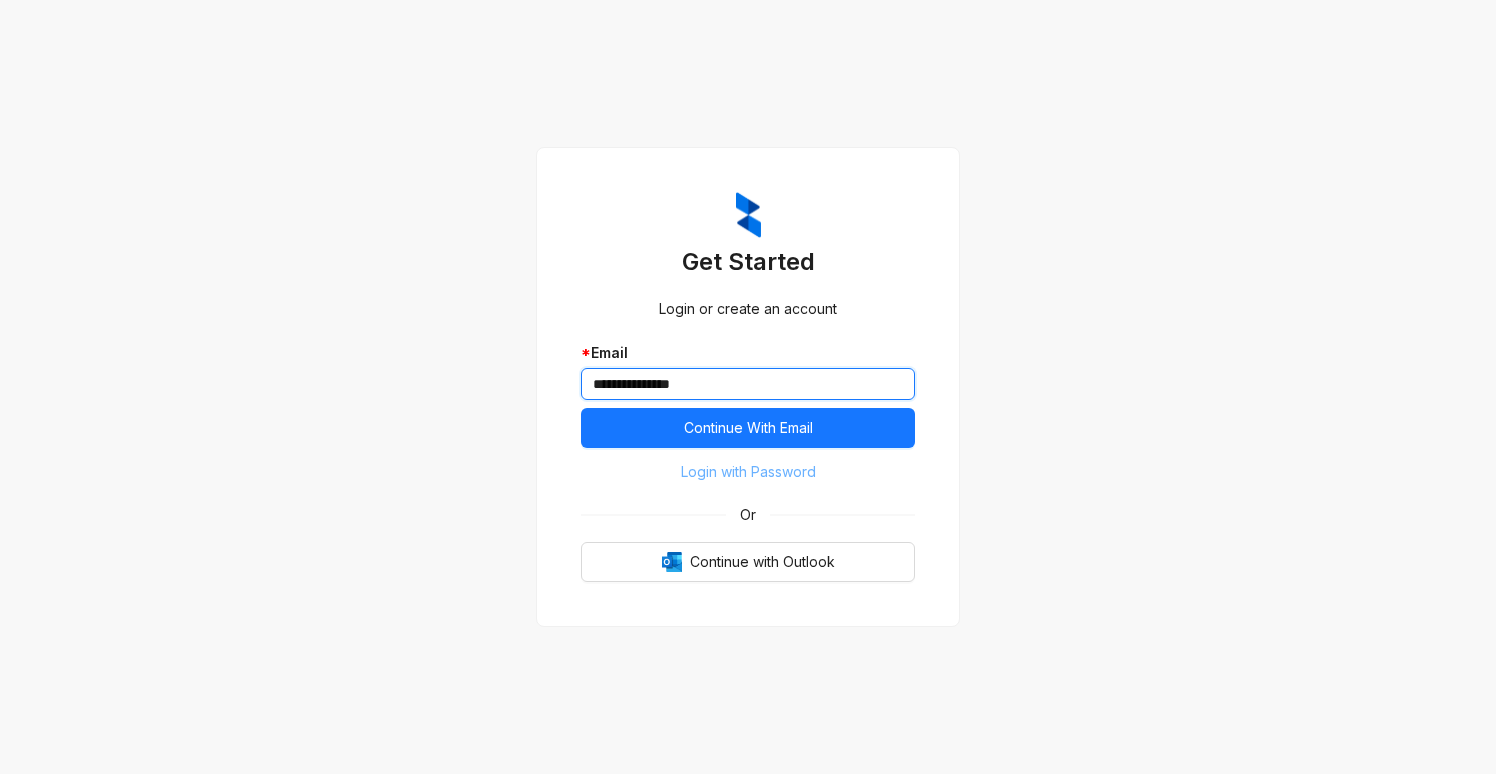 type on "**********" 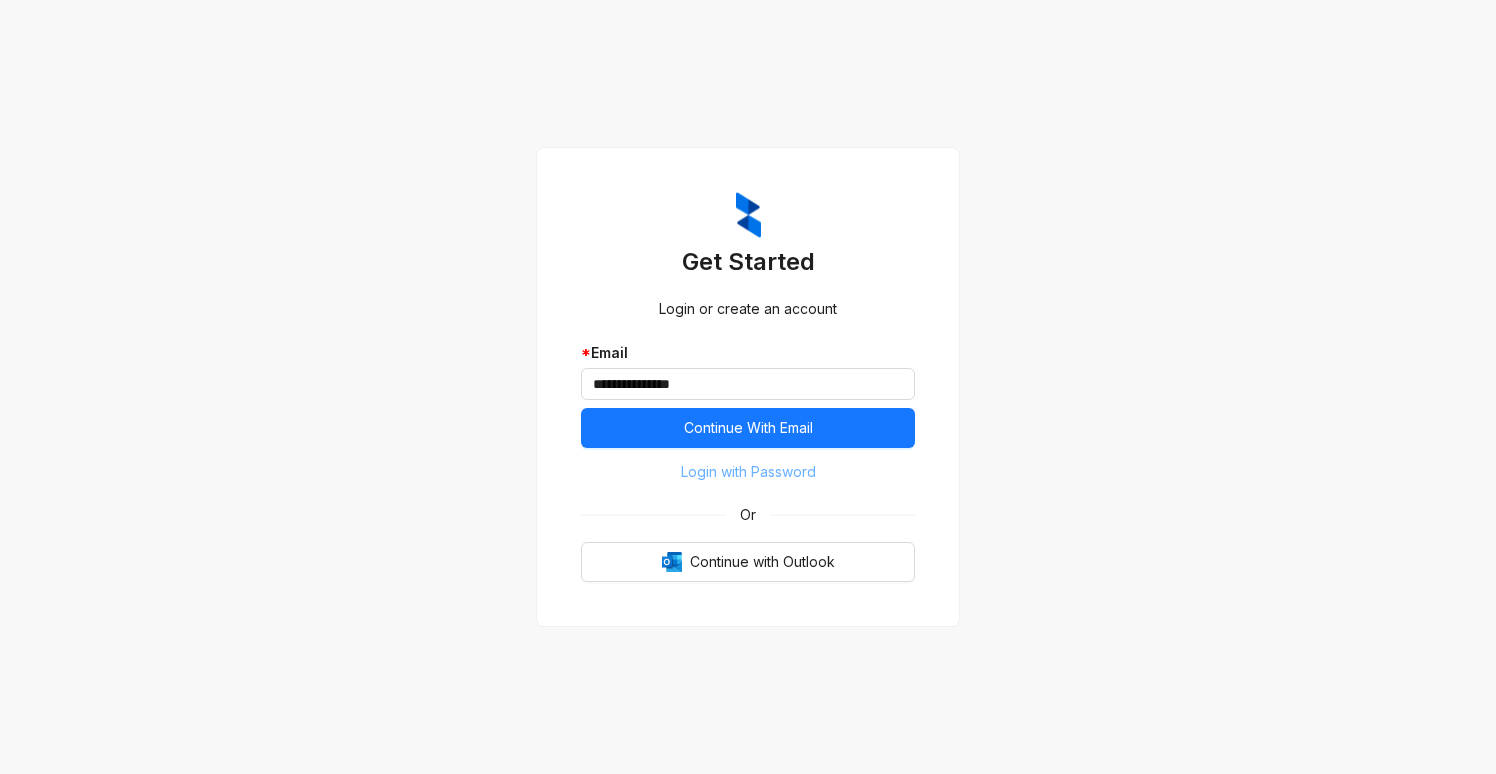 click on "Login with Password" at bounding box center (748, 472) 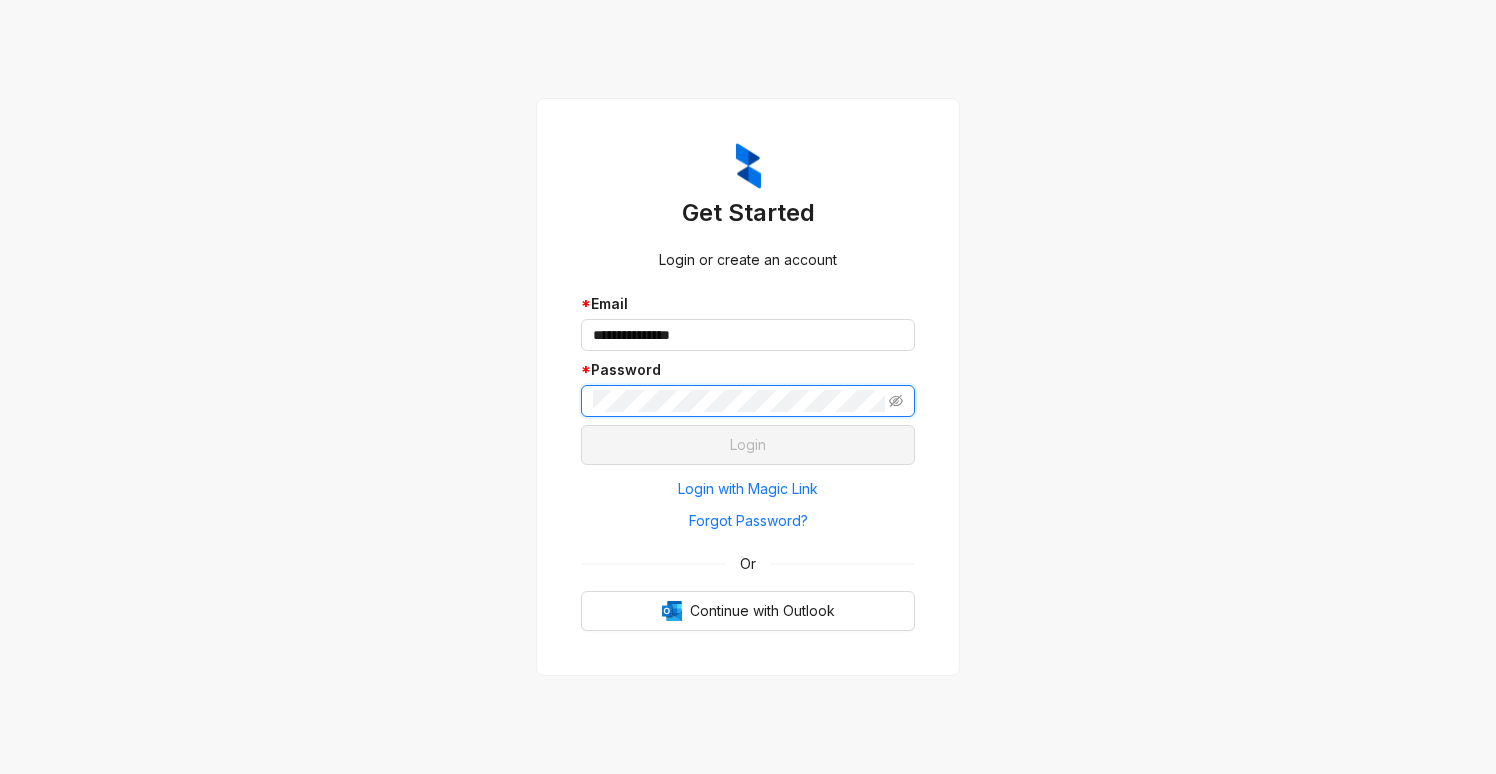 type 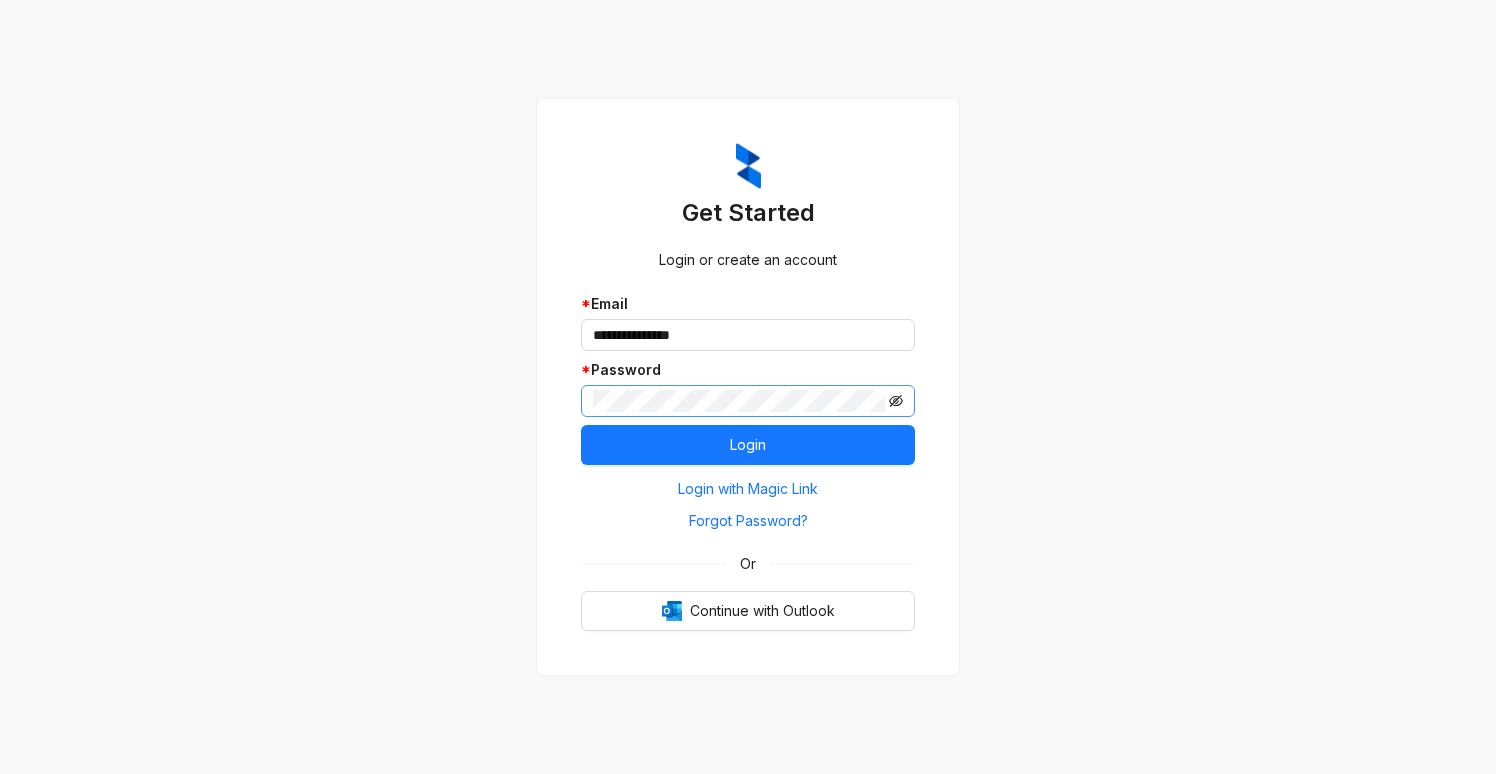 click 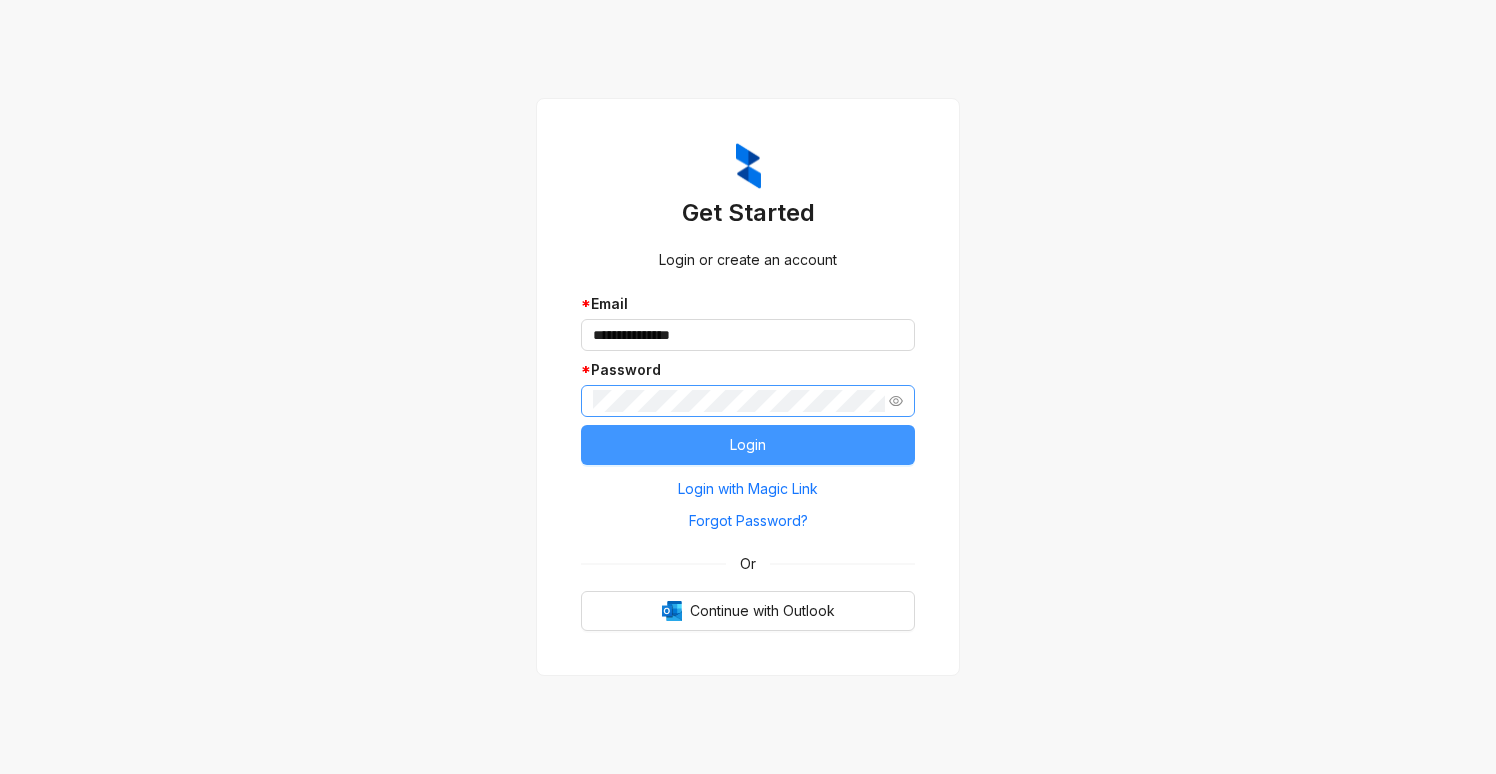 click on "Login" at bounding box center (748, 445) 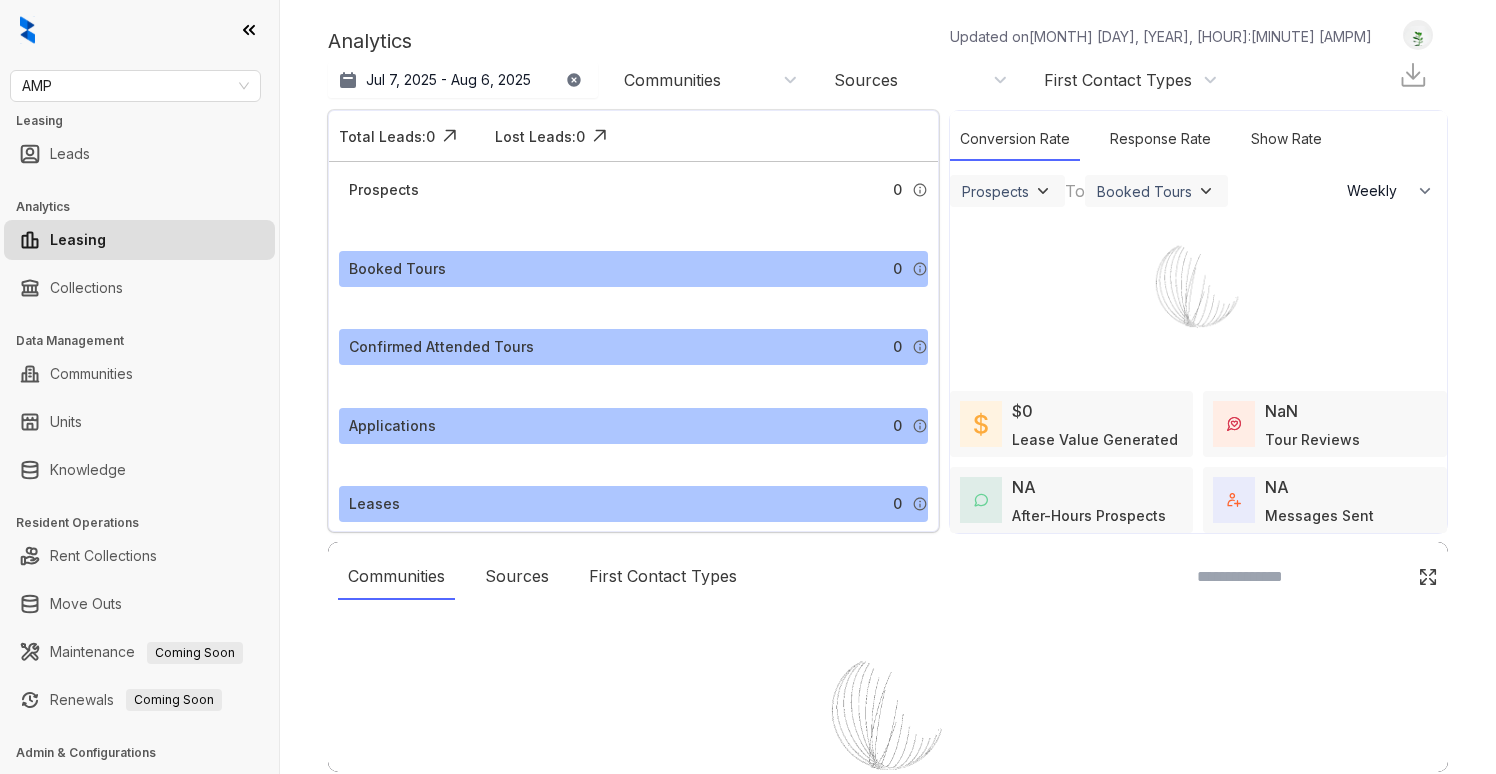 select on "******" 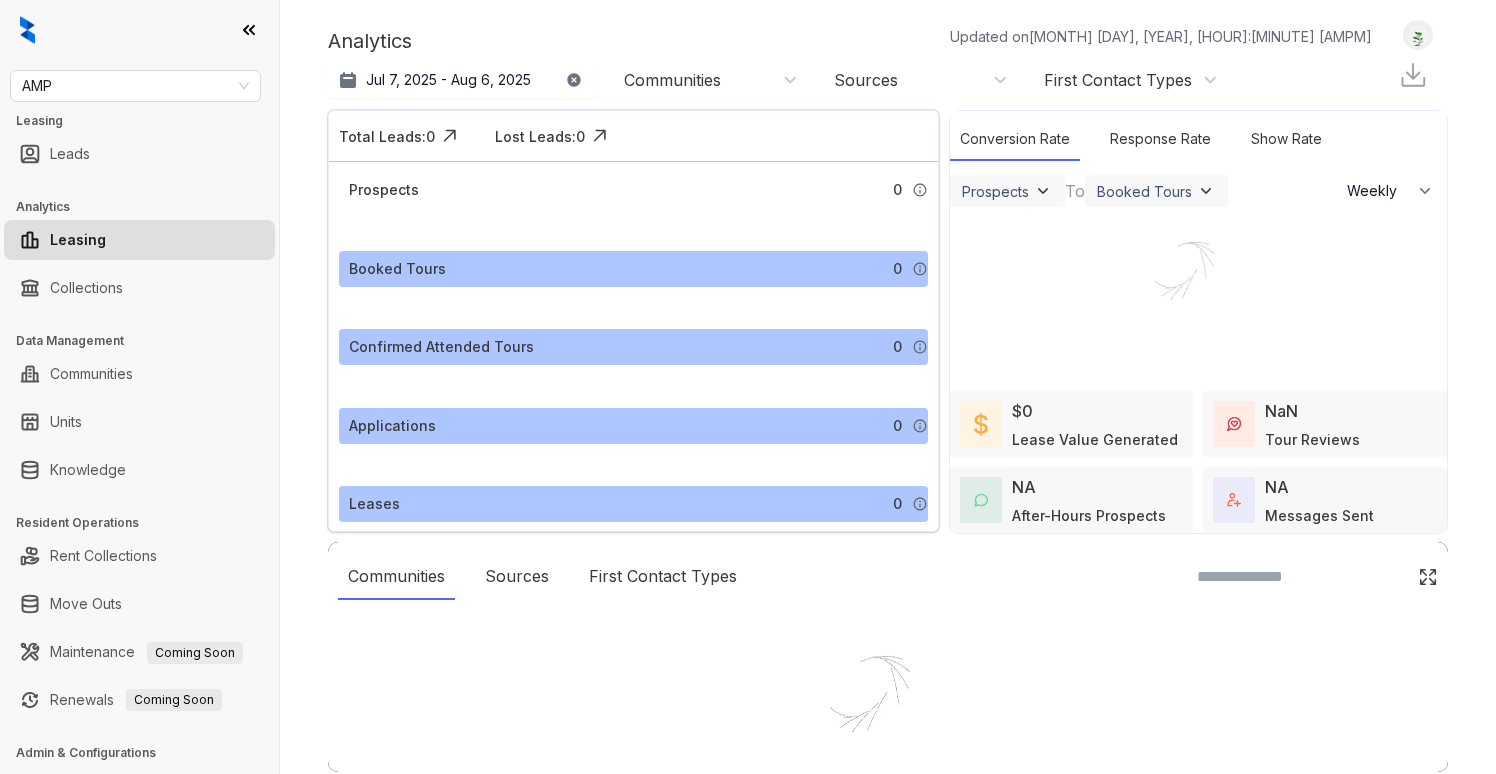 scroll, scrollTop: 0, scrollLeft: 0, axis: both 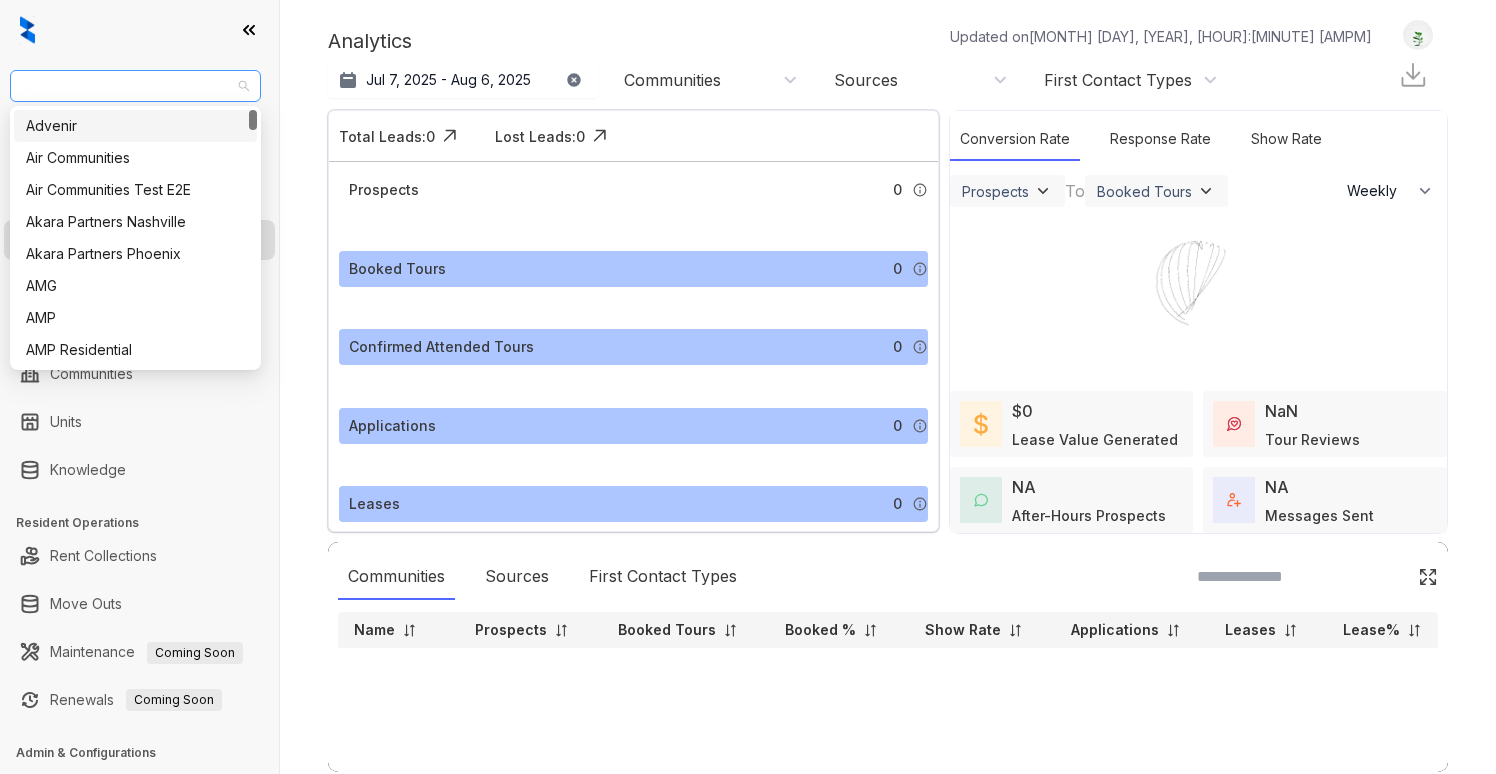 click on "AMP" at bounding box center [135, 86] 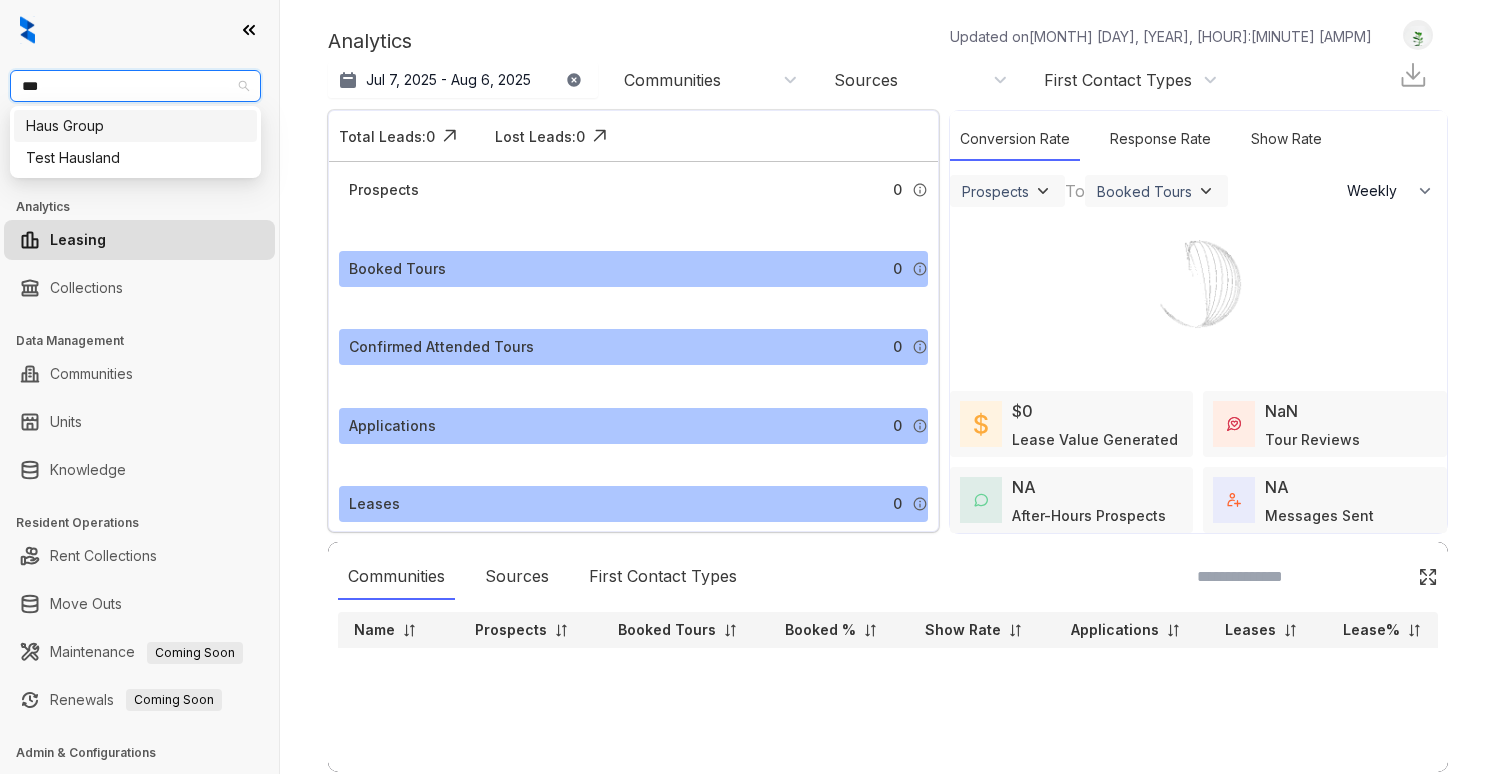 type on "***" 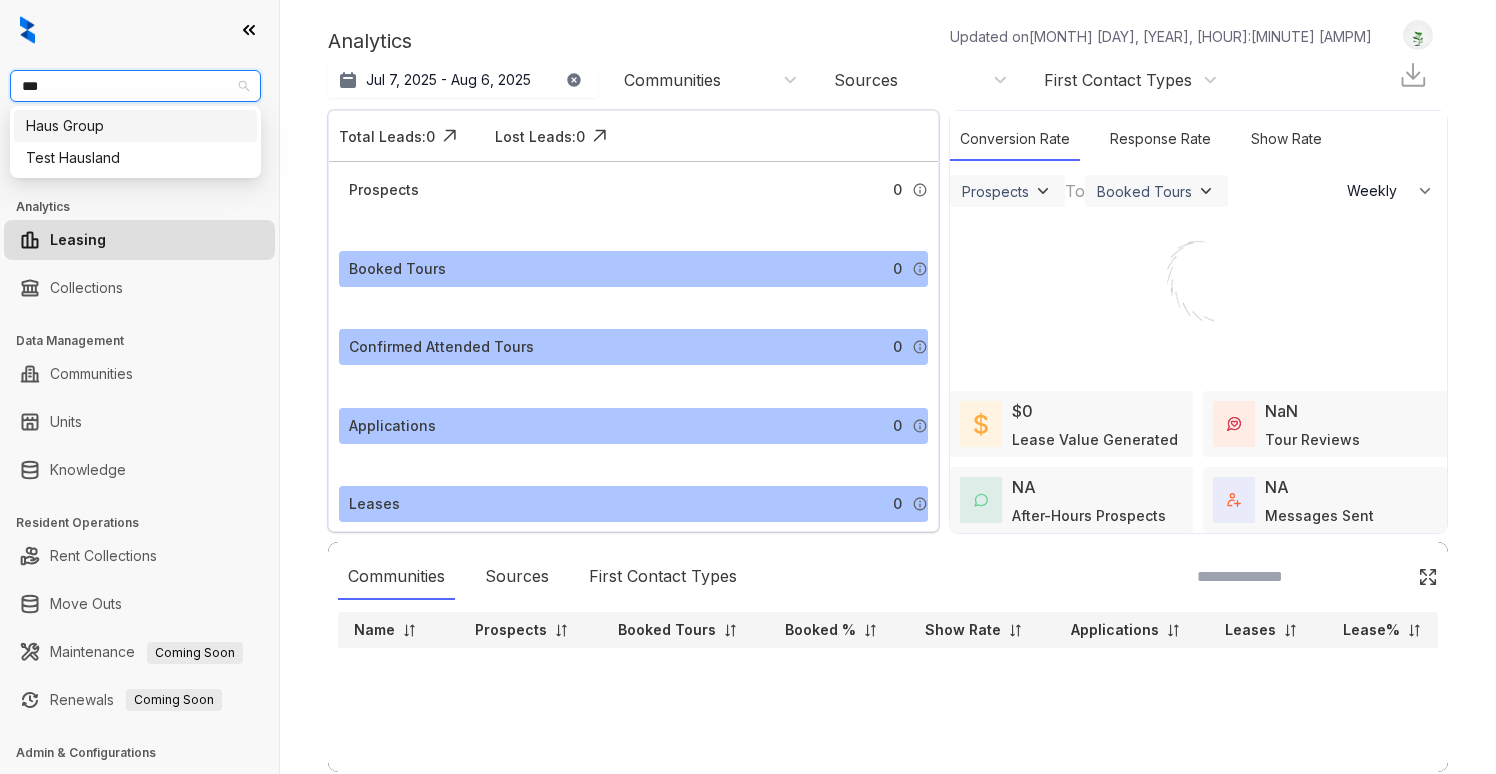 click on "Haus Group:::66ebe86abc5a8b552aec9253 Test Hausland:::6750add23dc51dbb185c8fe5 Haus Group Test Hausland" at bounding box center [135, 142] 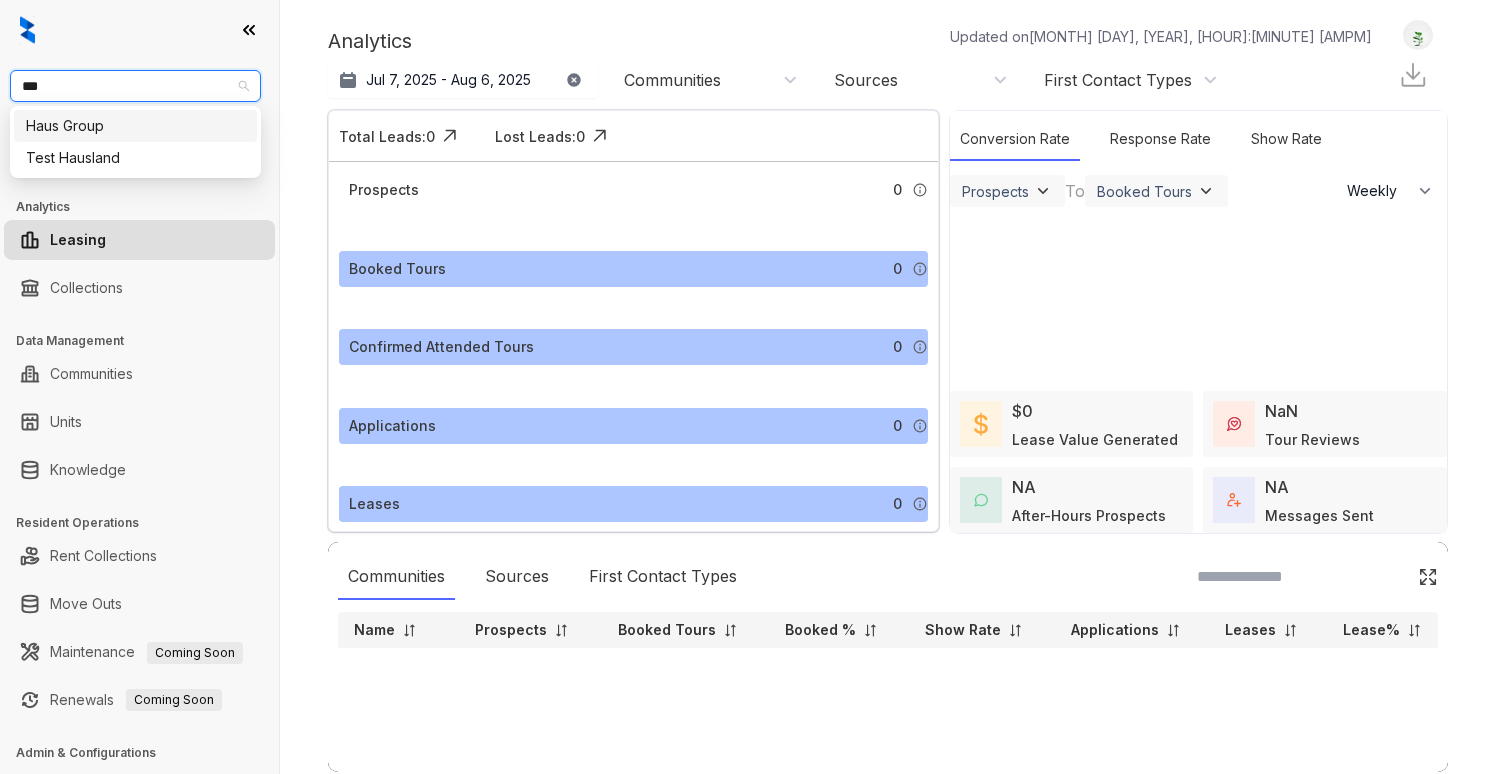 click on "Haus Group" at bounding box center [135, 126] 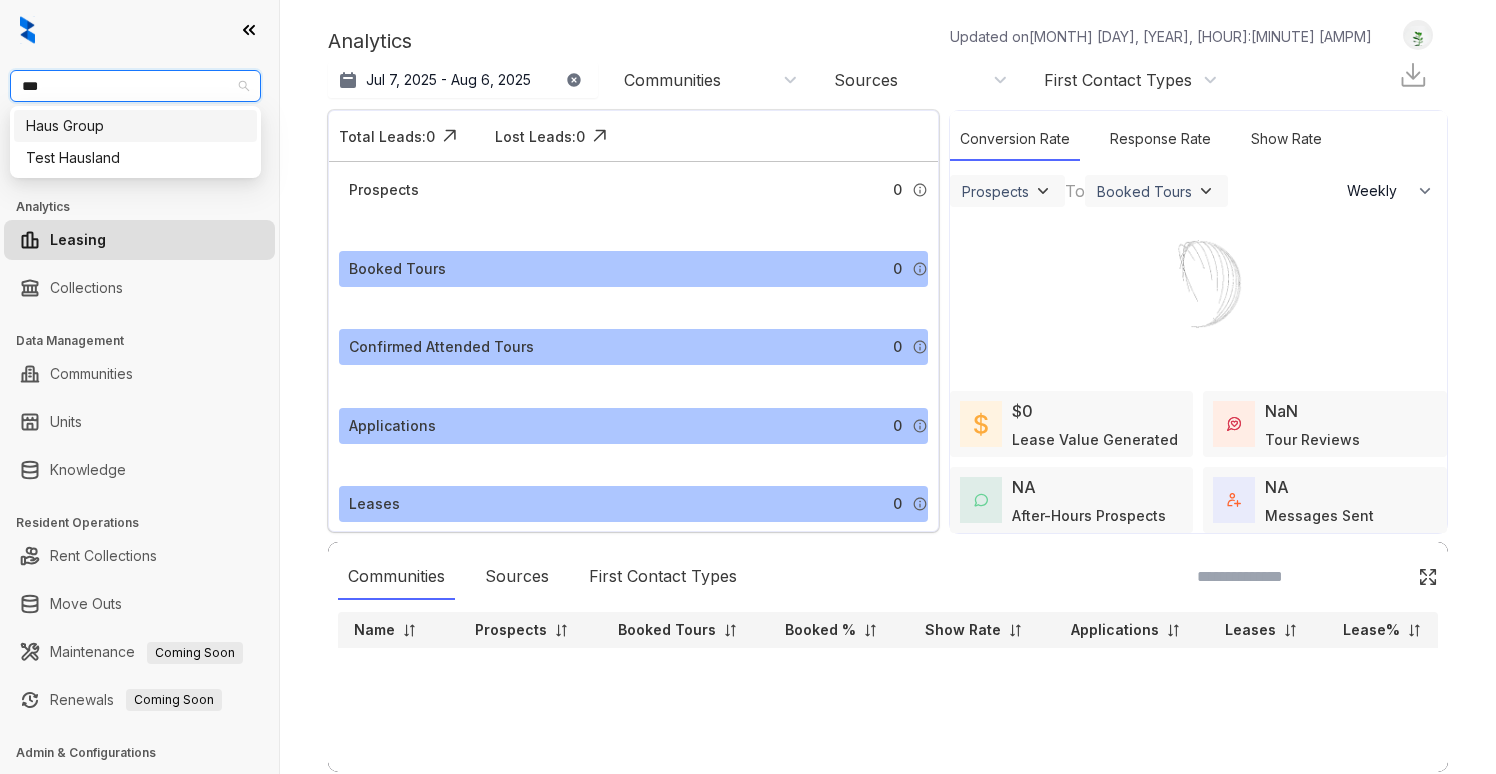 type 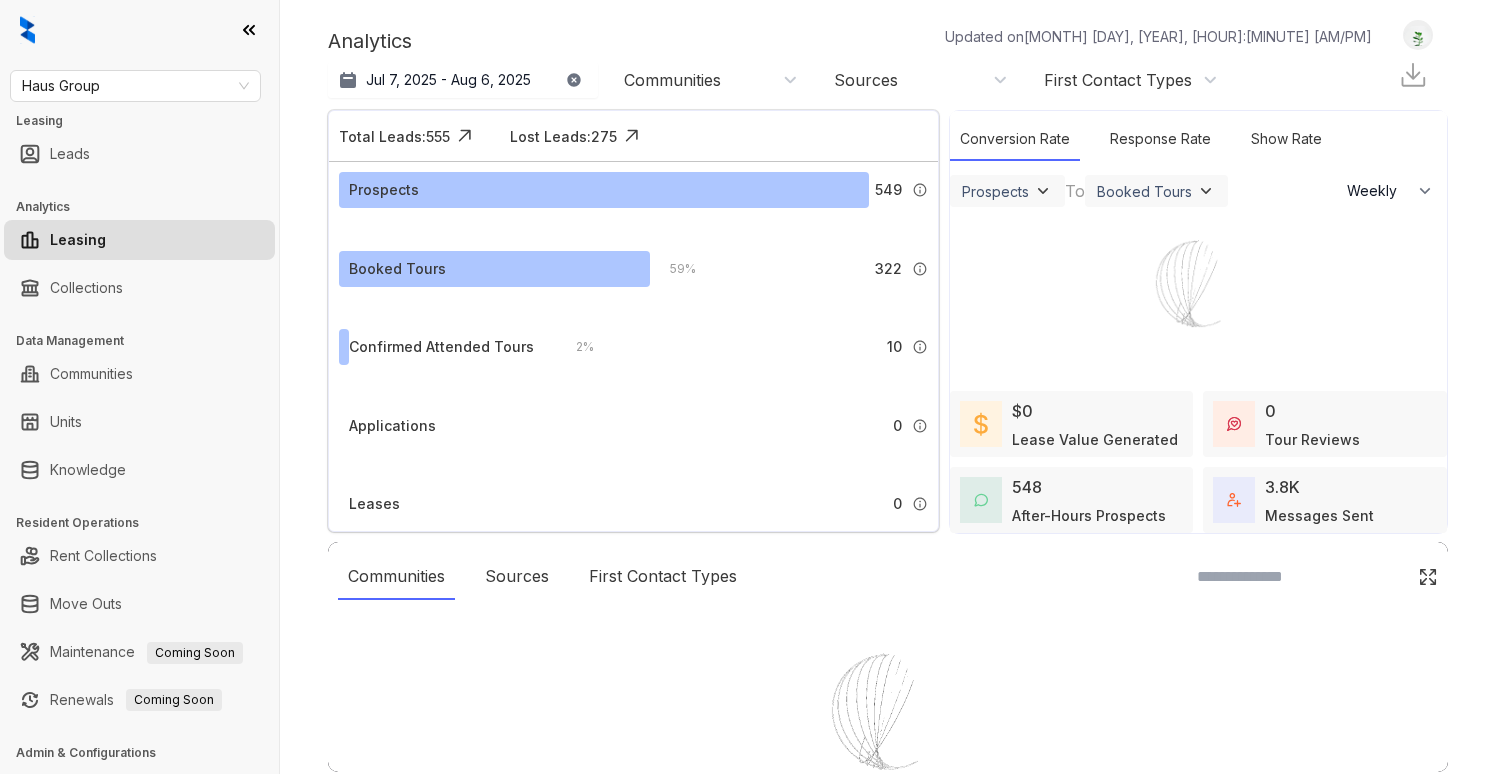 select on "******" 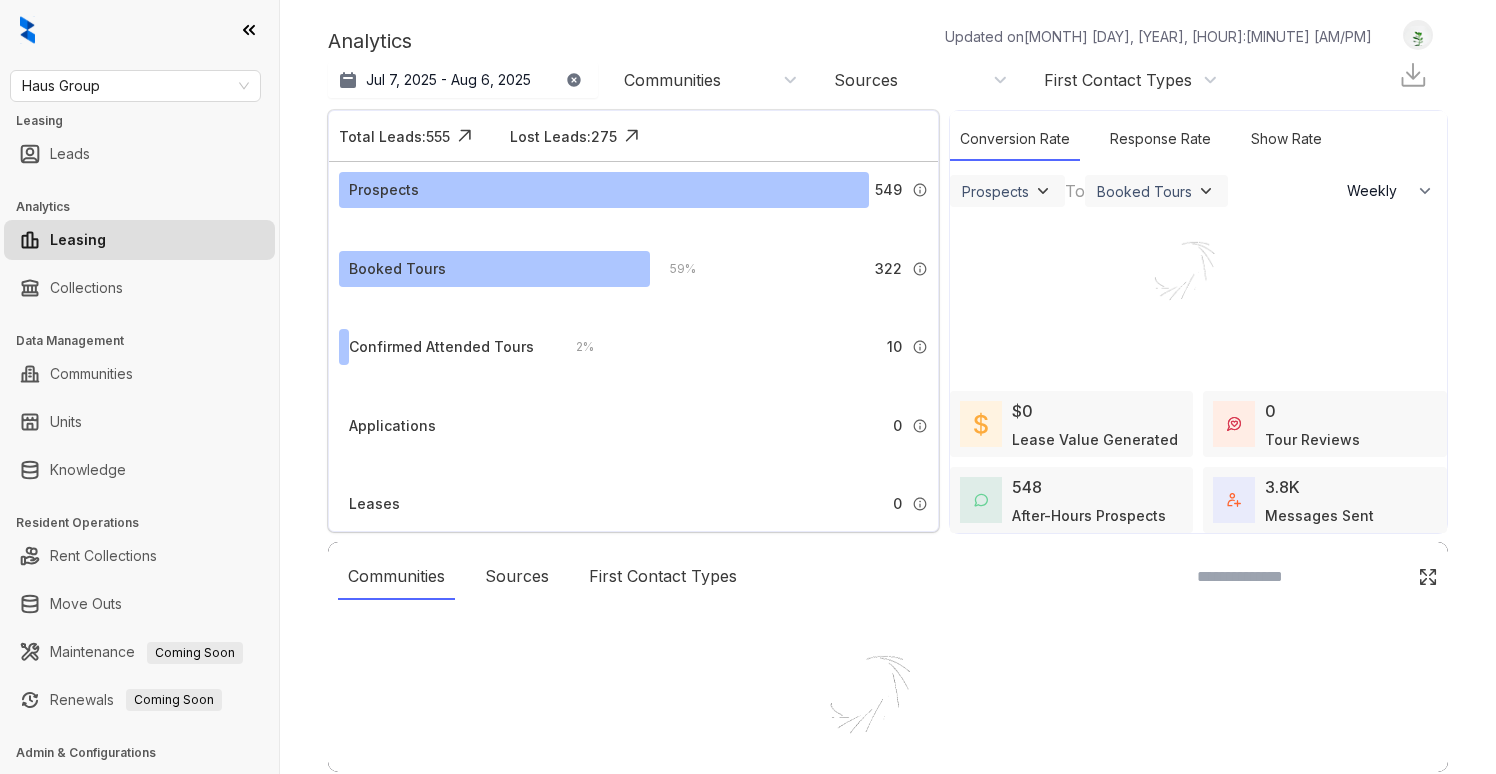 scroll, scrollTop: 0, scrollLeft: 0, axis: both 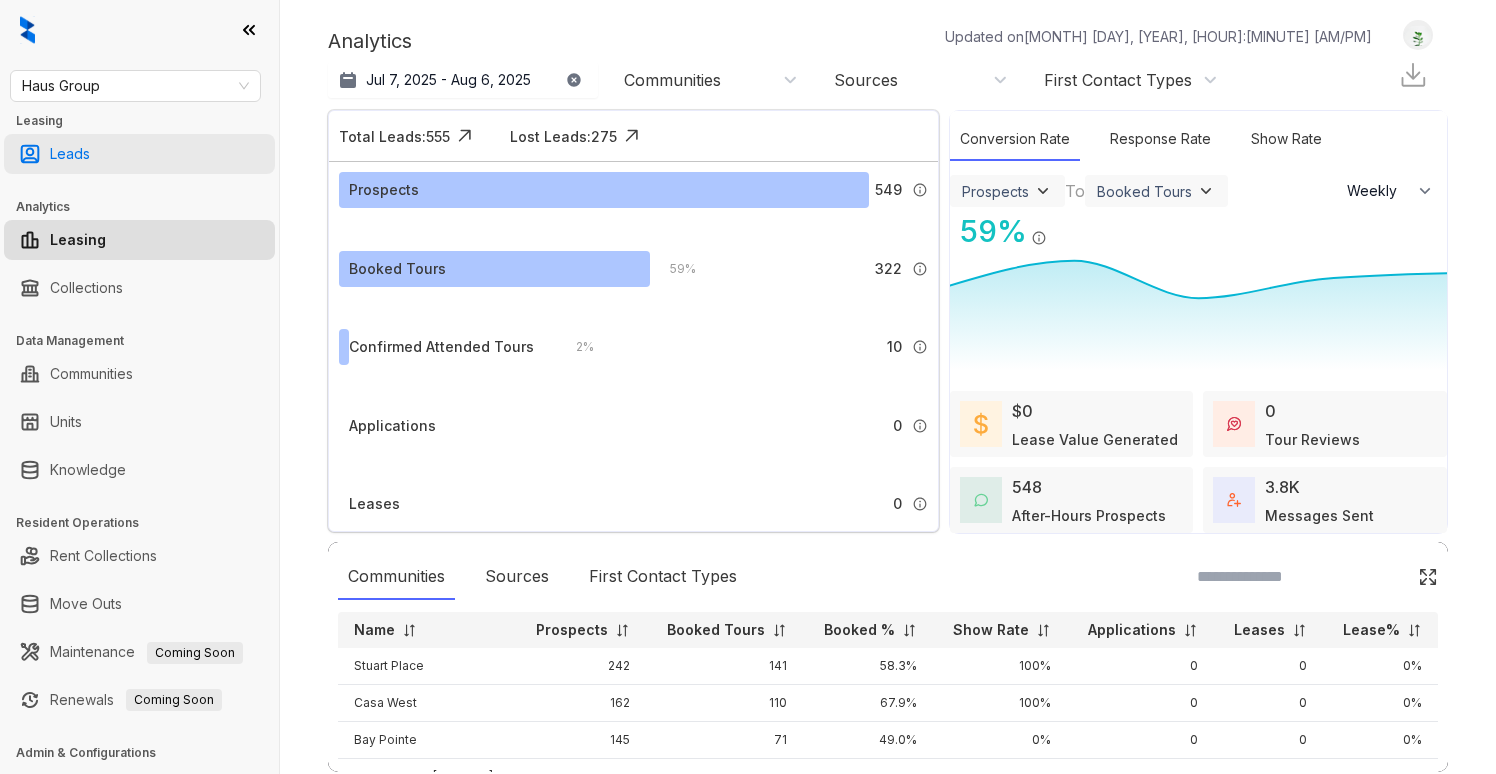 click on "Leads" at bounding box center (70, 154) 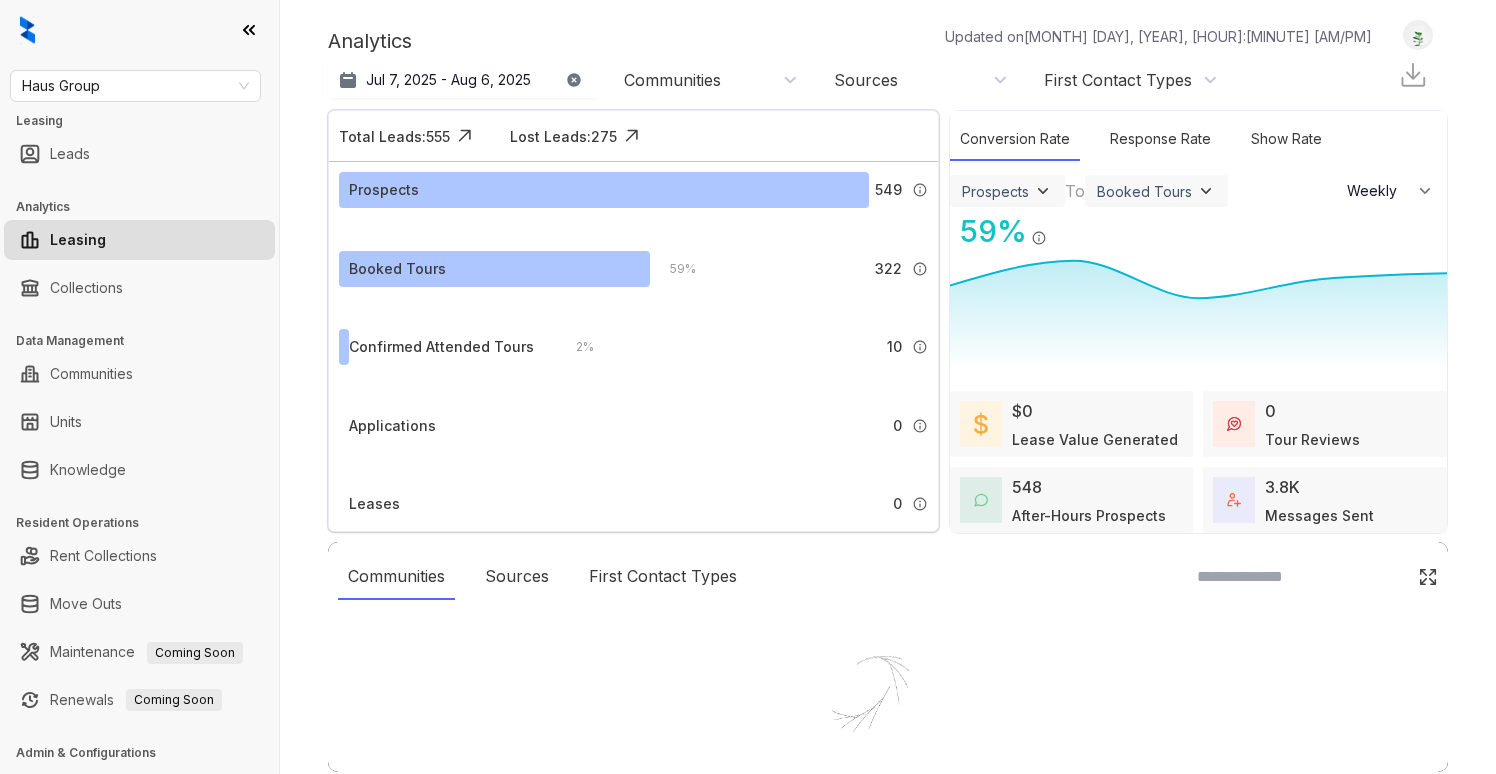 select on "******" 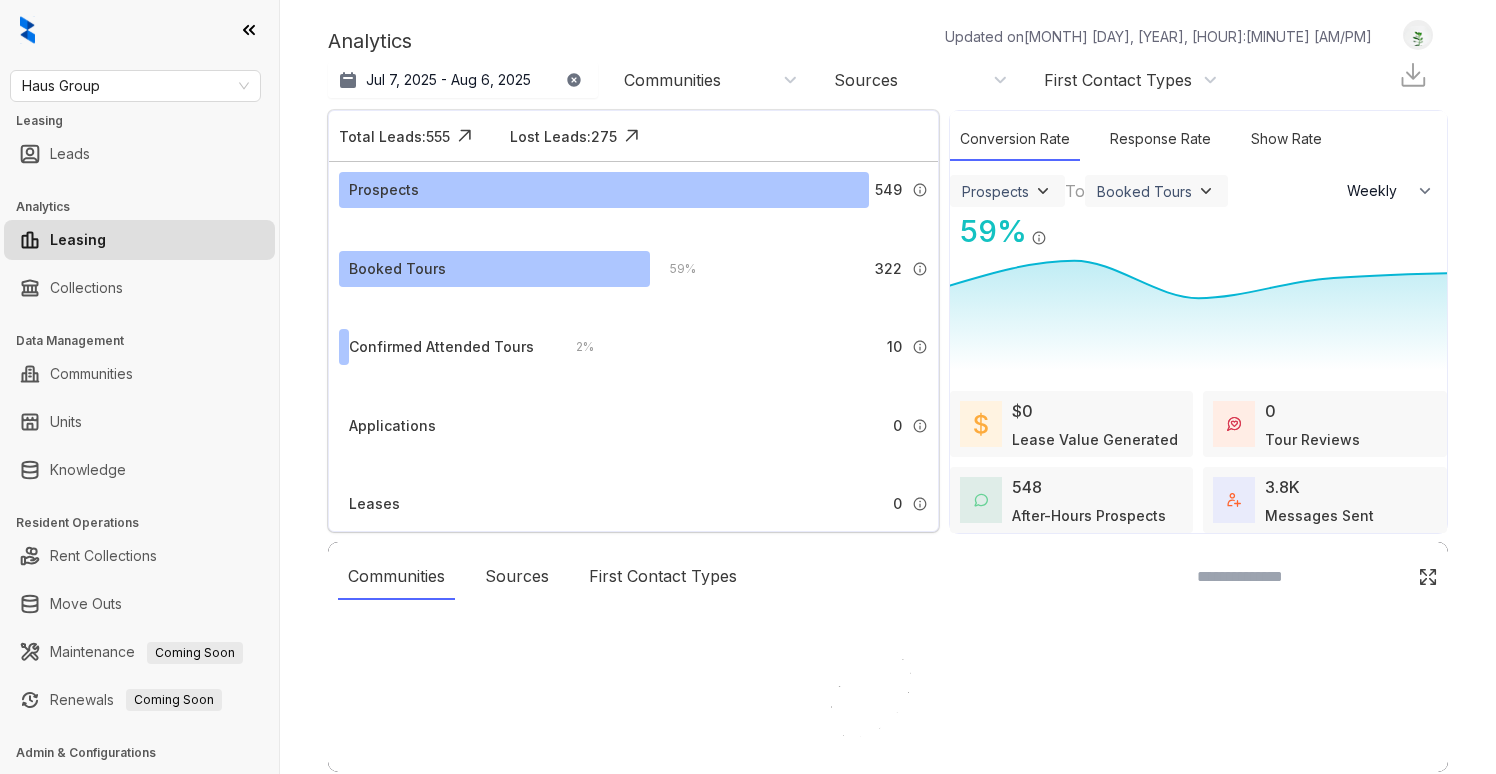 scroll, scrollTop: 0, scrollLeft: 0, axis: both 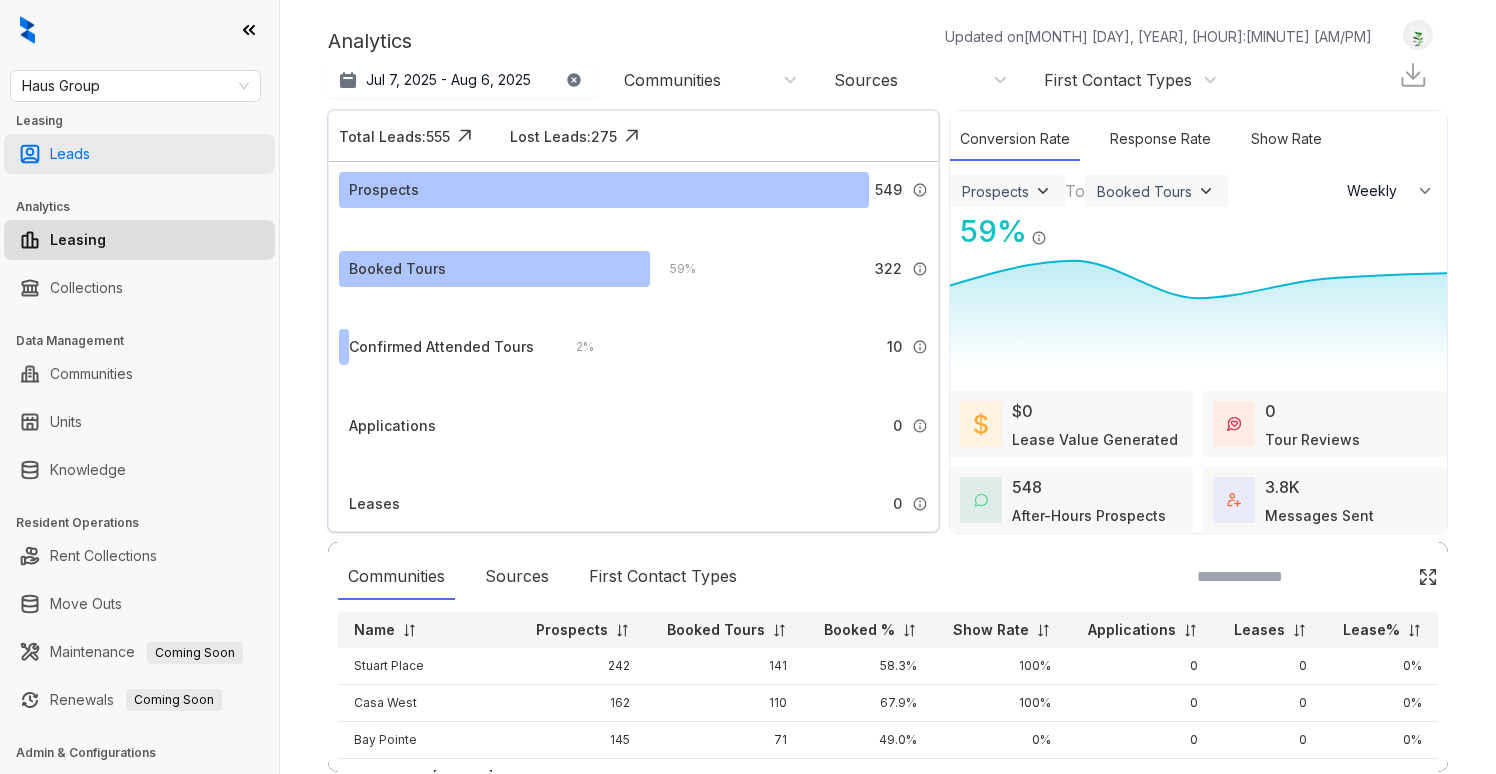 click on "Leads" at bounding box center [70, 154] 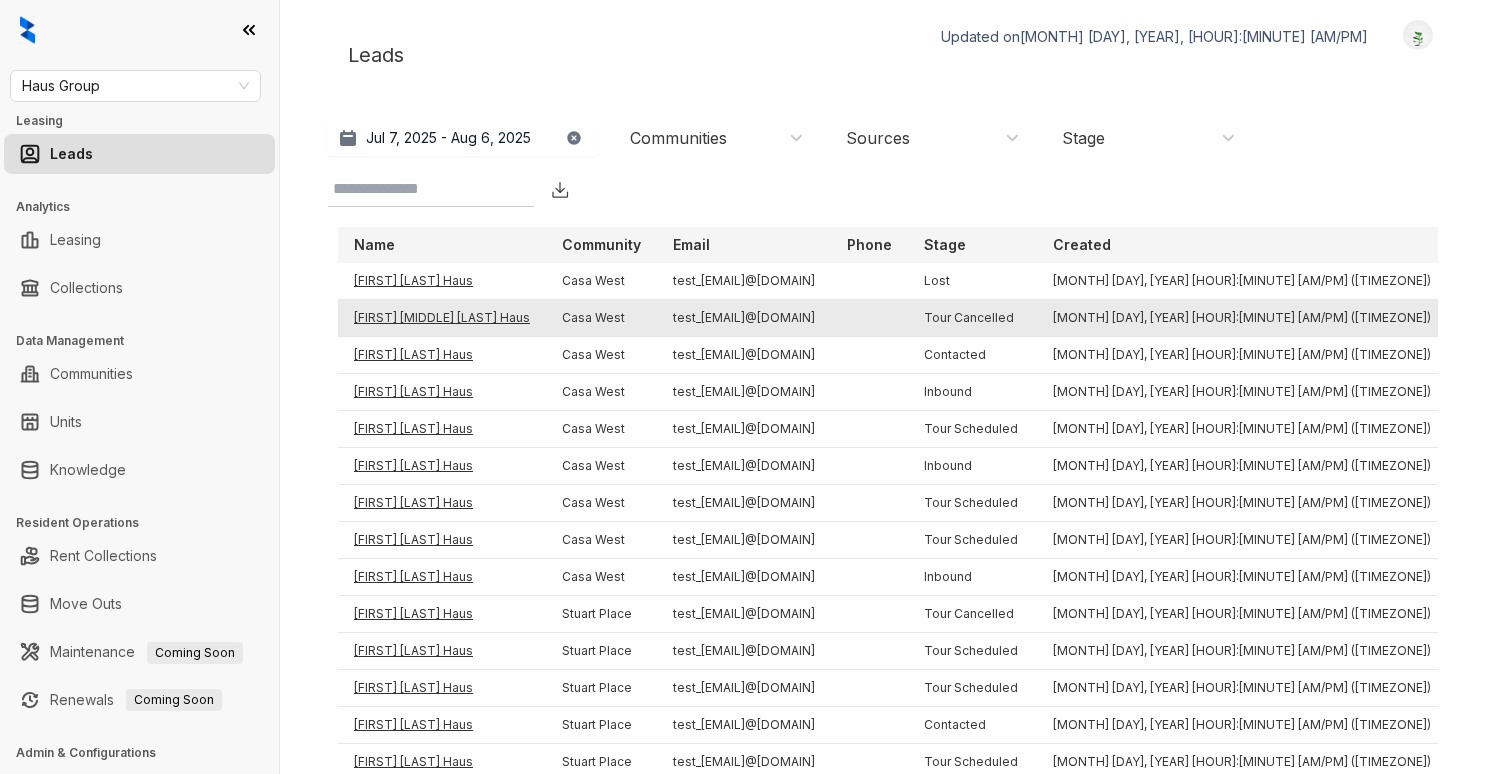 click on "[FIRST] [LAST] Haus" at bounding box center (442, 318) 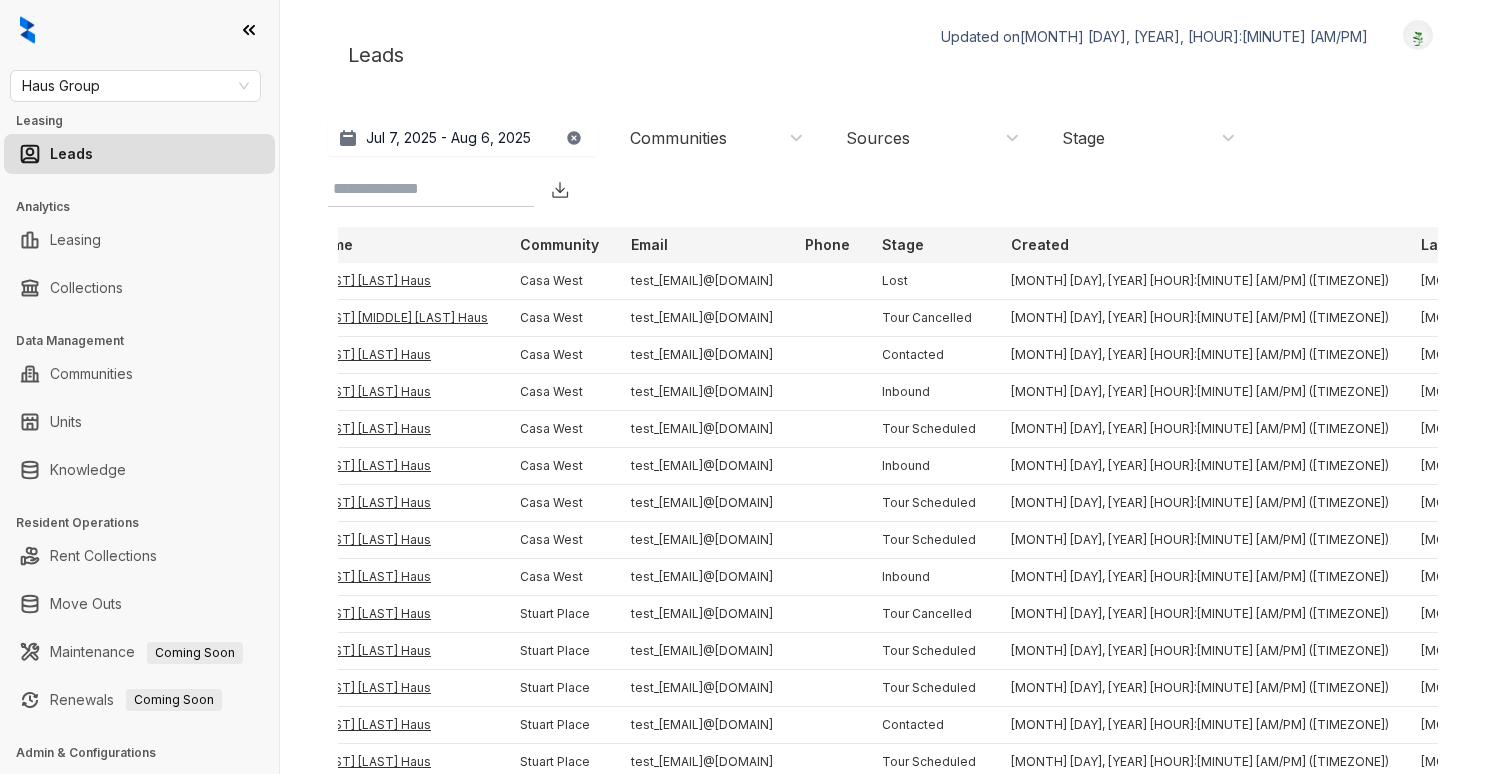 scroll, scrollTop: 0, scrollLeft: 46, axis: horizontal 